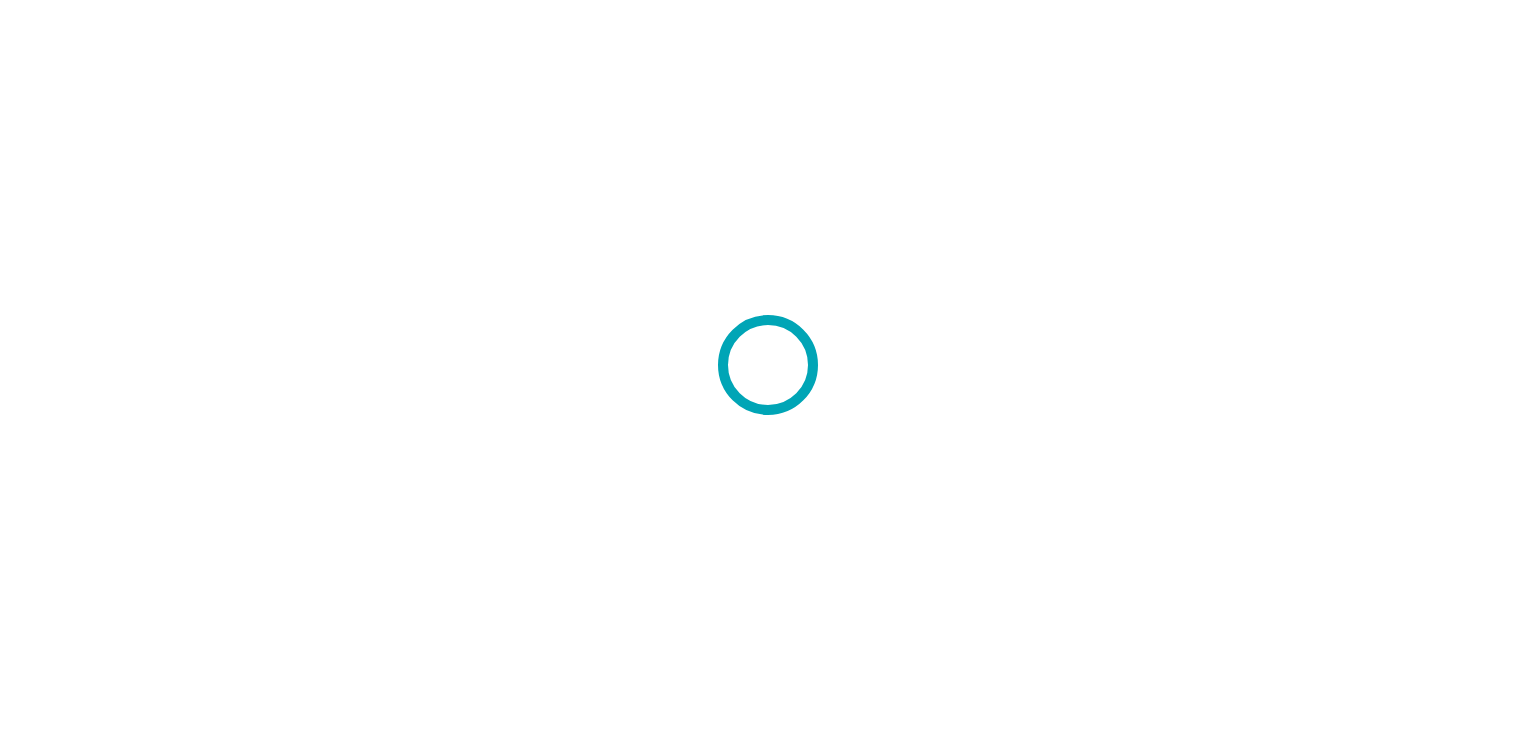 scroll, scrollTop: 0, scrollLeft: 0, axis: both 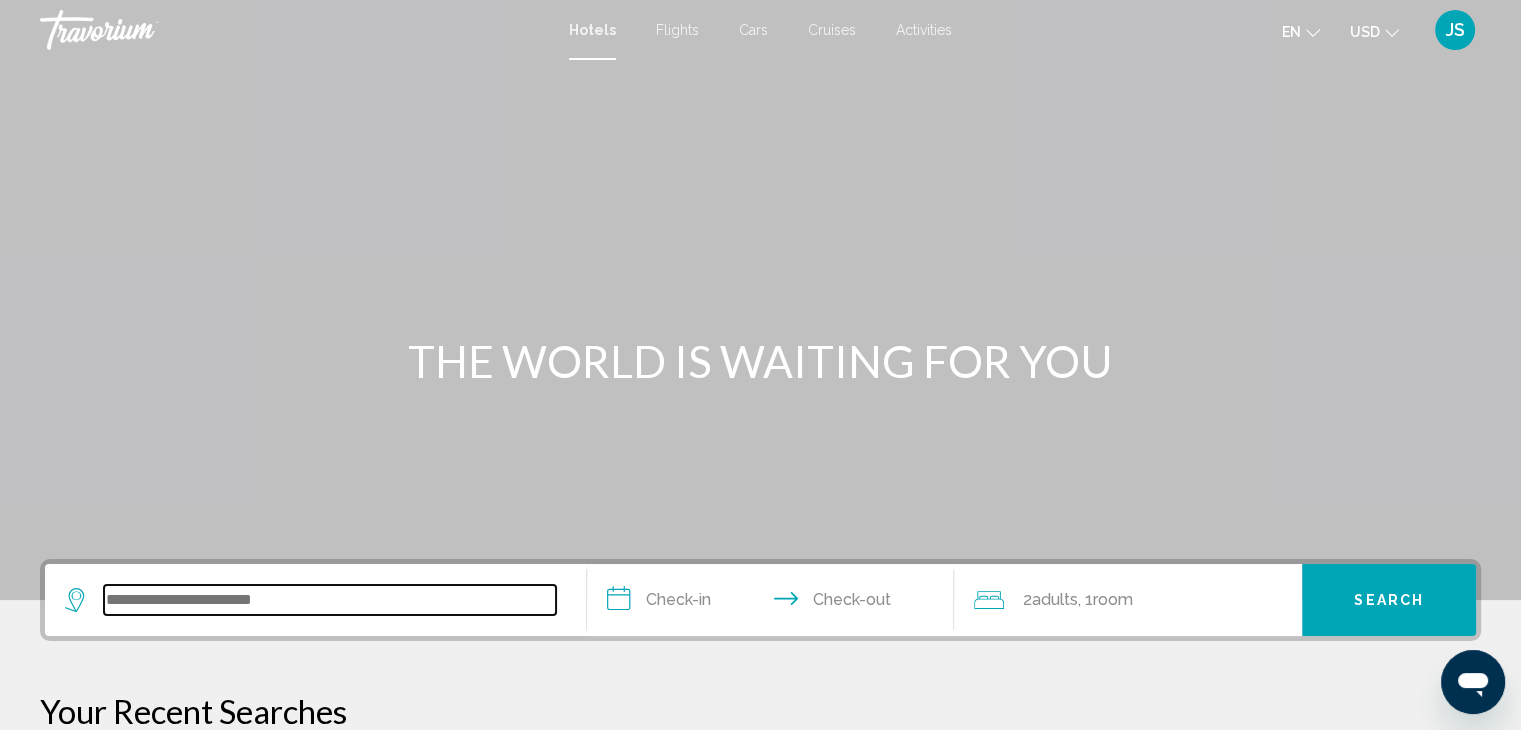 click at bounding box center (330, 600) 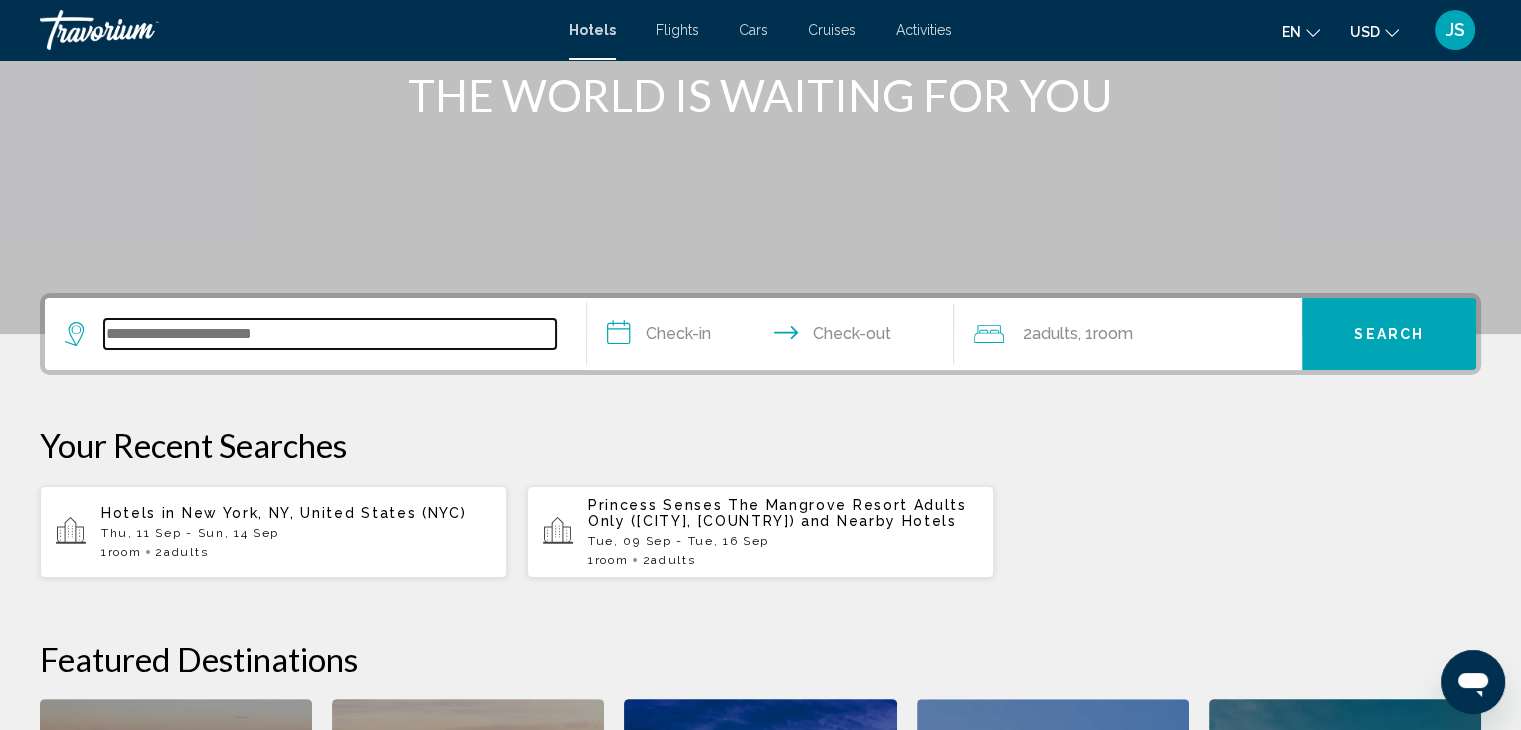scroll, scrollTop: 493, scrollLeft: 0, axis: vertical 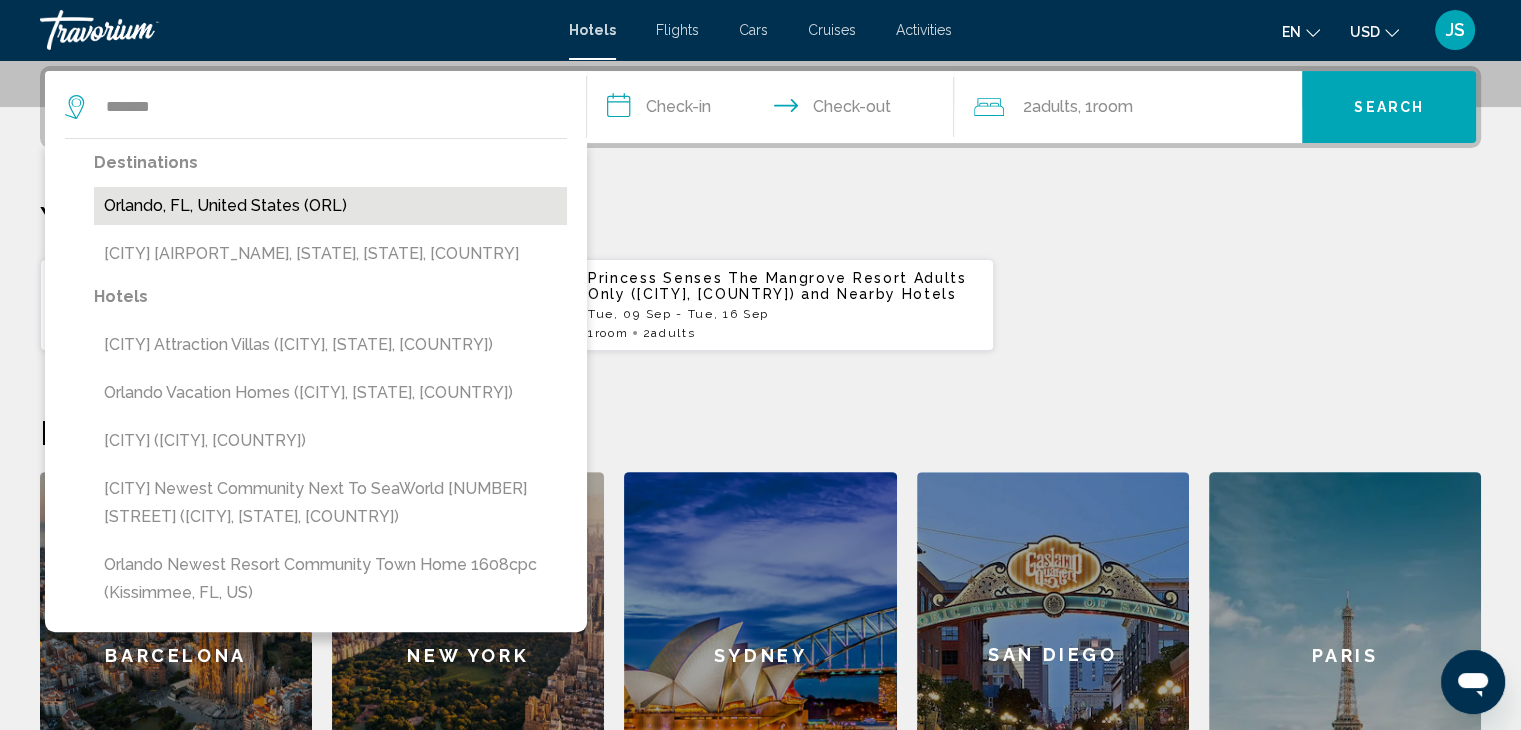 click on "Orlando, FL, United States (ORL)" at bounding box center (330, 206) 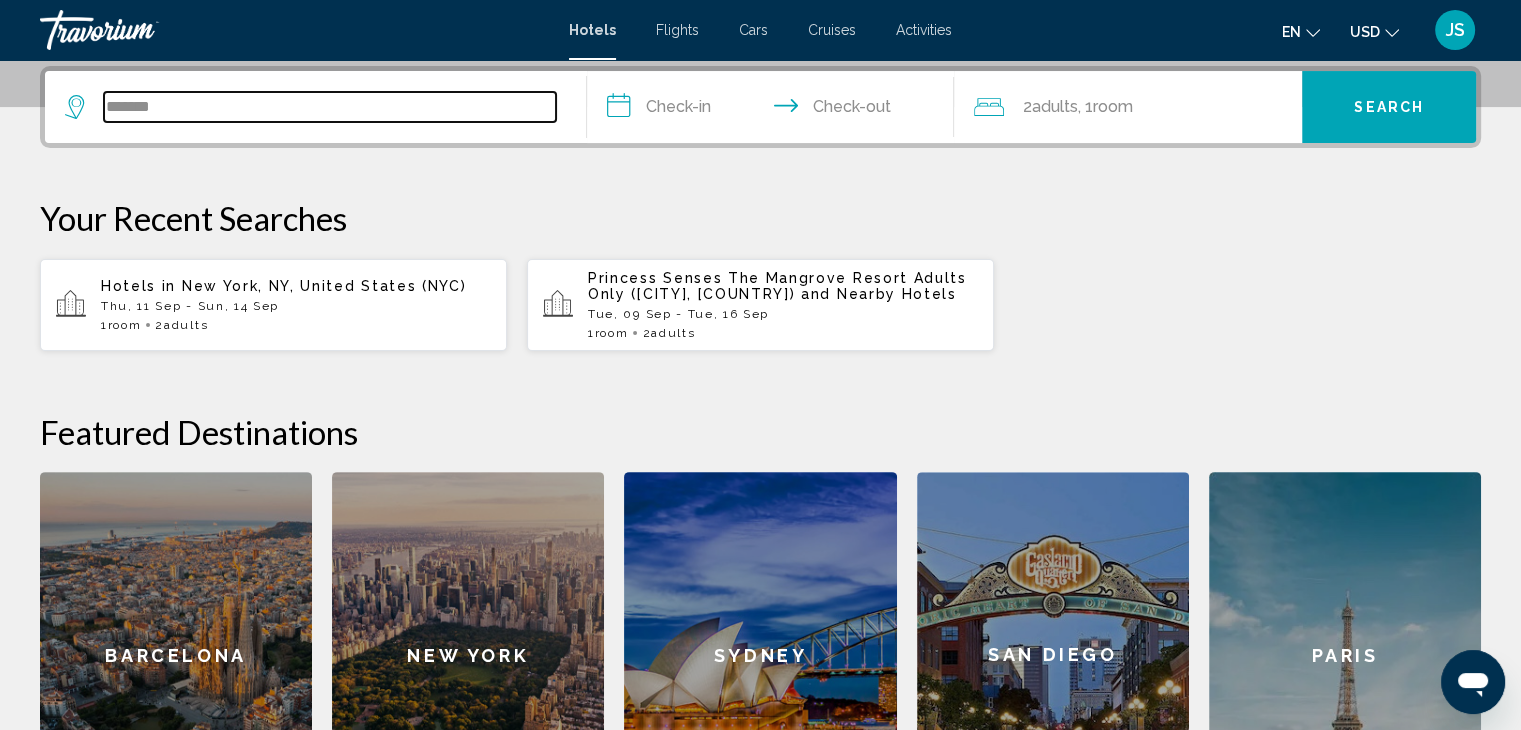 type on "**********" 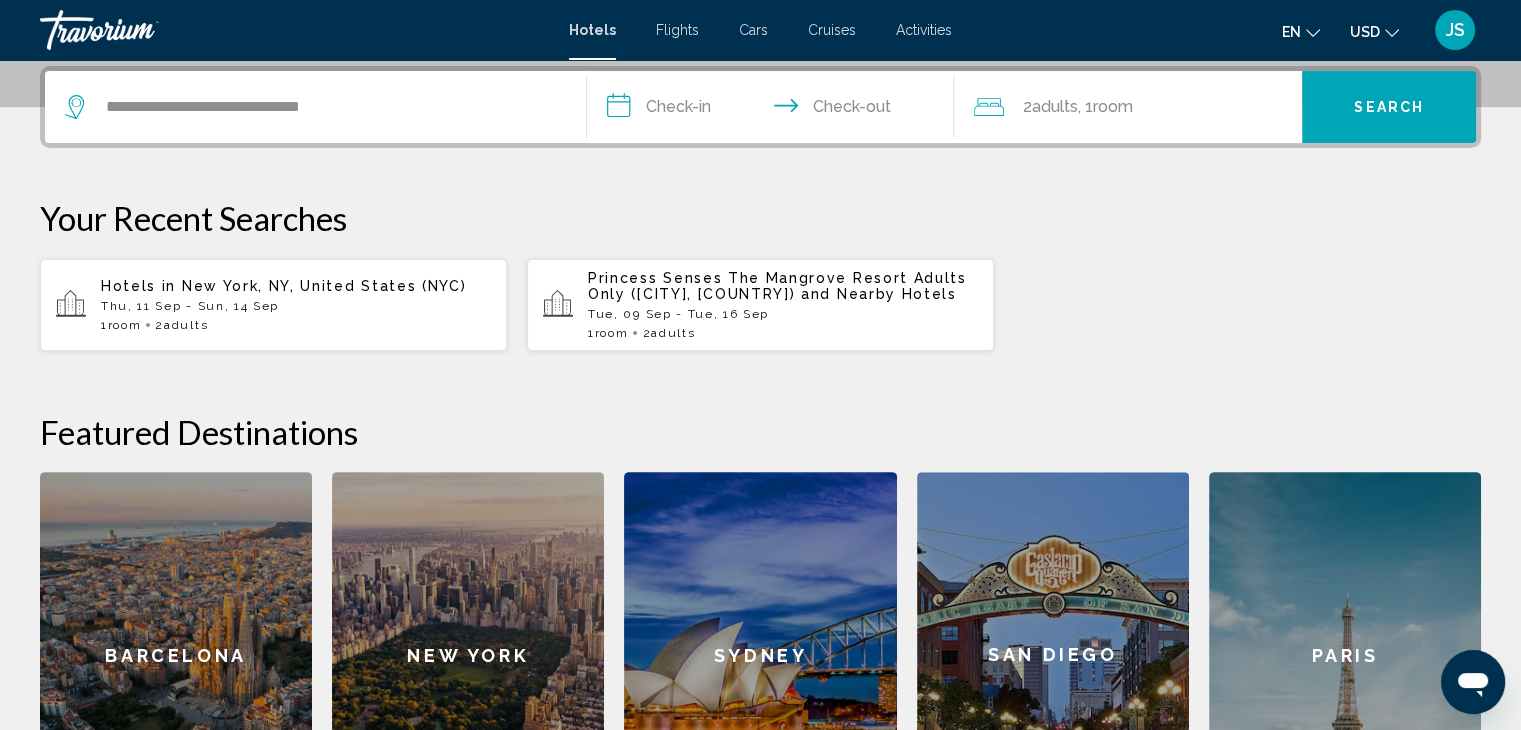 click on "**********" at bounding box center (775, 110) 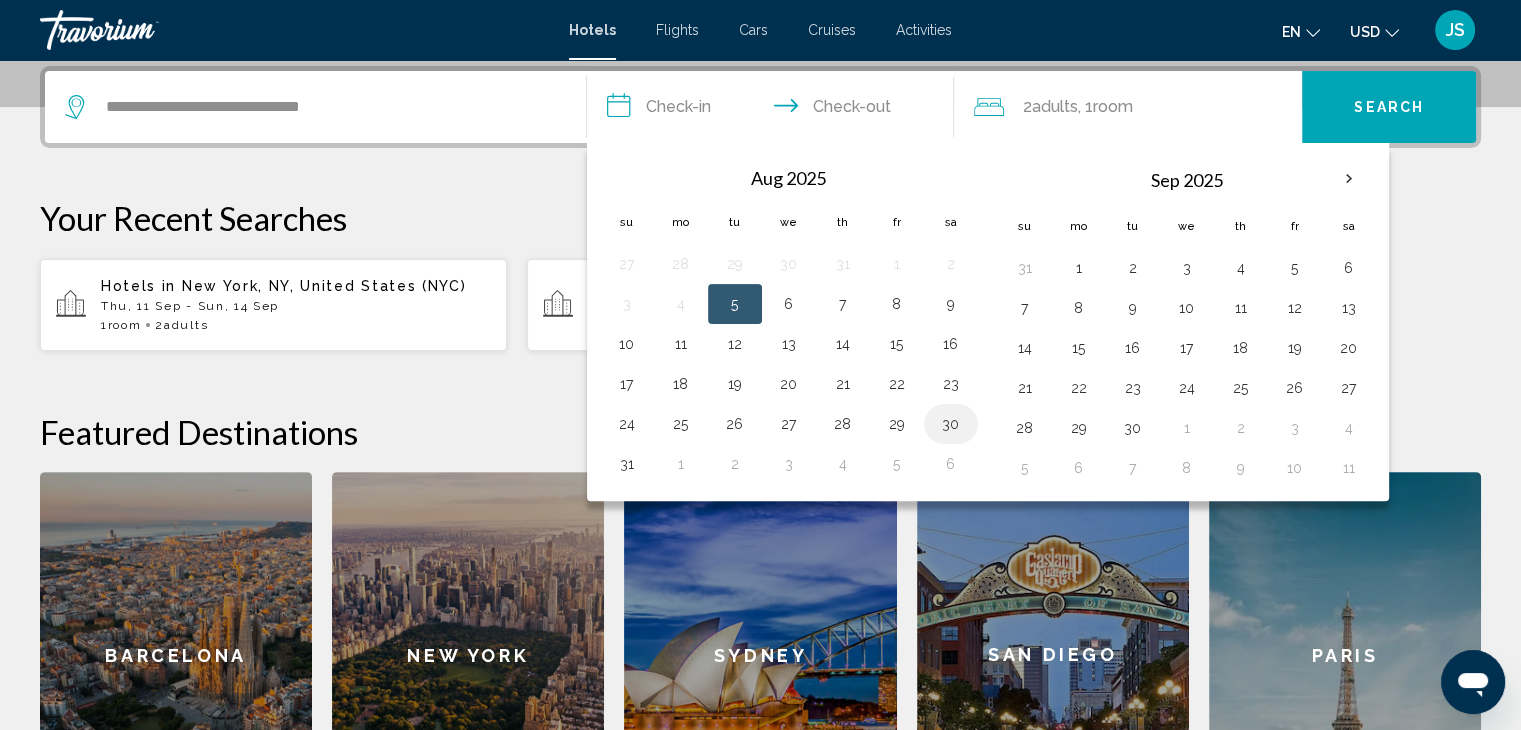 click on "30" at bounding box center [951, 424] 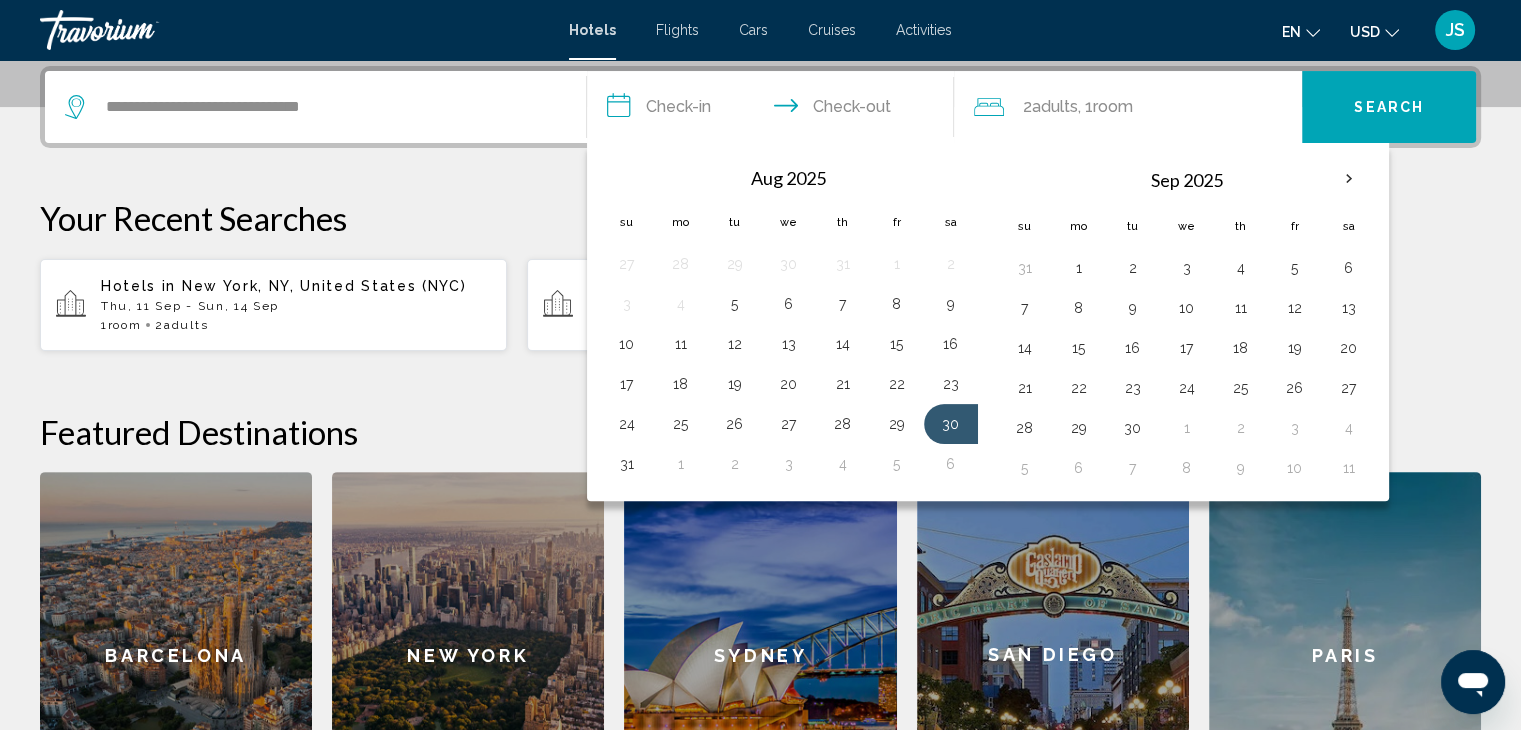 click on "**********" at bounding box center [775, 110] 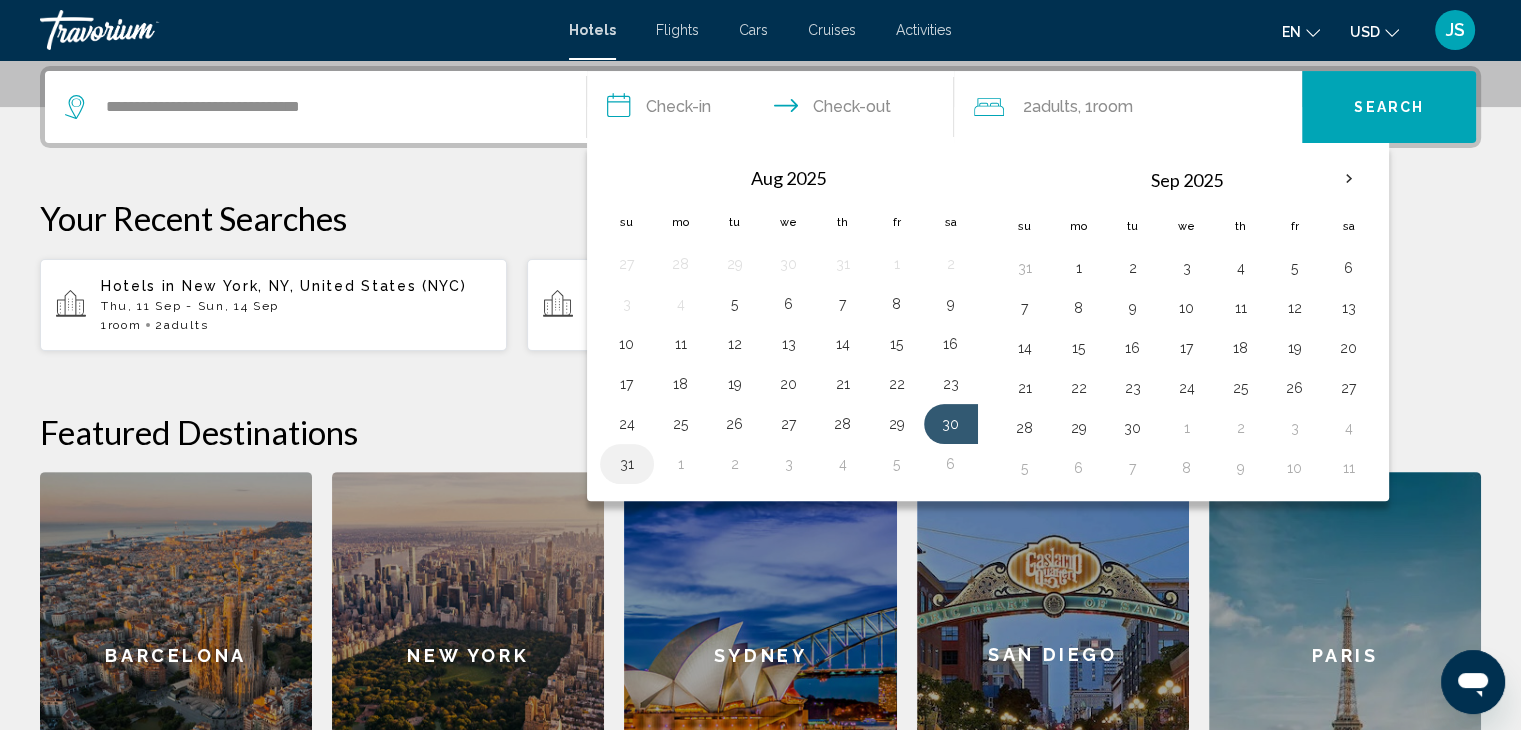click on "31" at bounding box center [627, 464] 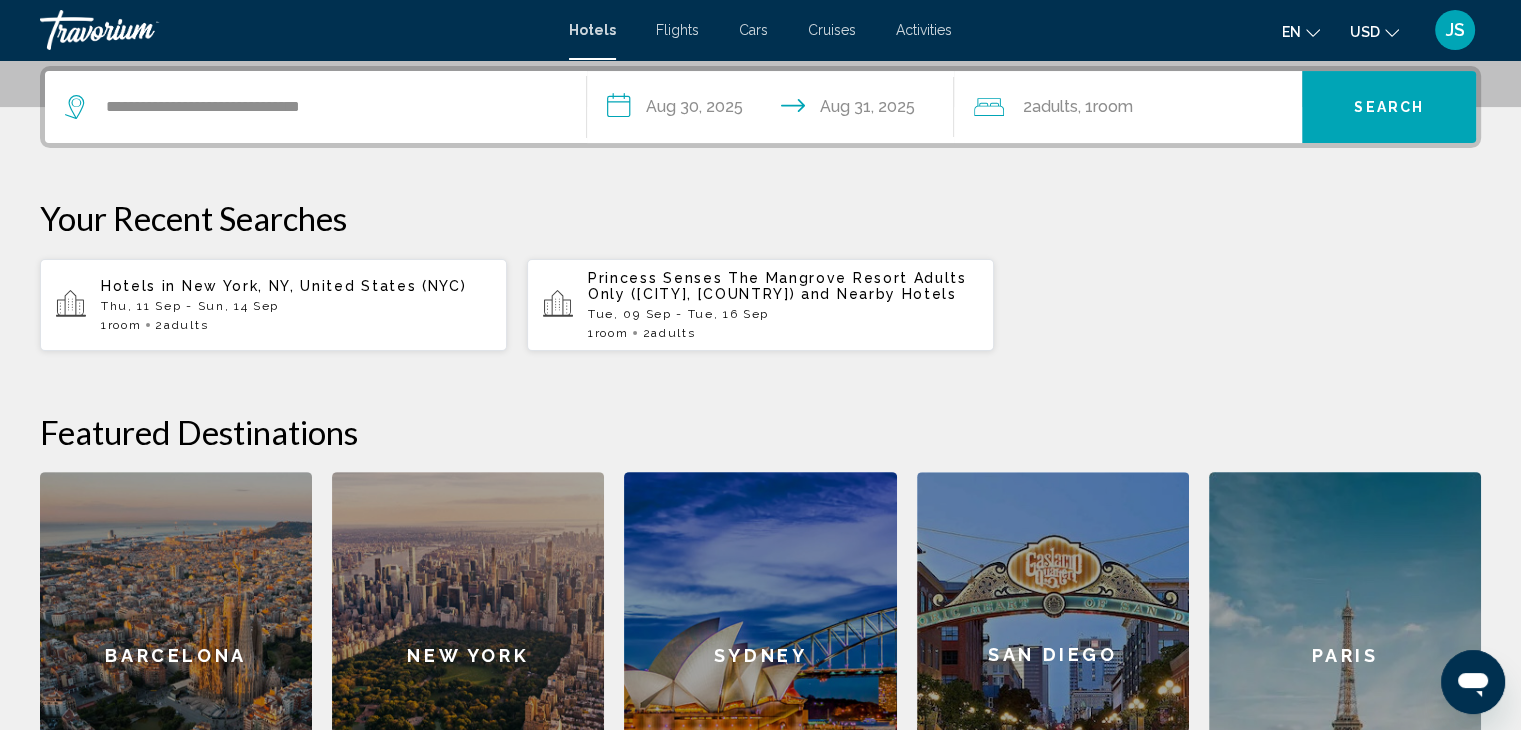 click on "Adults" 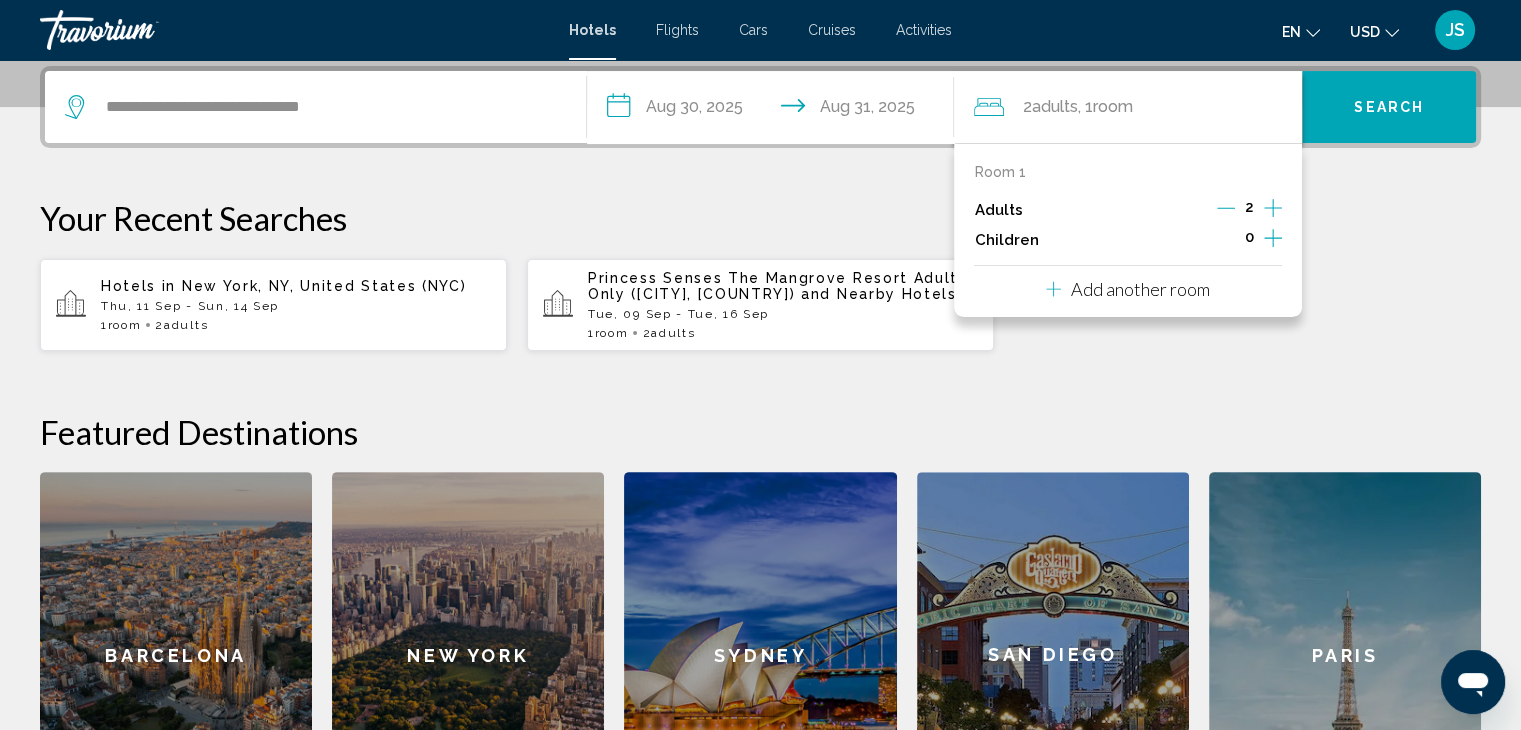 click 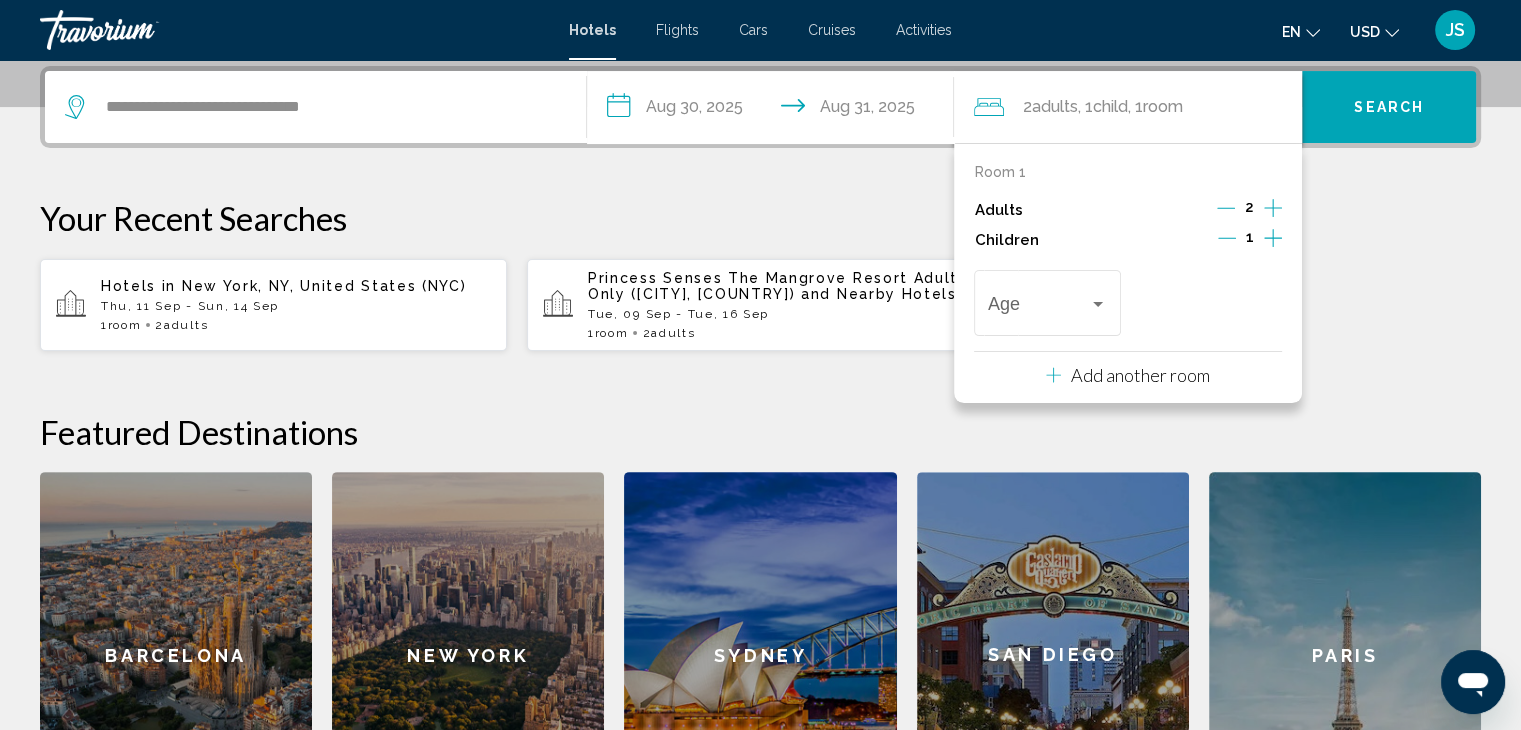 click 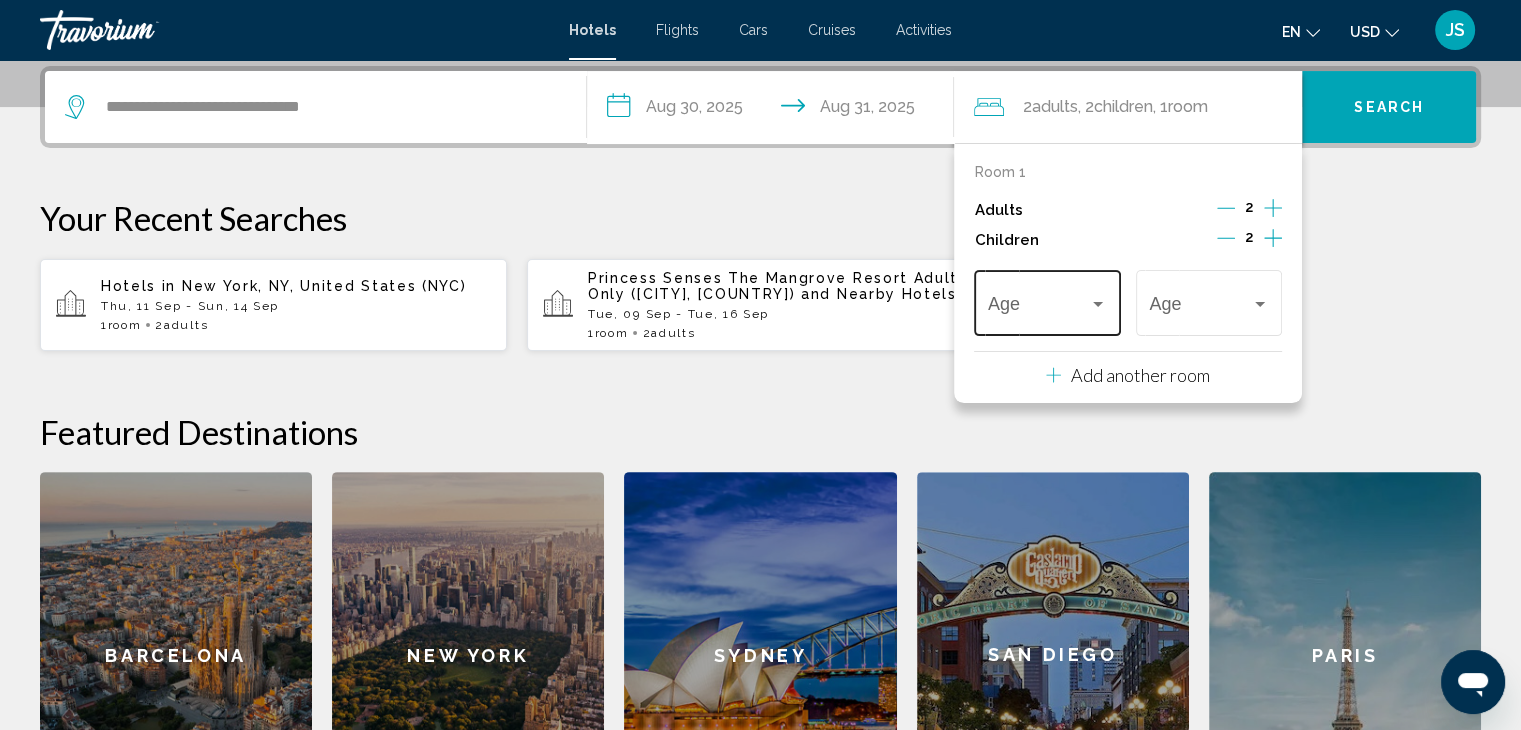click on "Age" at bounding box center [1047, 300] 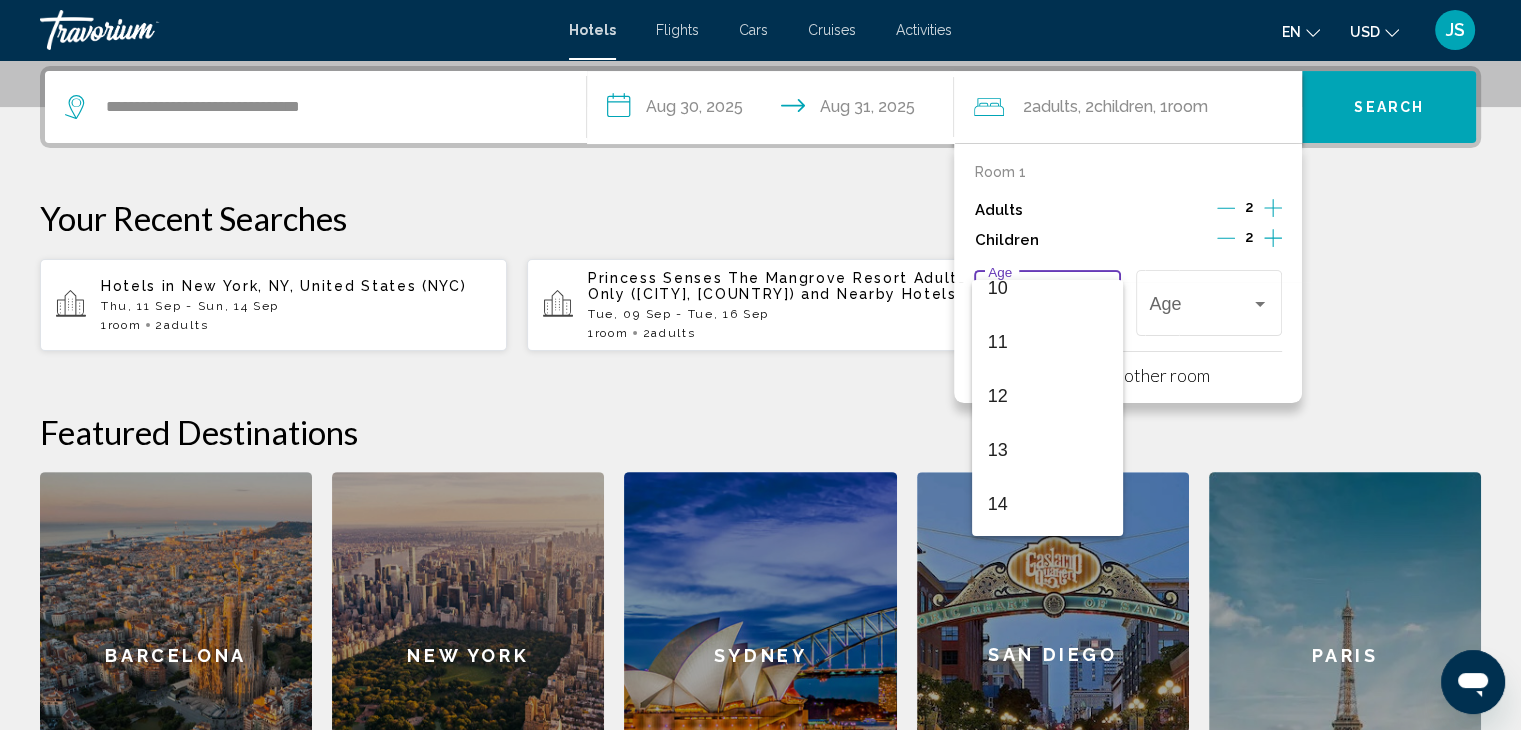 scroll, scrollTop: 580, scrollLeft: 0, axis: vertical 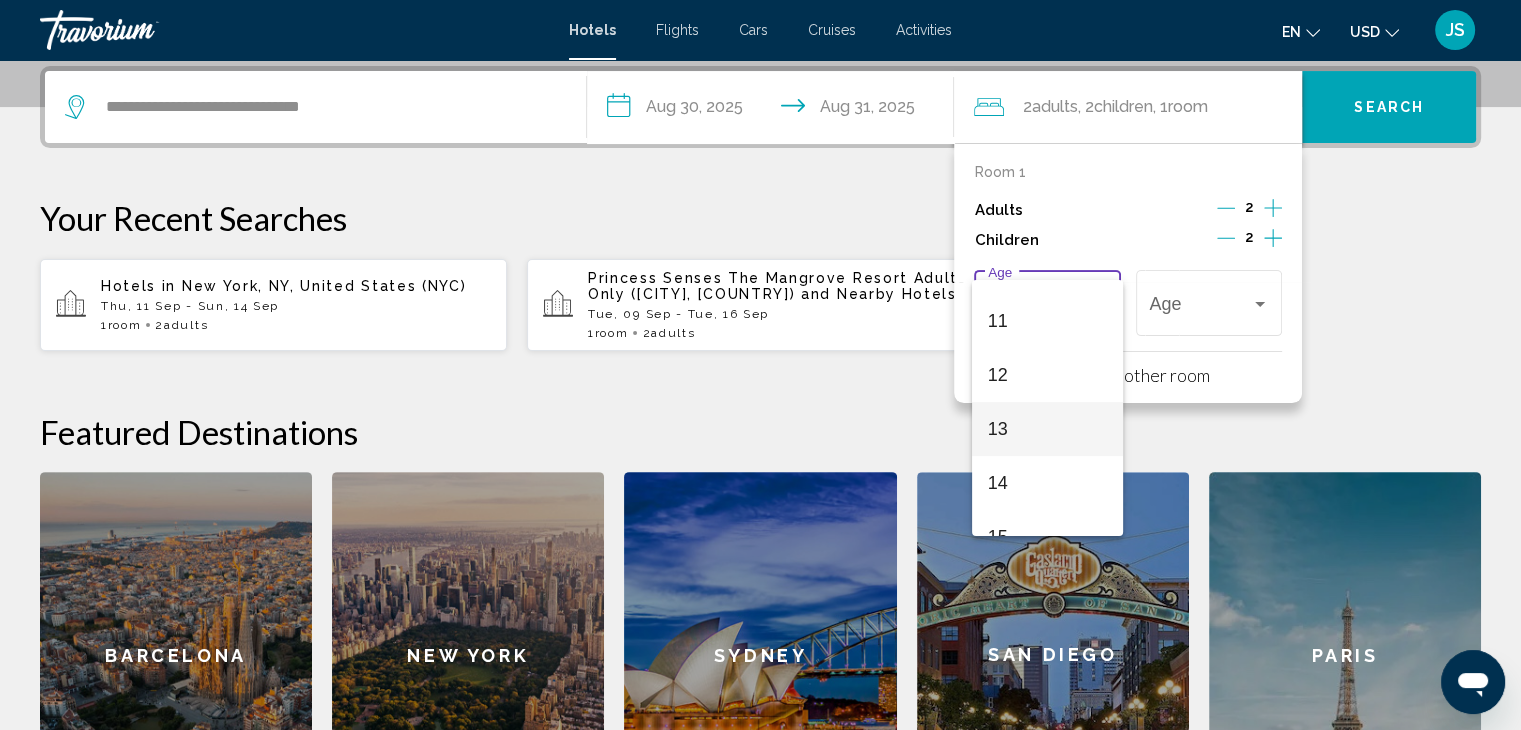 click on "13" at bounding box center (1047, 429) 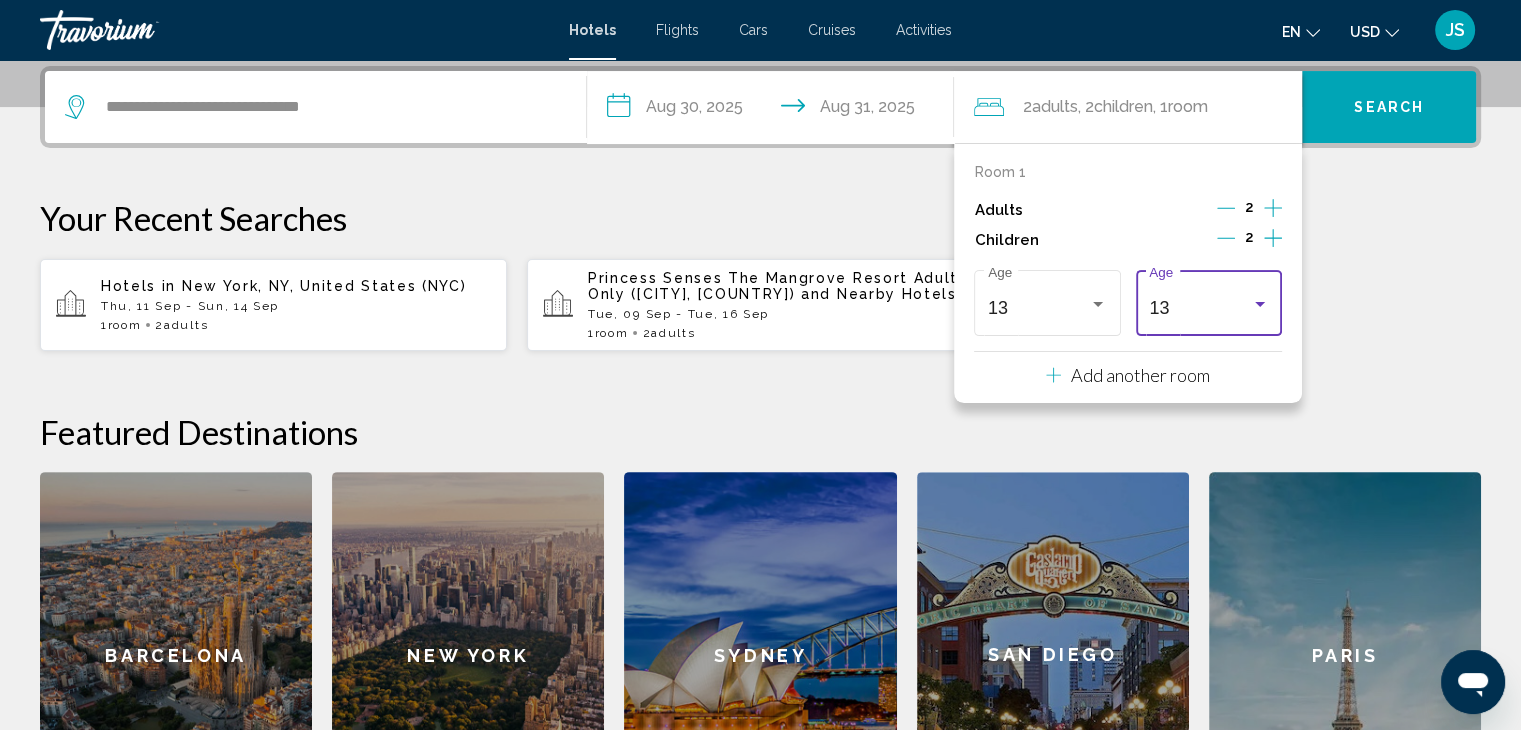 click at bounding box center [1260, 304] 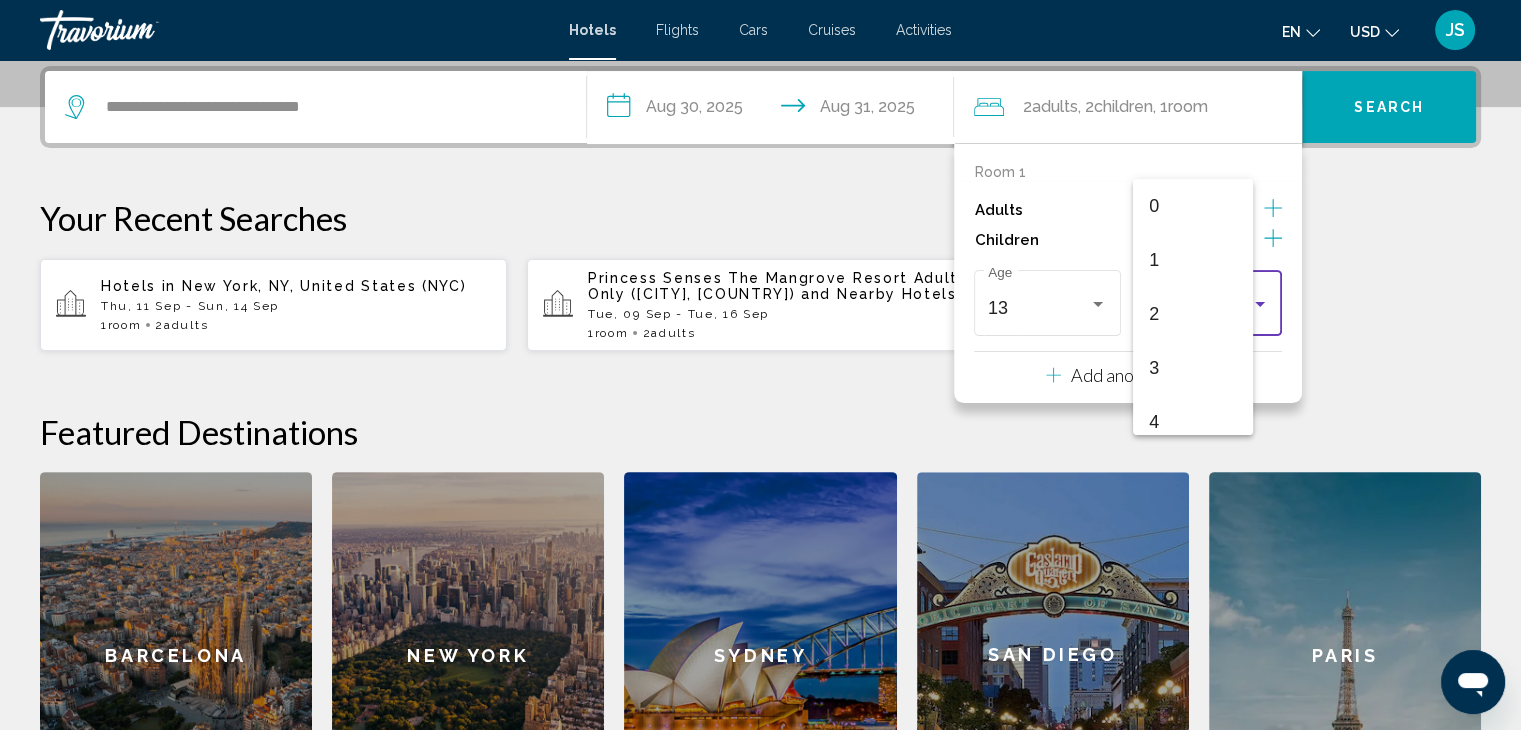 scroll, scrollTop: 600, scrollLeft: 0, axis: vertical 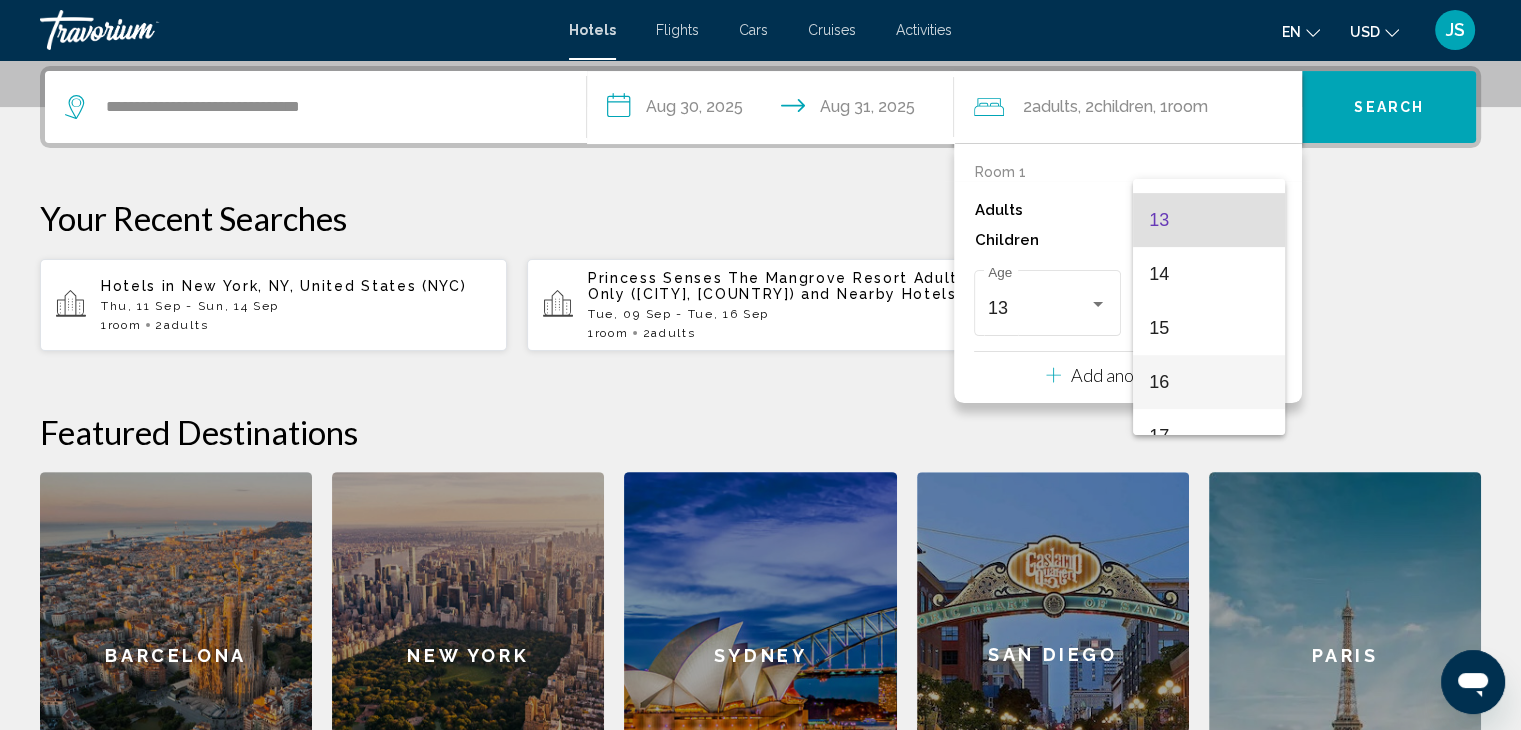 click on "16" at bounding box center (1208, 382) 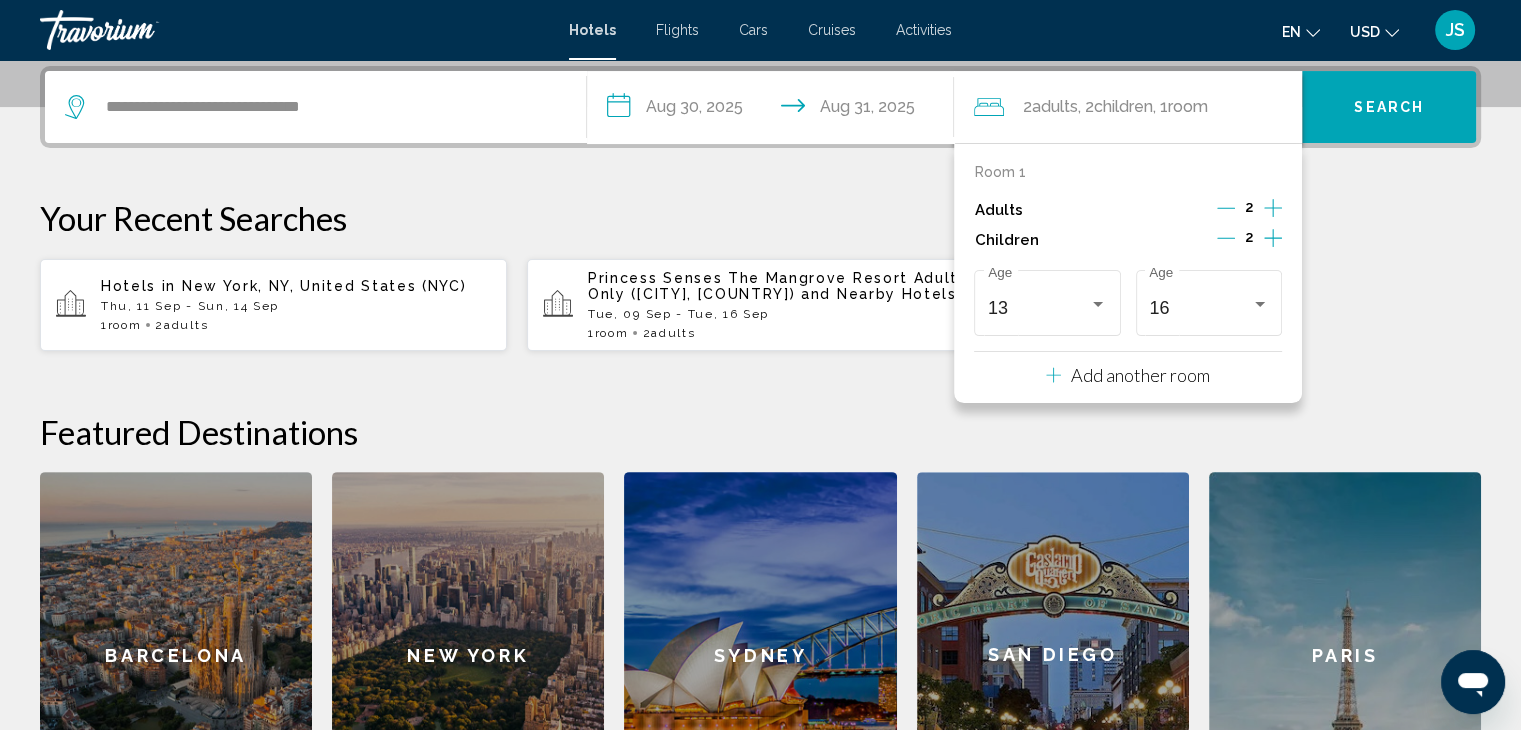 click on "Search" at bounding box center [1389, 108] 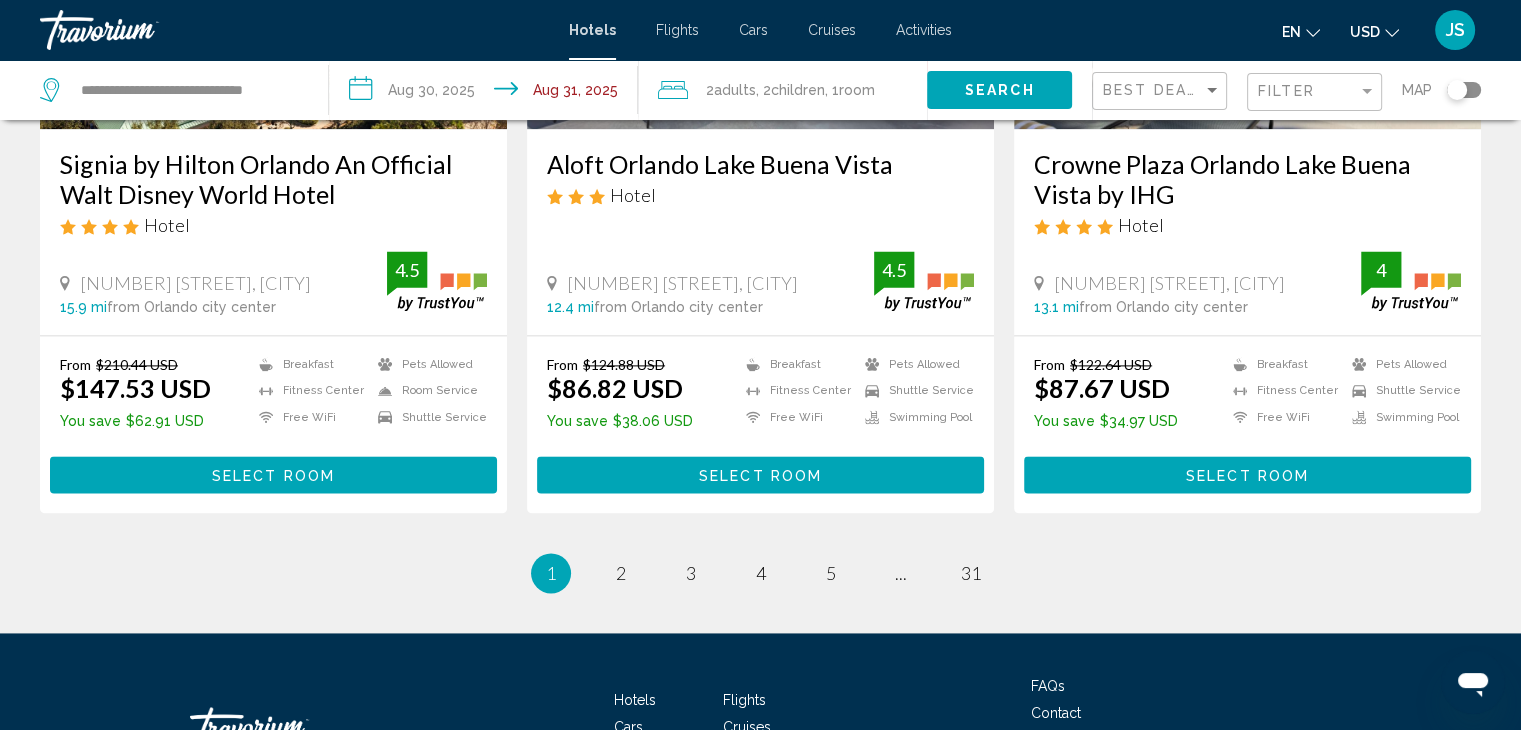 scroll, scrollTop: 2634, scrollLeft: 0, axis: vertical 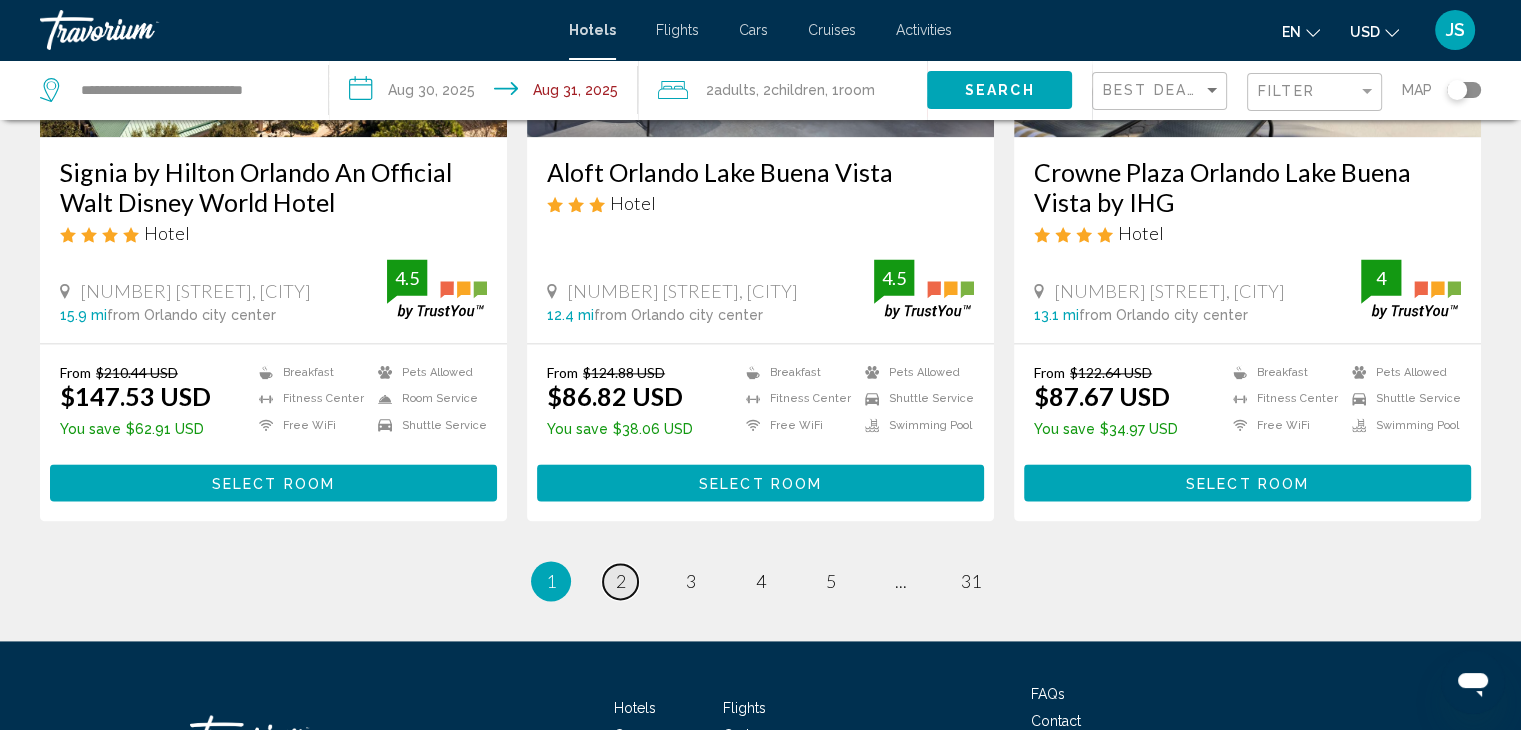 click on "2" at bounding box center [621, 581] 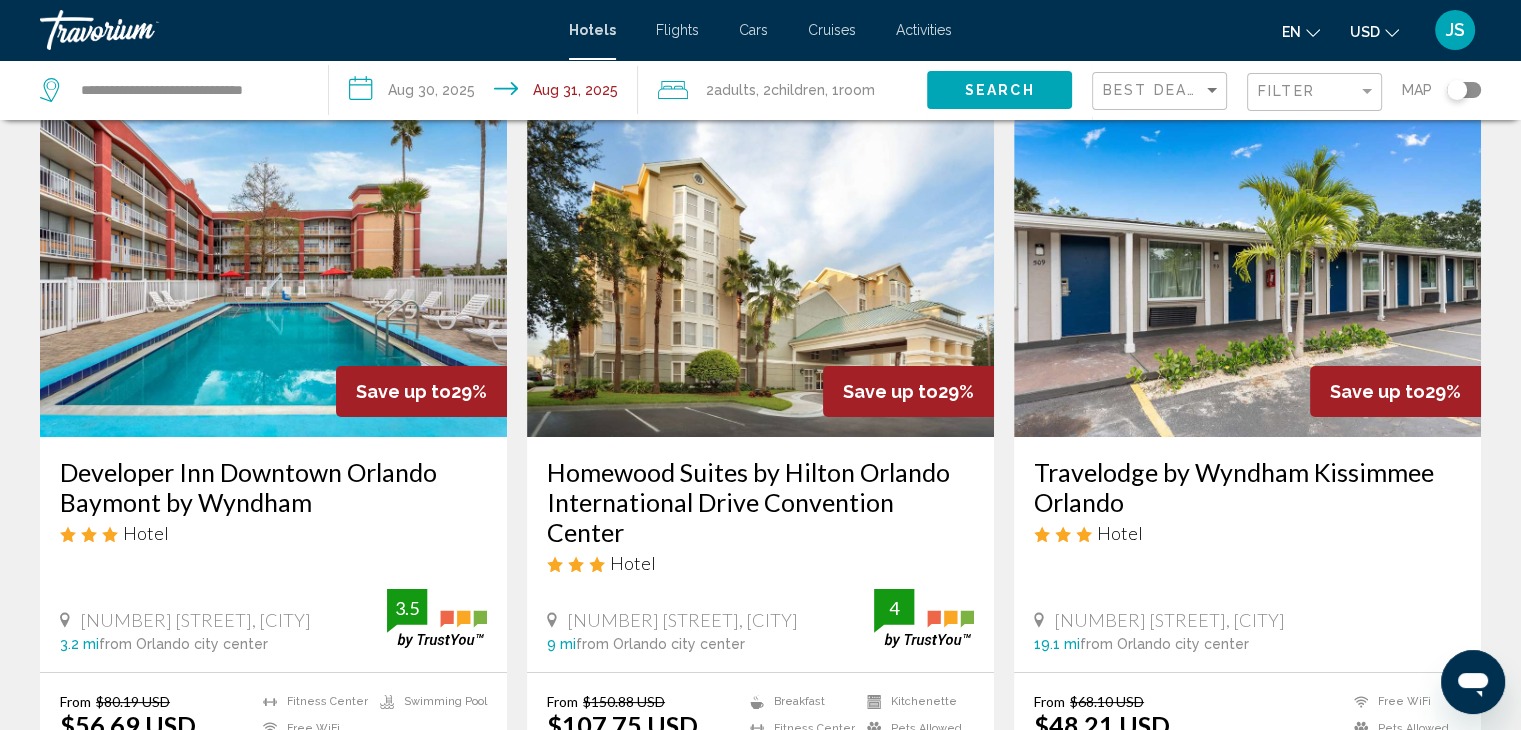 scroll, scrollTop: 0, scrollLeft: 0, axis: both 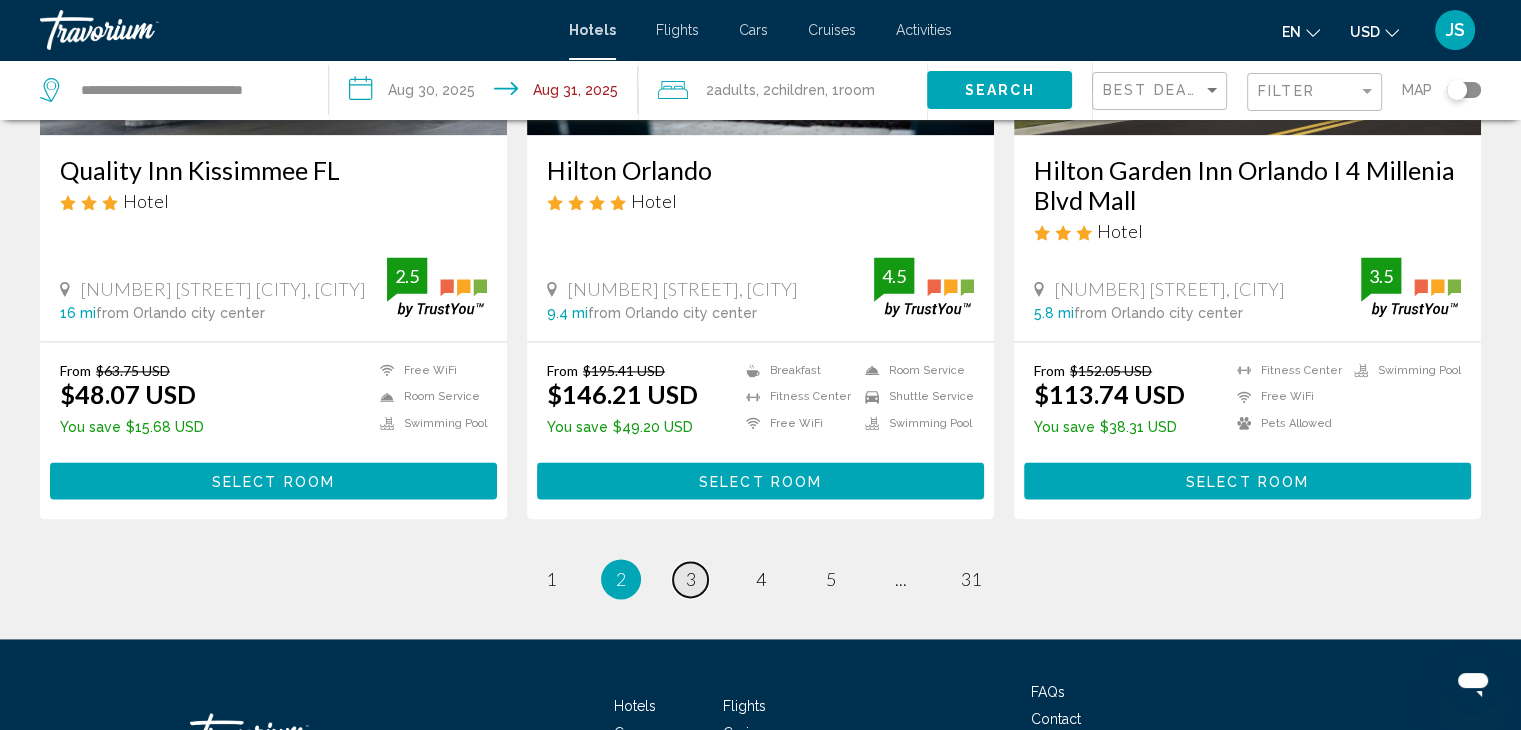 click on "3" at bounding box center [691, 579] 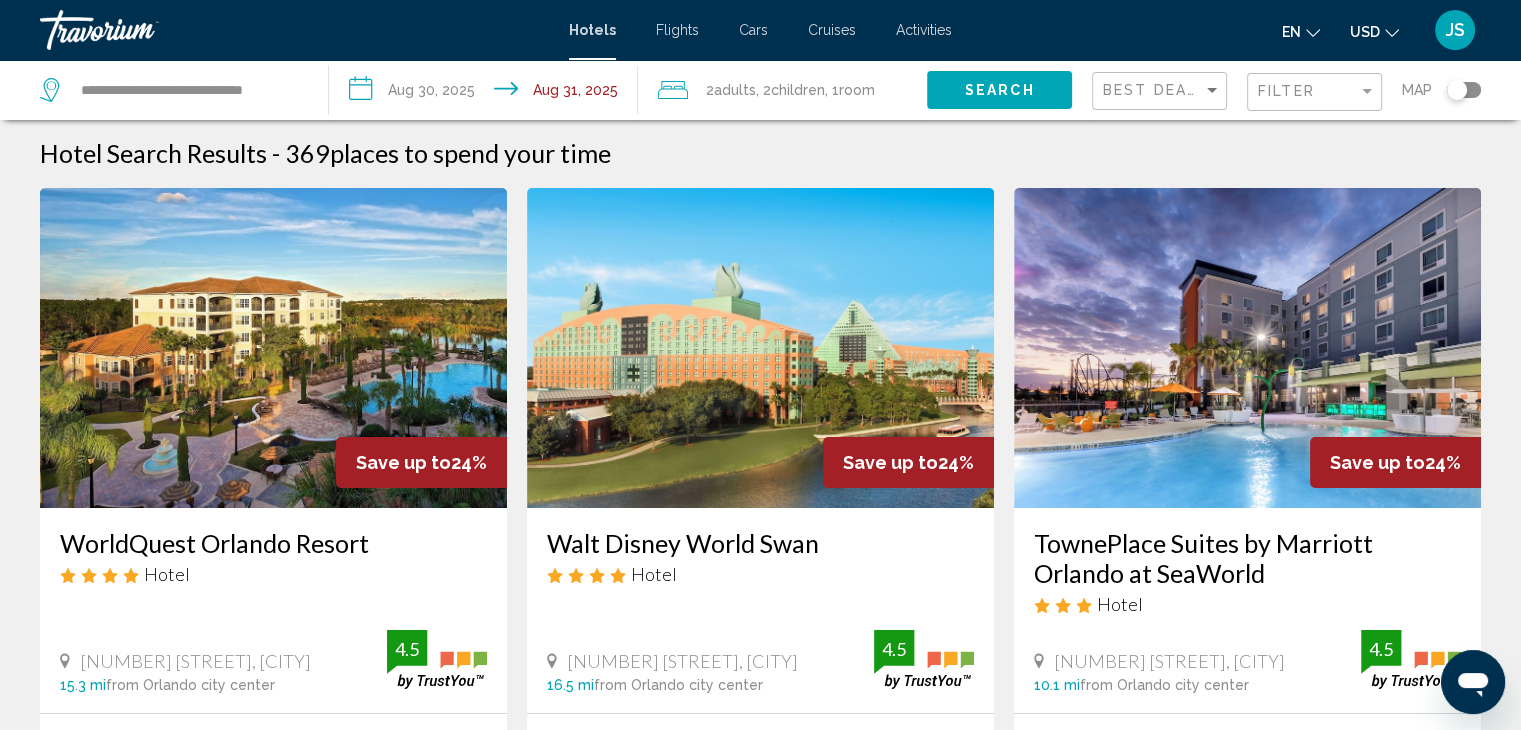 scroll, scrollTop: 0, scrollLeft: 0, axis: both 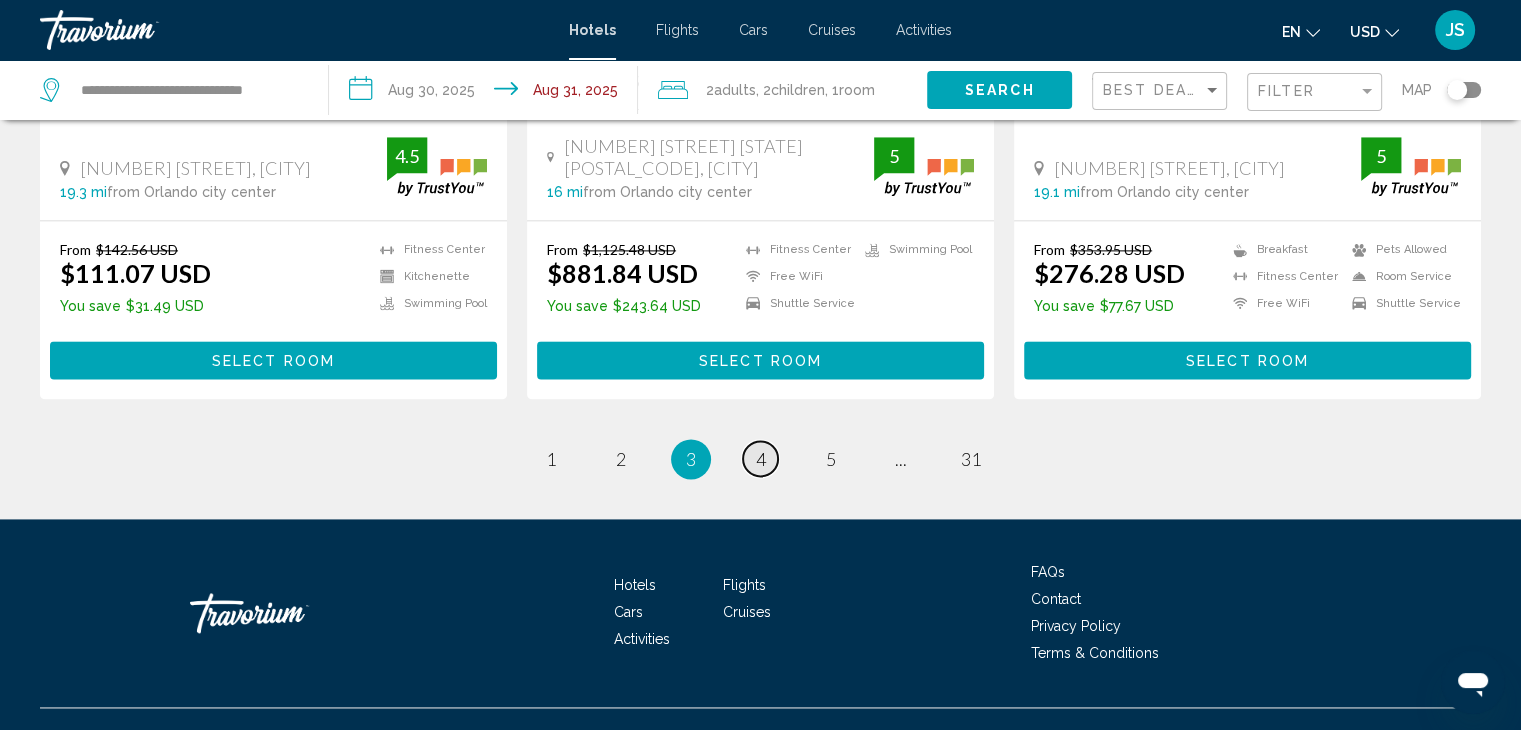 click on "4" at bounding box center (761, 459) 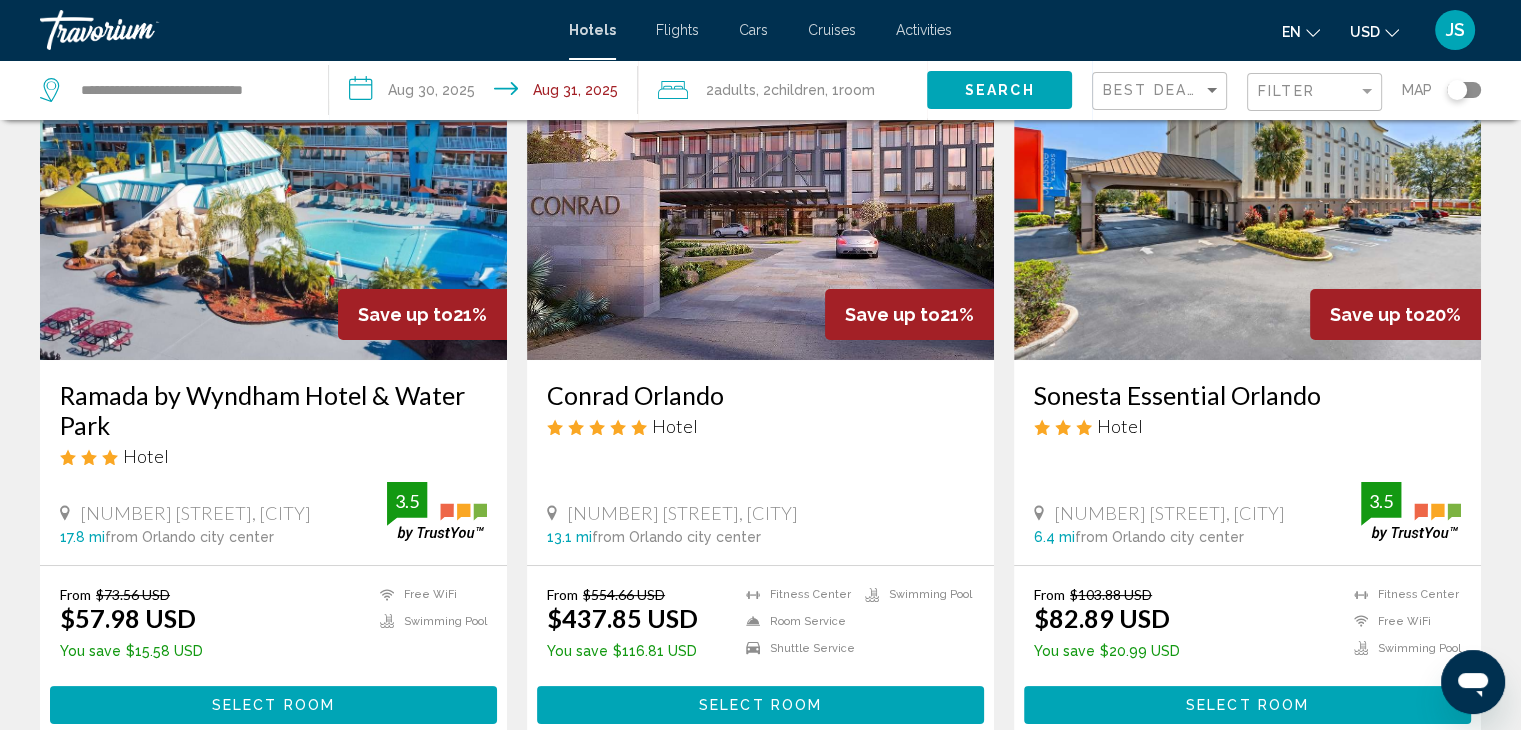 scroll, scrollTop: 0, scrollLeft: 0, axis: both 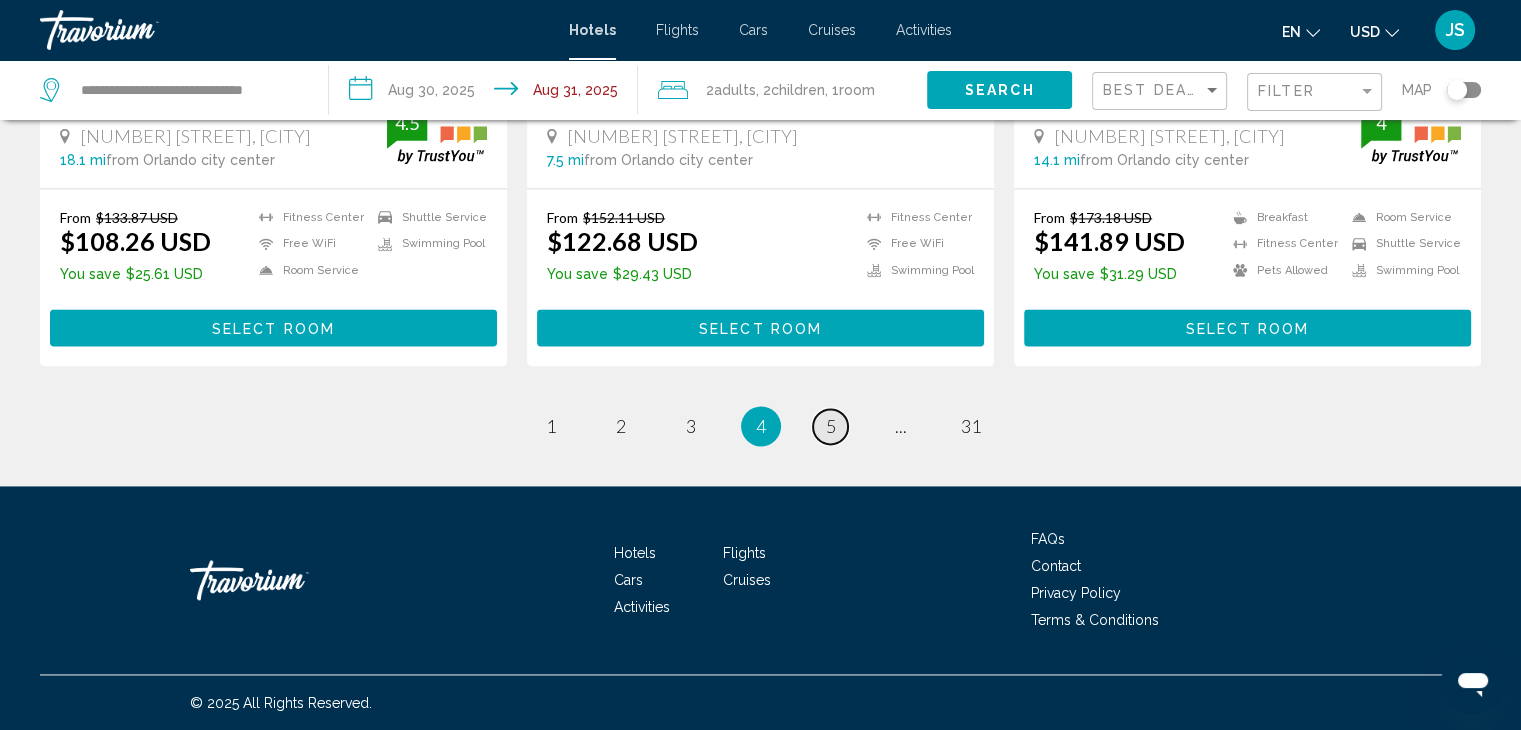 click on "page  5" at bounding box center (830, 426) 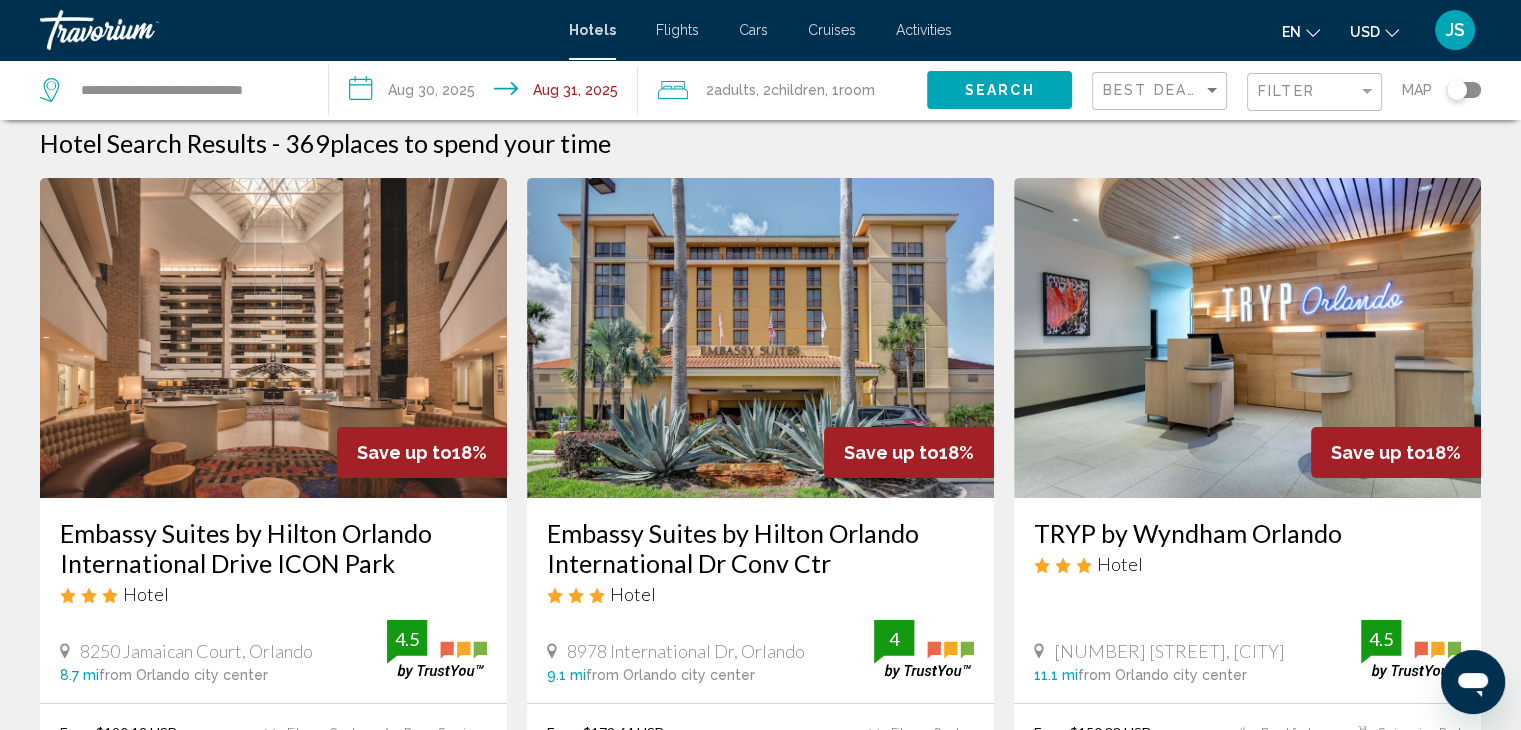 scroll, scrollTop: 0, scrollLeft: 0, axis: both 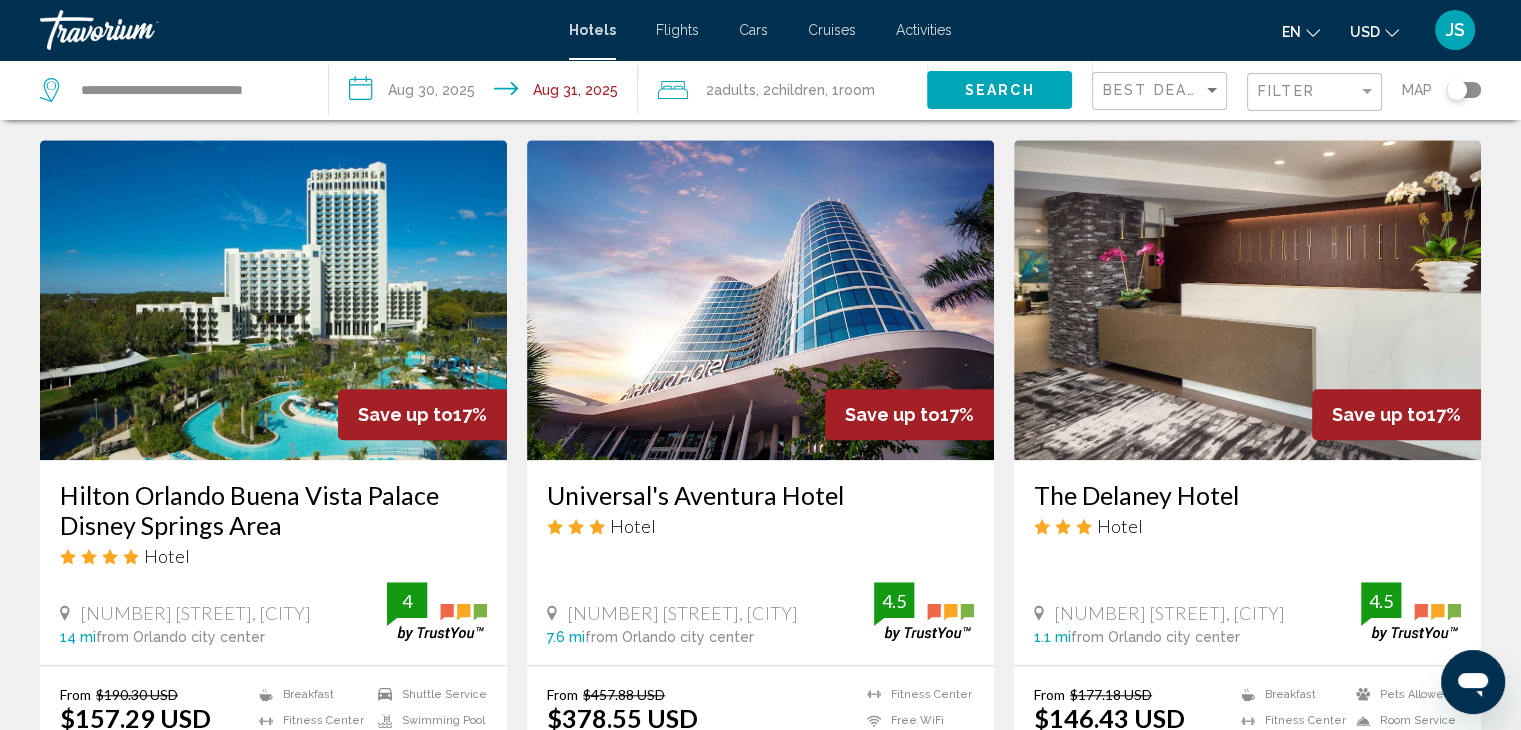 click at bounding box center (273, 300) 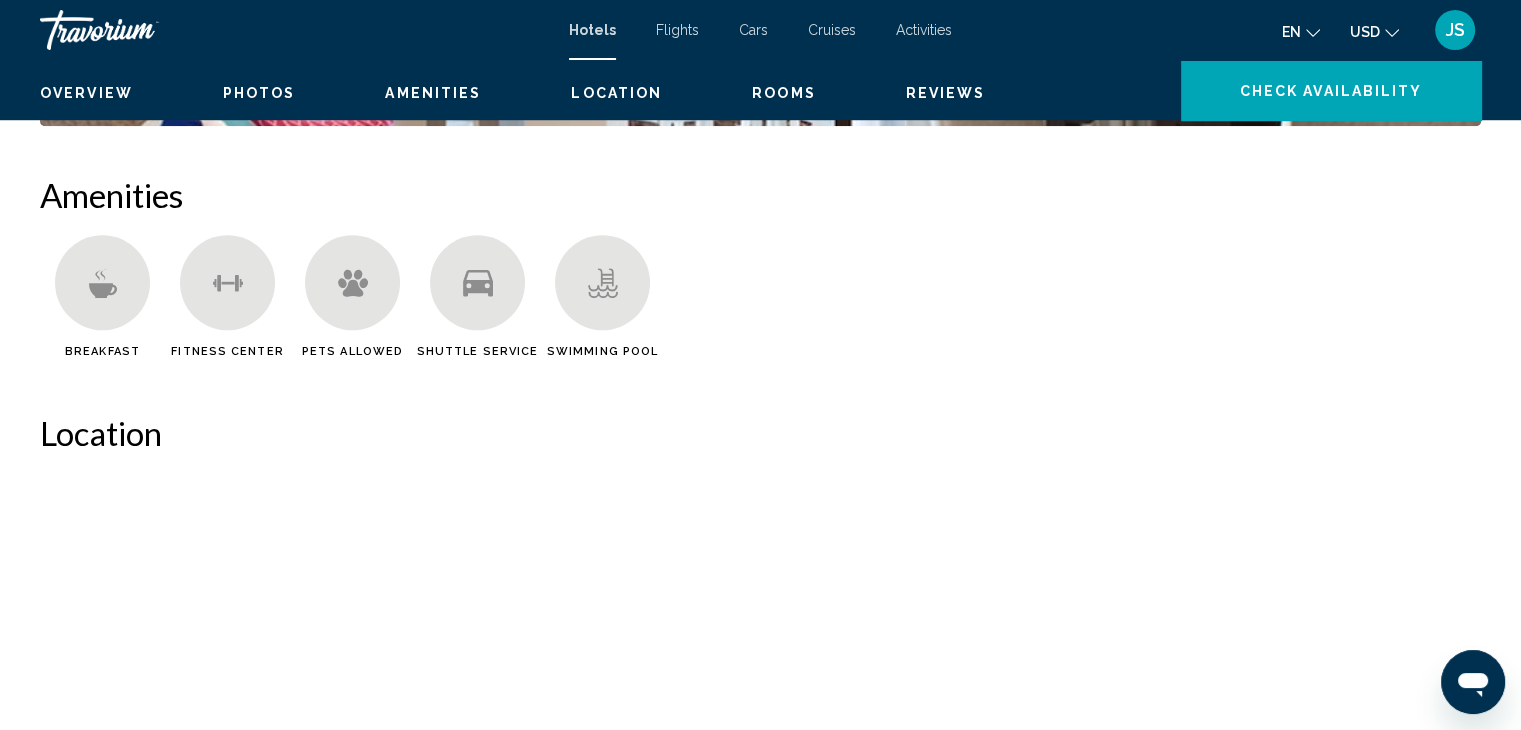 scroll, scrollTop: 0, scrollLeft: 0, axis: both 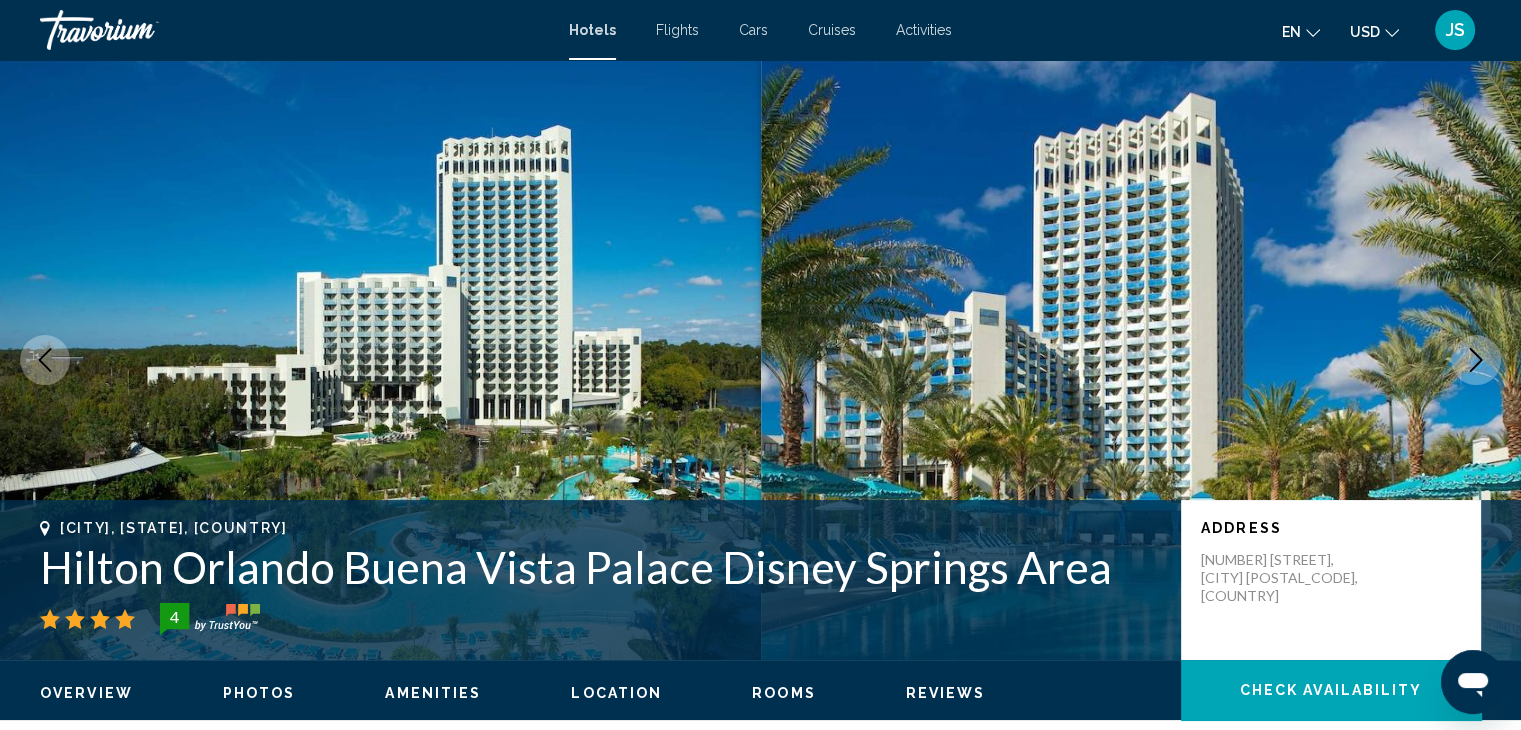click 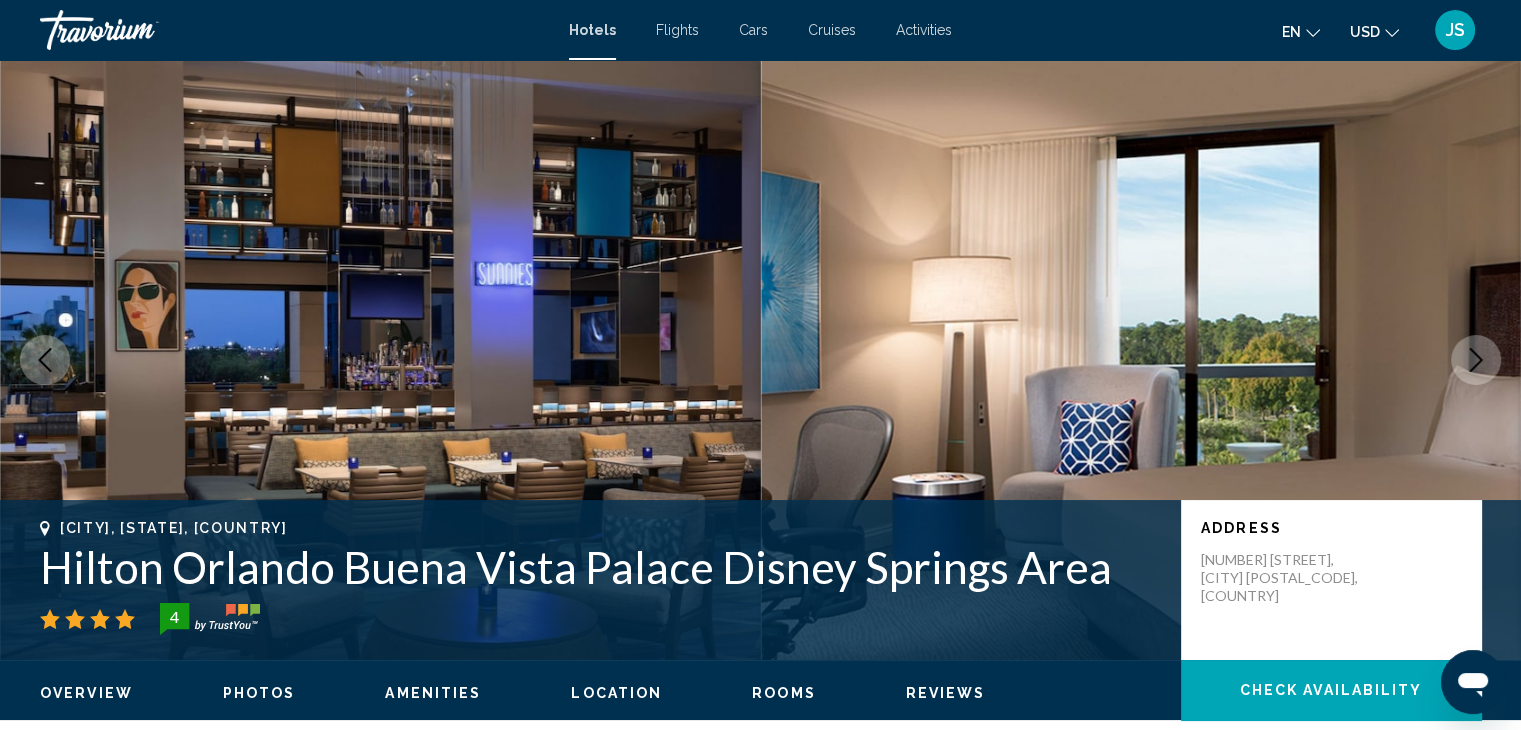 click 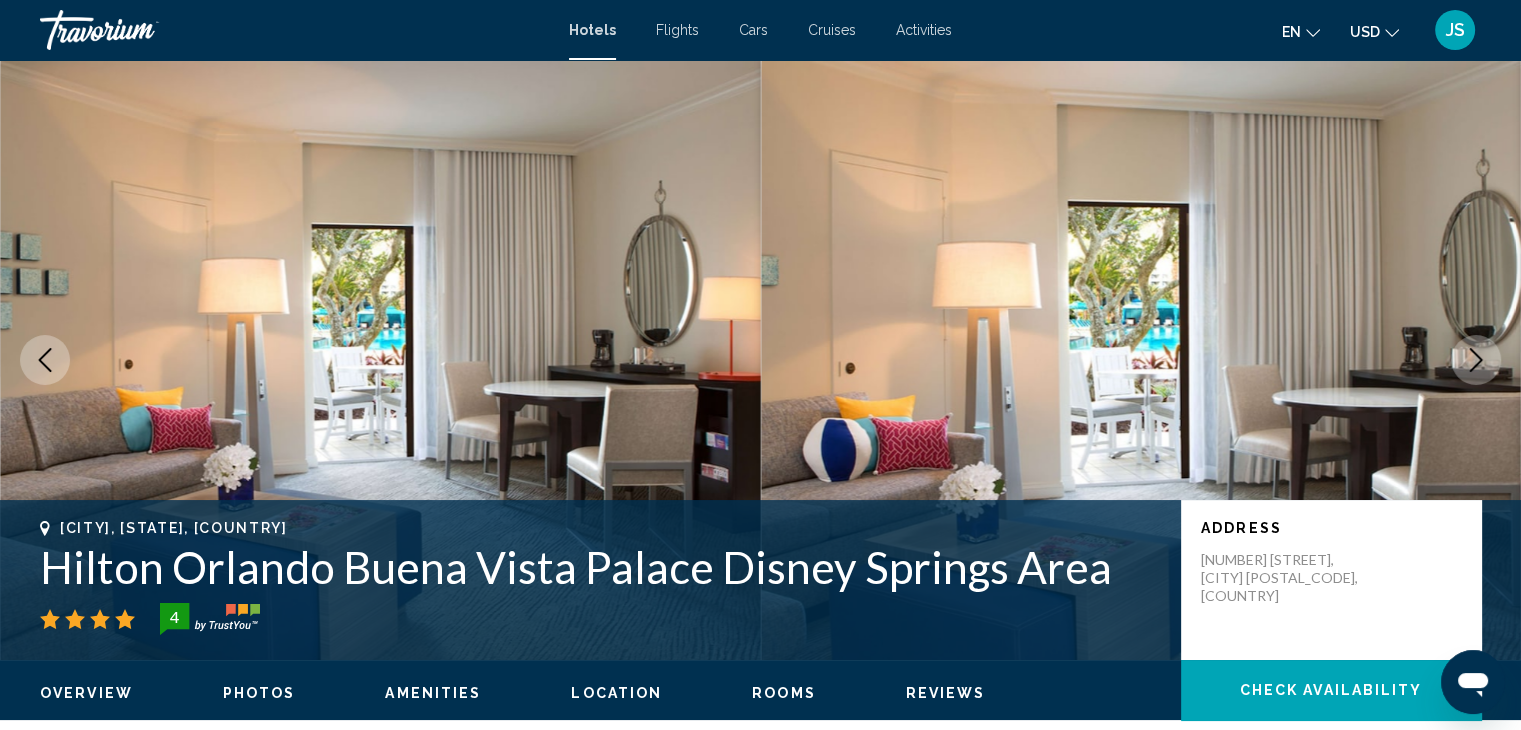 click 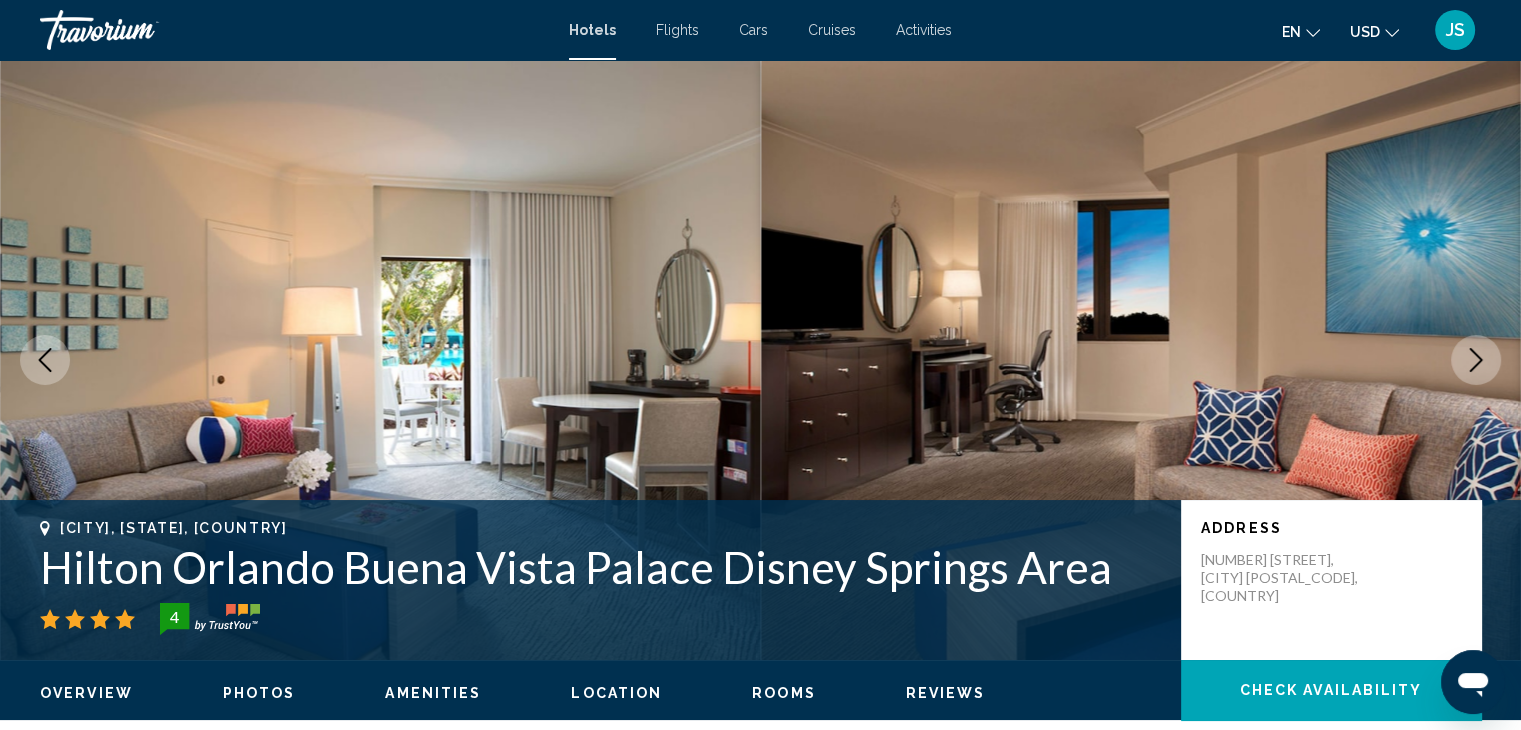 click 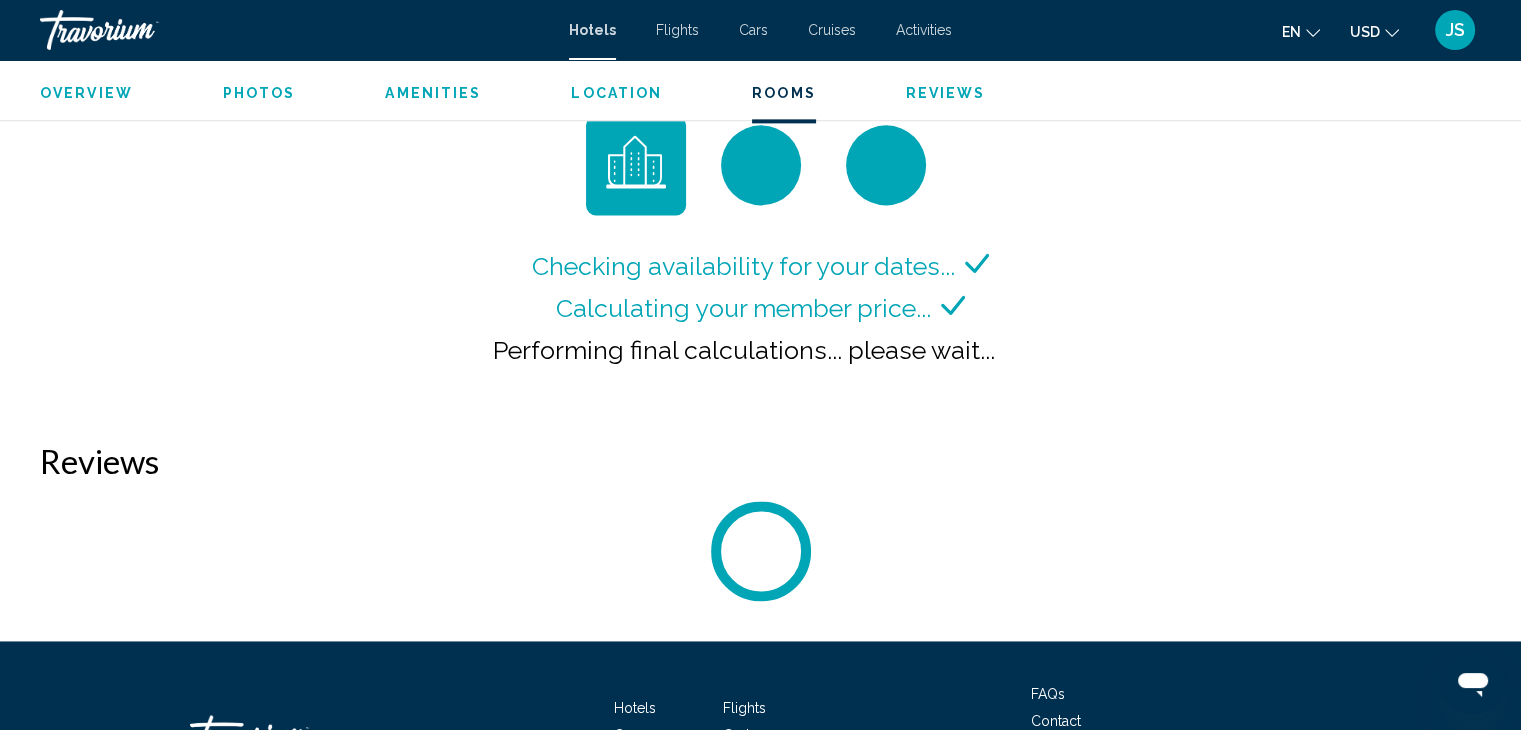 scroll, scrollTop: 2721, scrollLeft: 0, axis: vertical 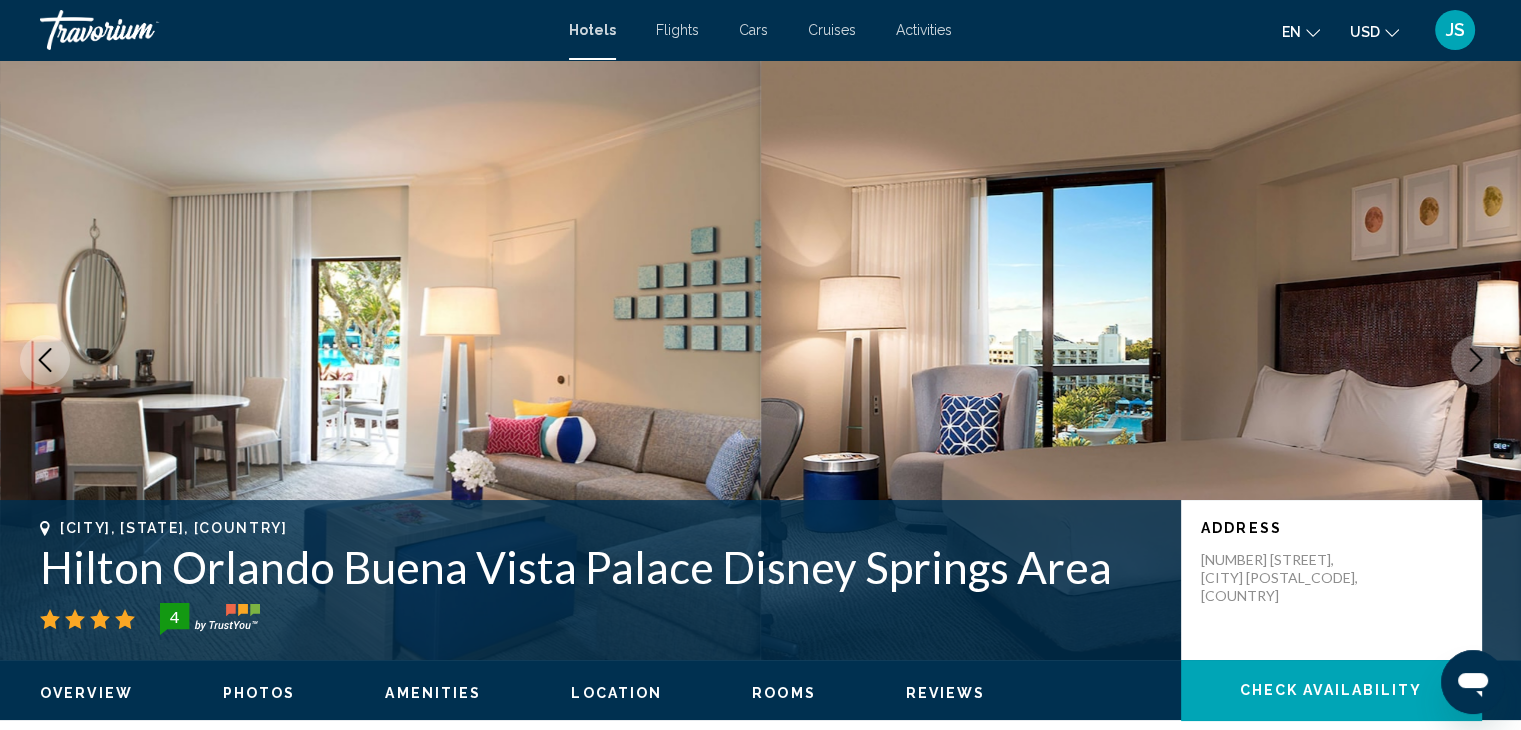 click on "Hotels" at bounding box center [592, 30] 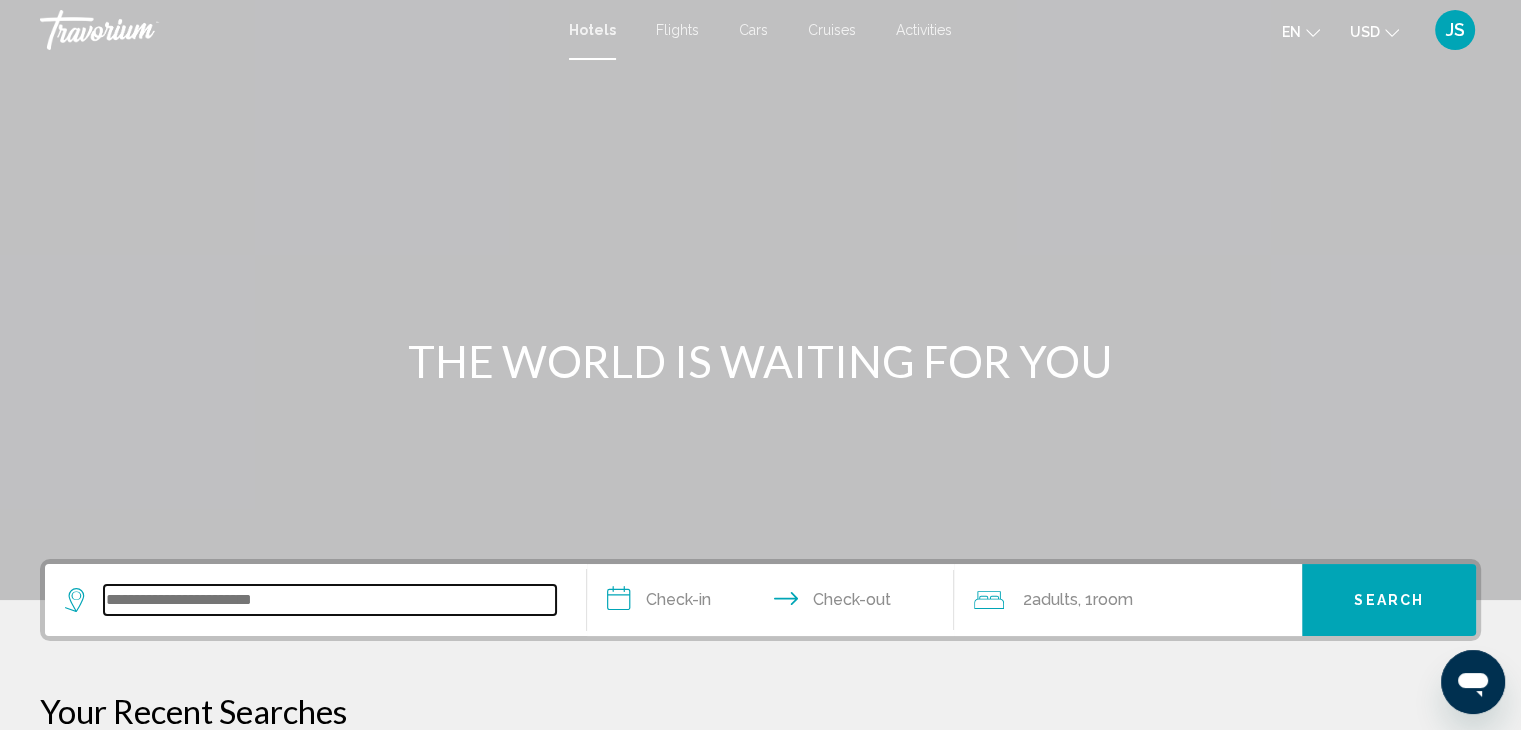 click at bounding box center (330, 600) 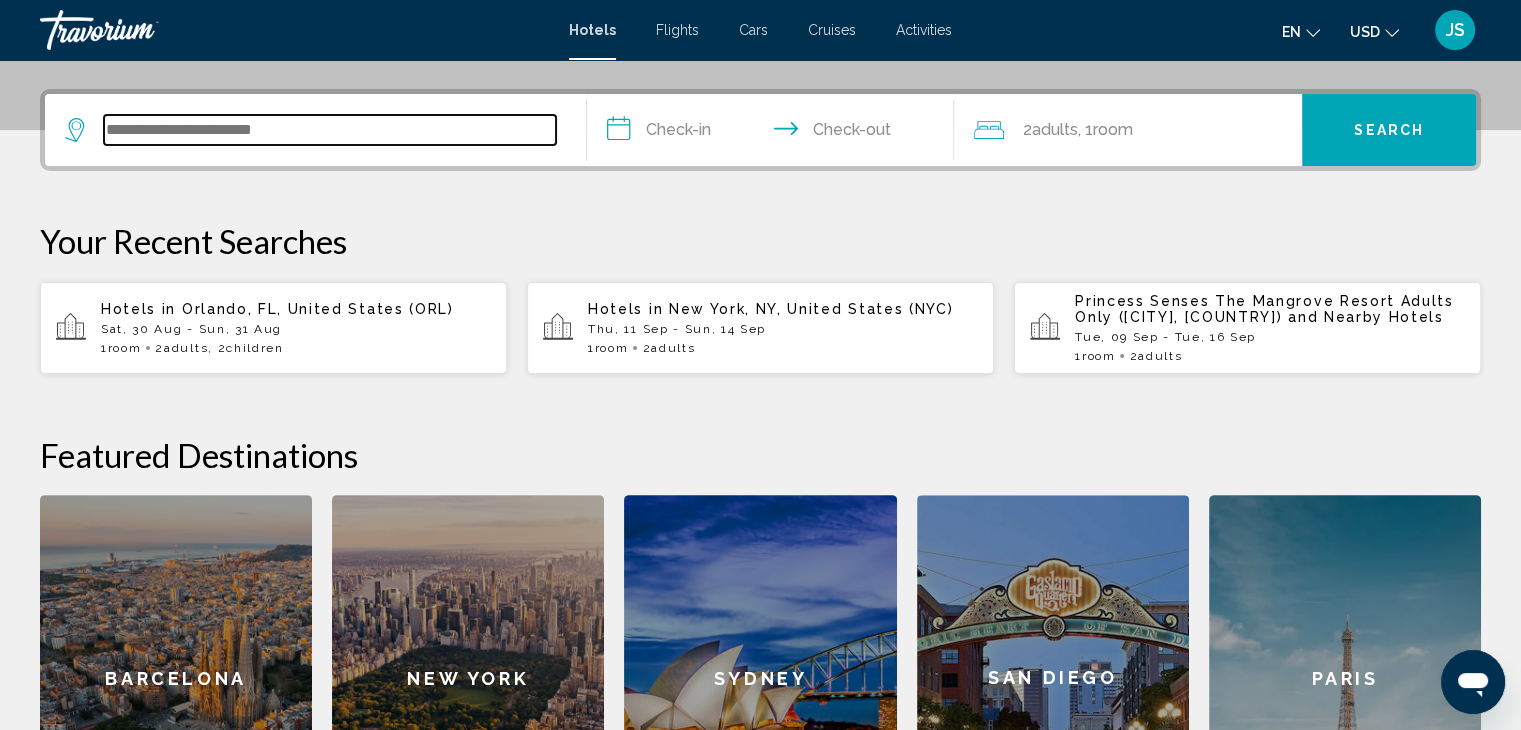 scroll, scrollTop: 493, scrollLeft: 0, axis: vertical 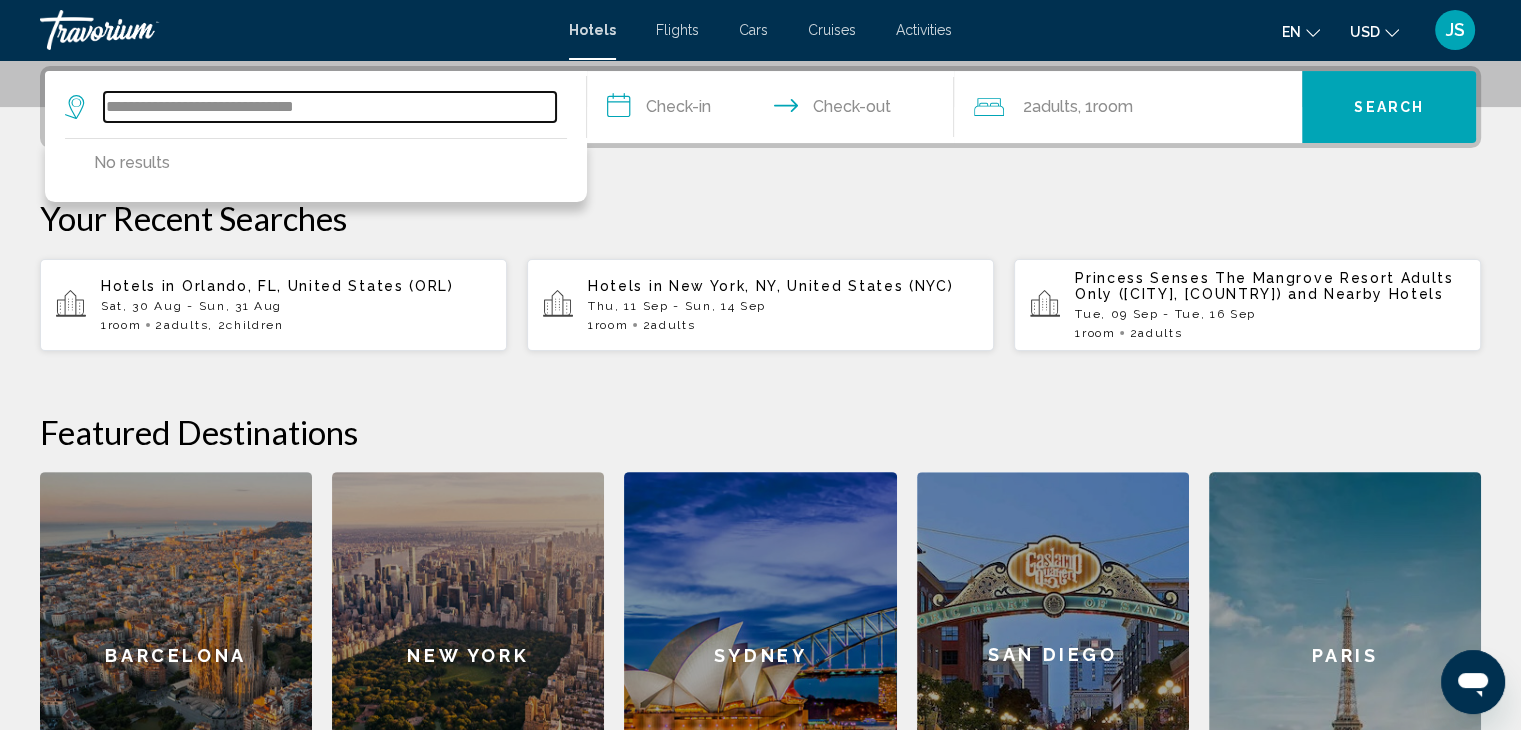 click on "**********" at bounding box center [330, 107] 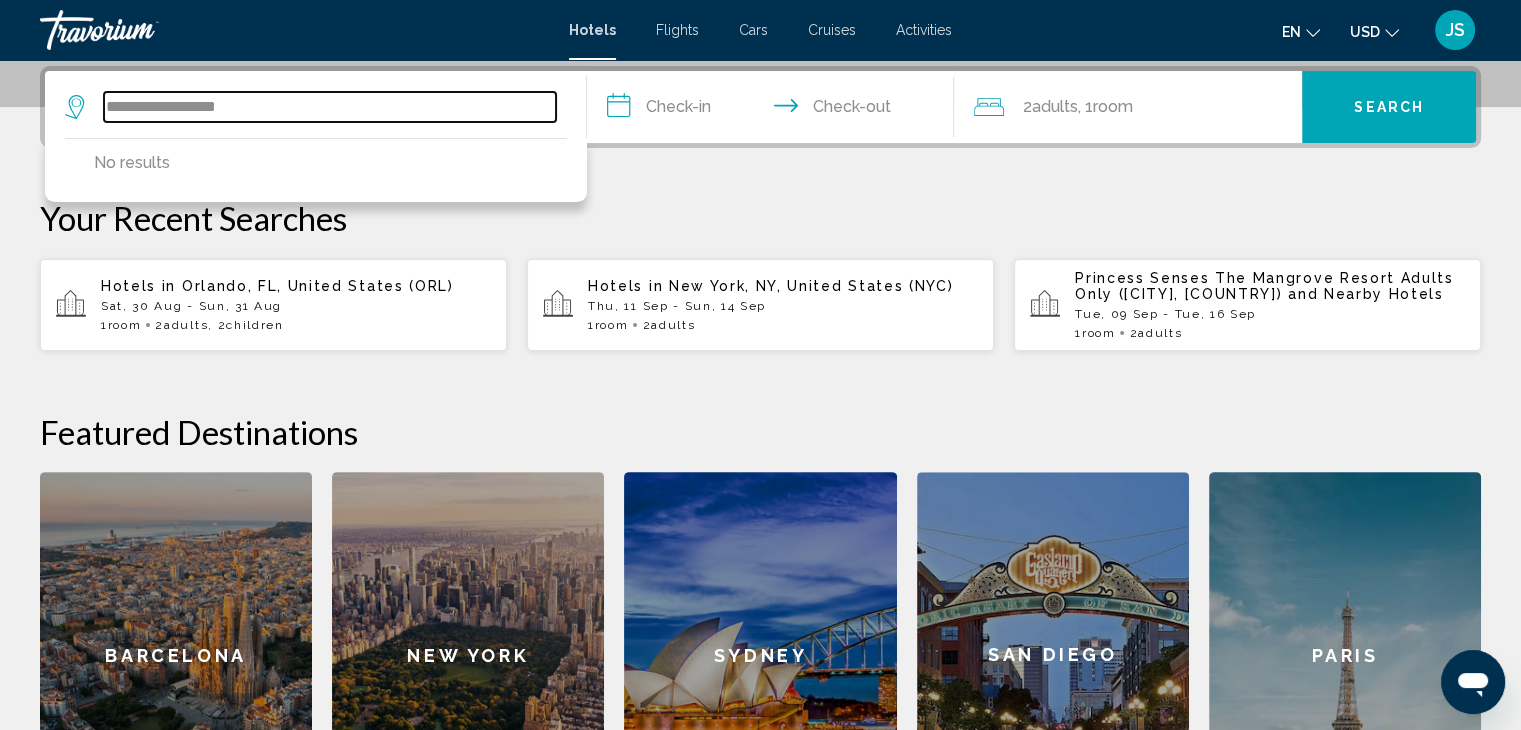 click on "**********" at bounding box center [330, 107] 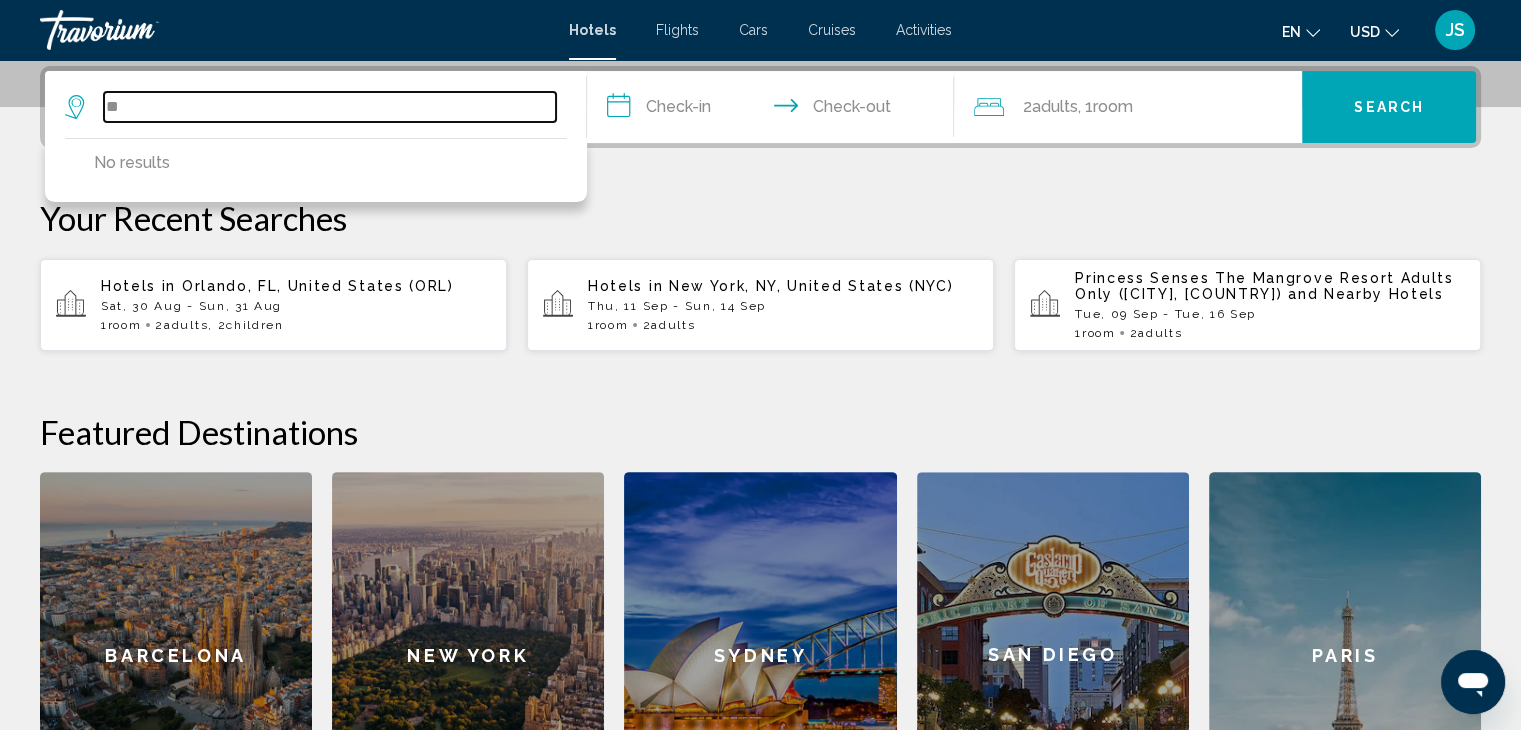 type on "*" 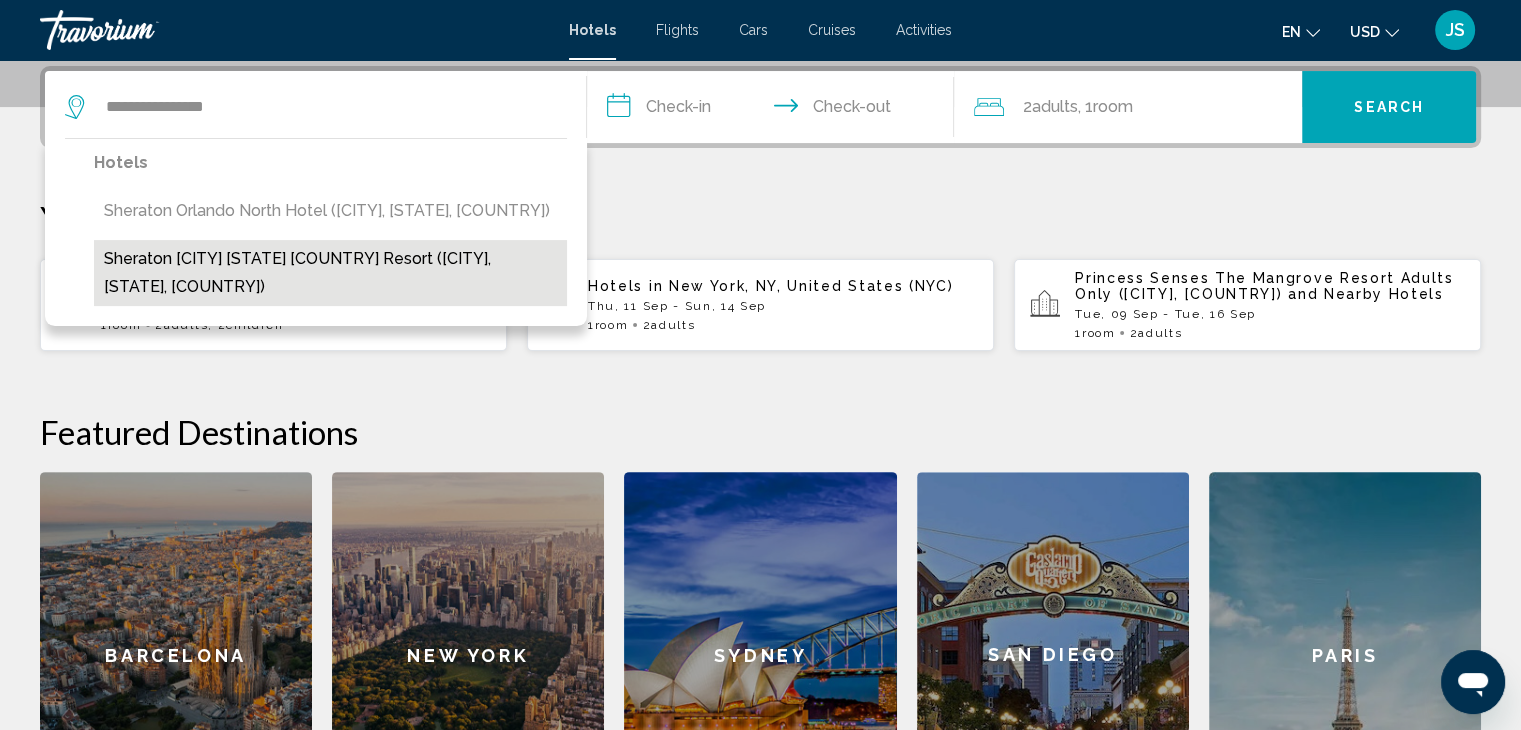 click on "Sheraton [CITY] [STATE] [COUNTRY] Resort ([CITY], [STATE], [COUNTRY])" at bounding box center [330, 273] 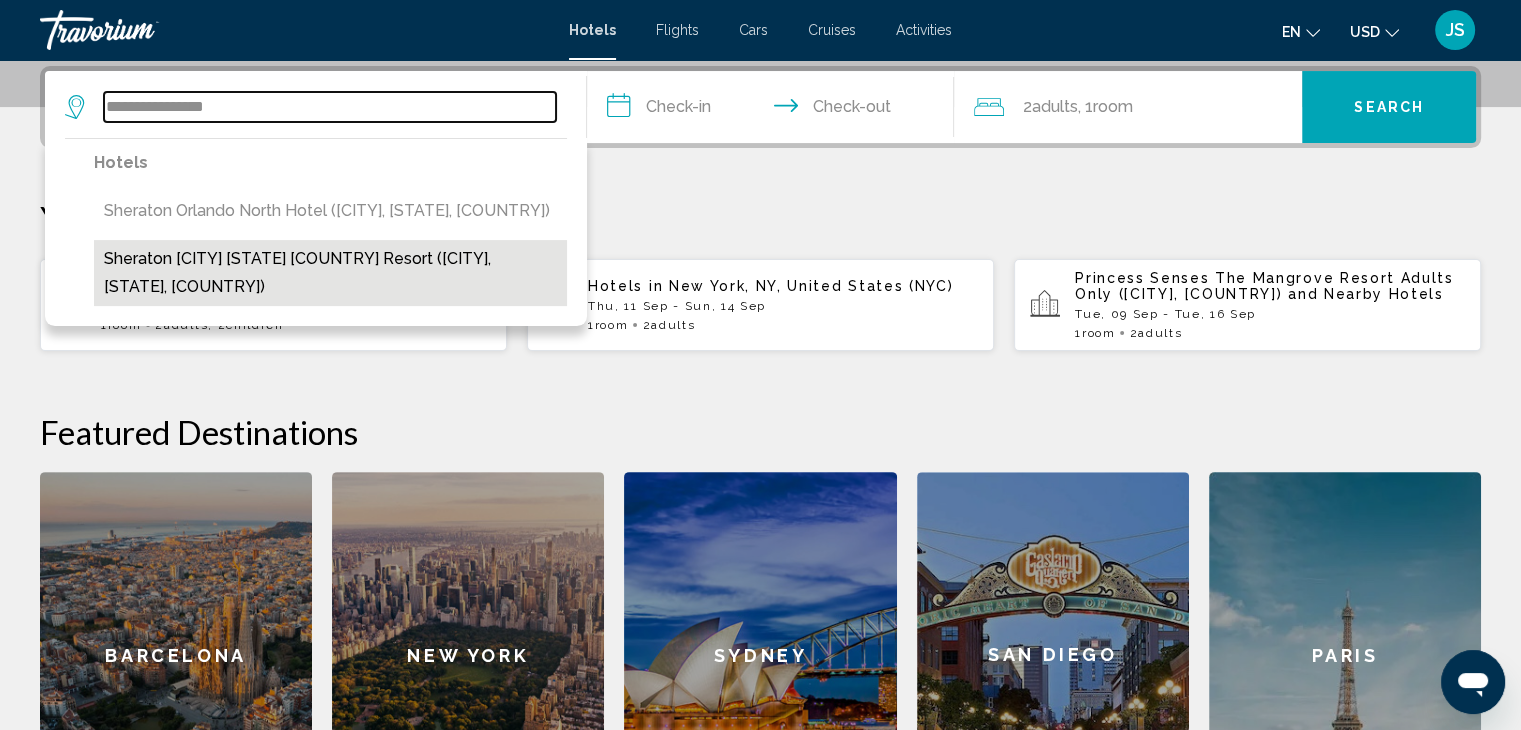 type on "**********" 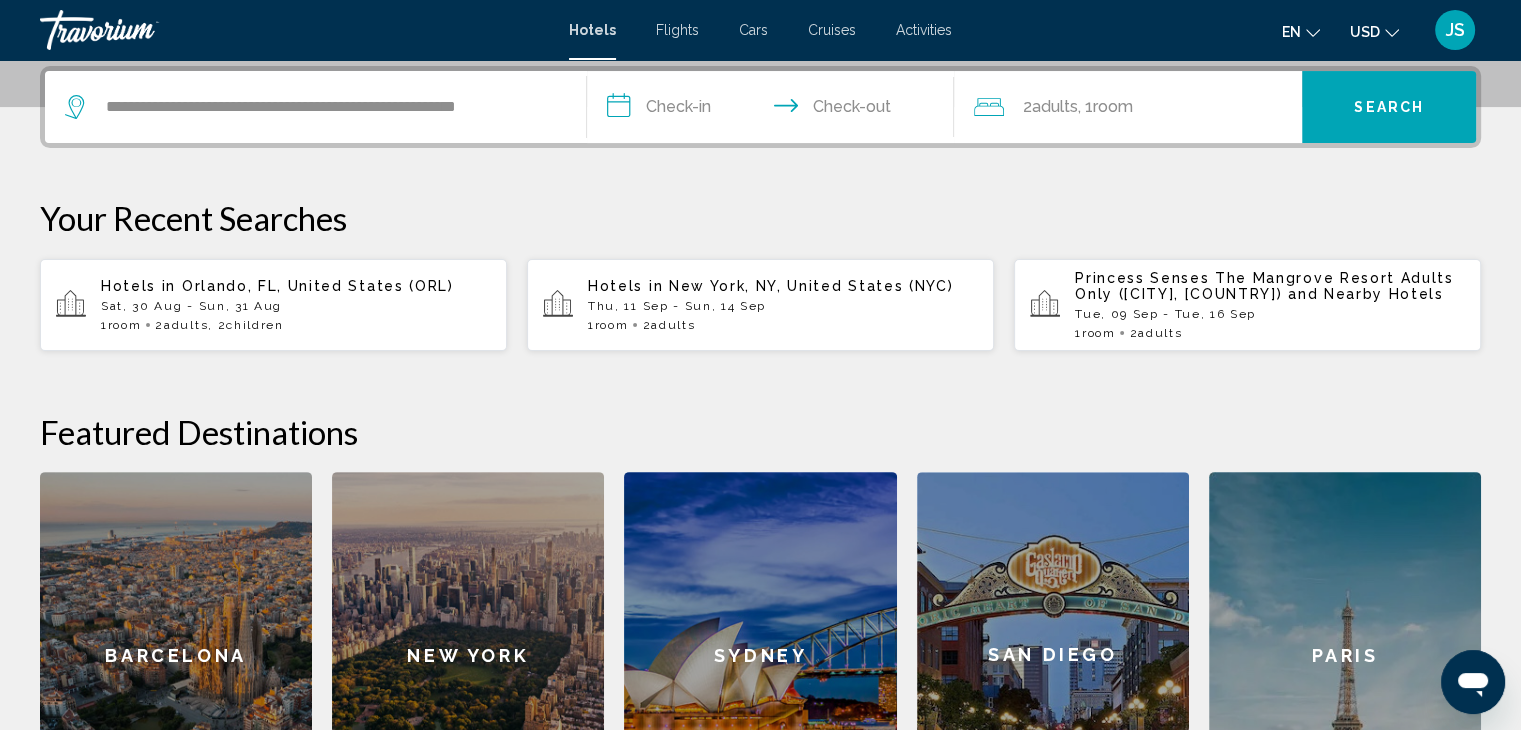 click on "**********" at bounding box center (775, 110) 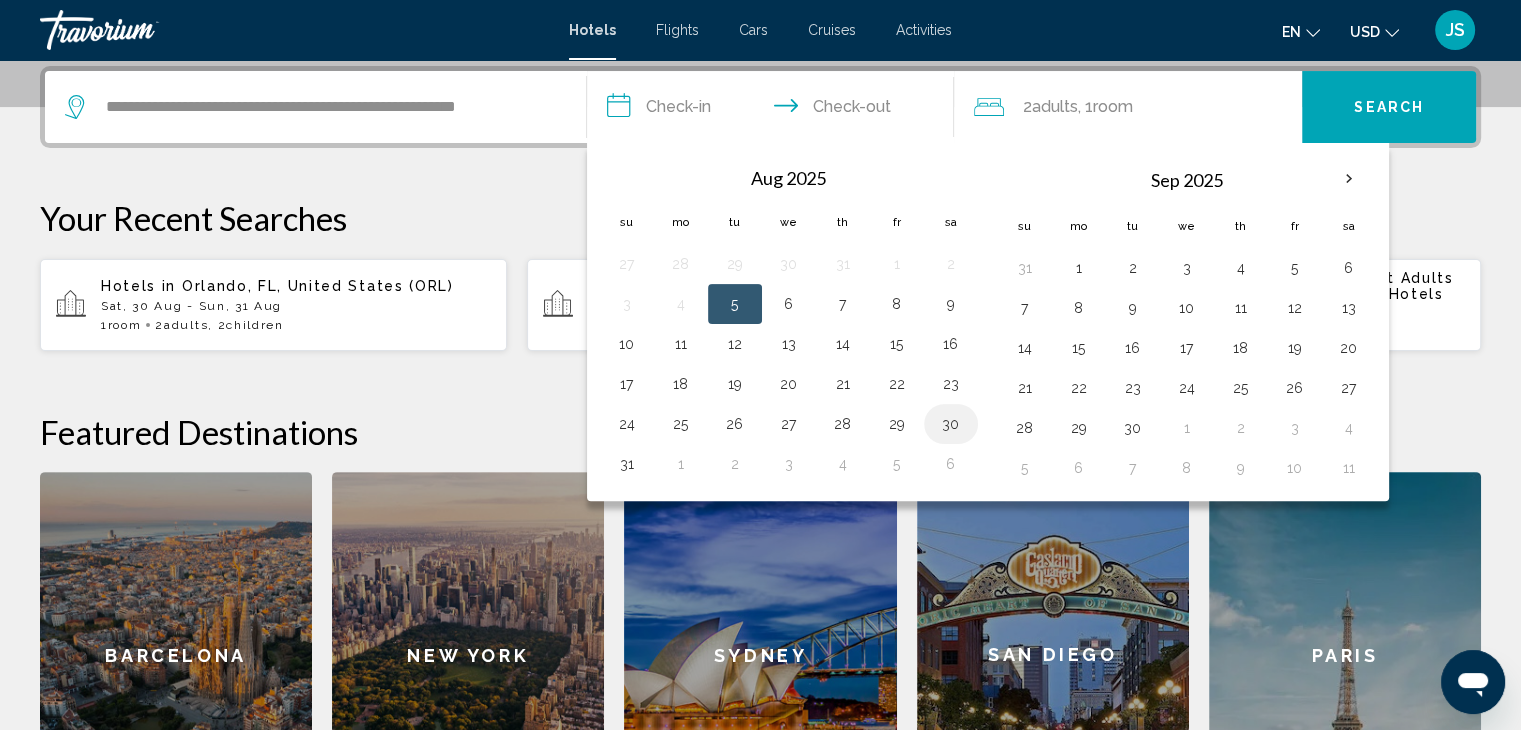 click on "30" at bounding box center (951, 424) 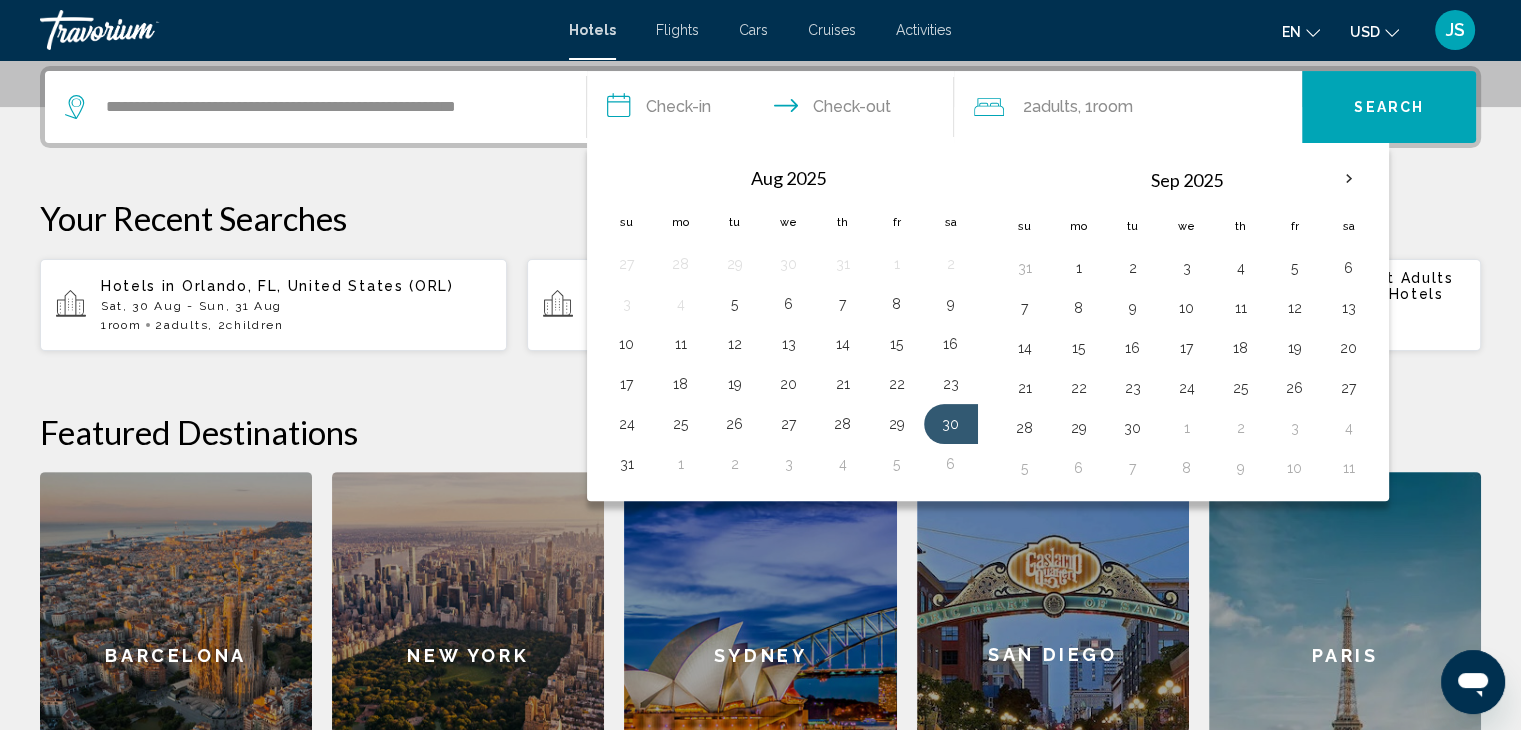 click on "**********" at bounding box center (775, 110) 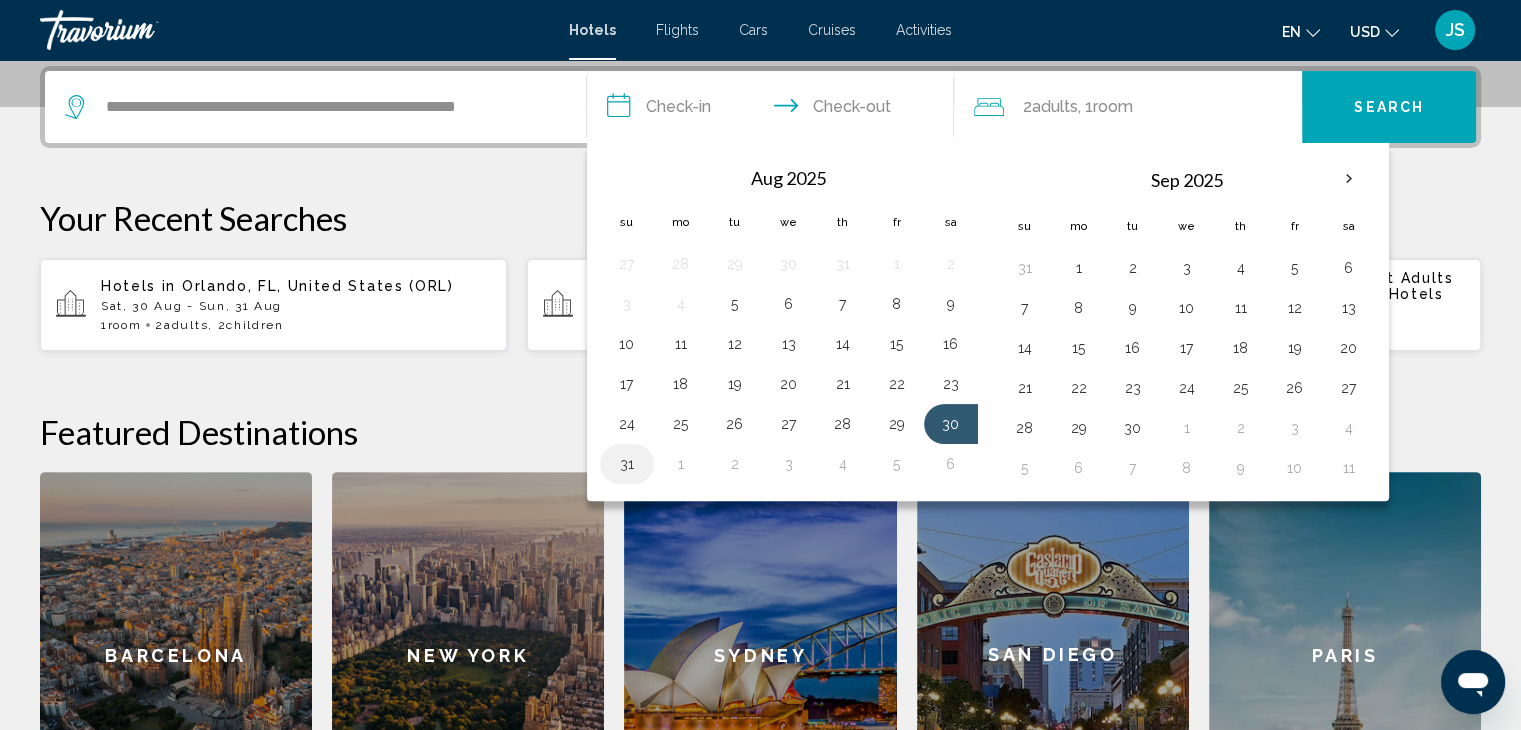 click on "31" at bounding box center [627, 464] 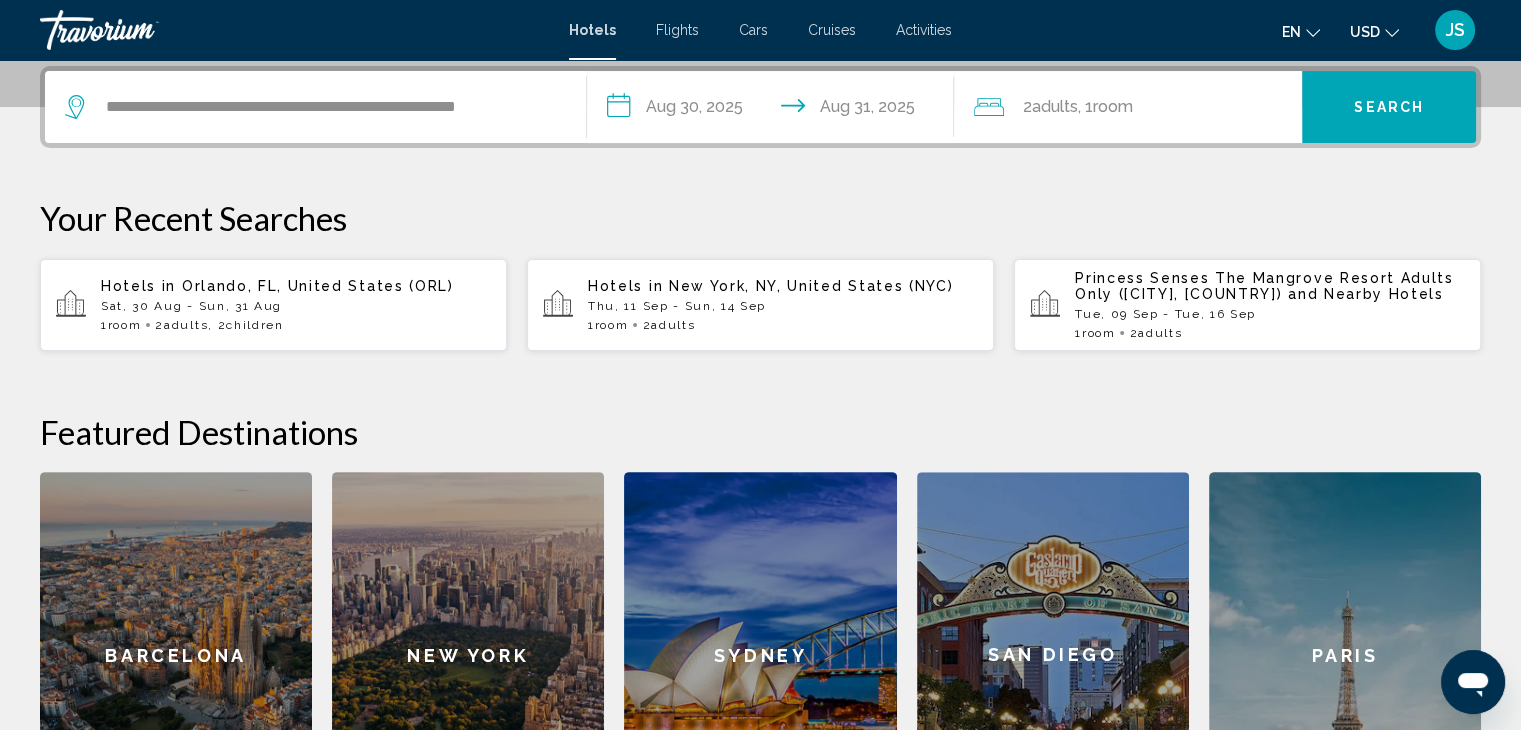 click on "2  Adult Adults , 1  Room rooms" 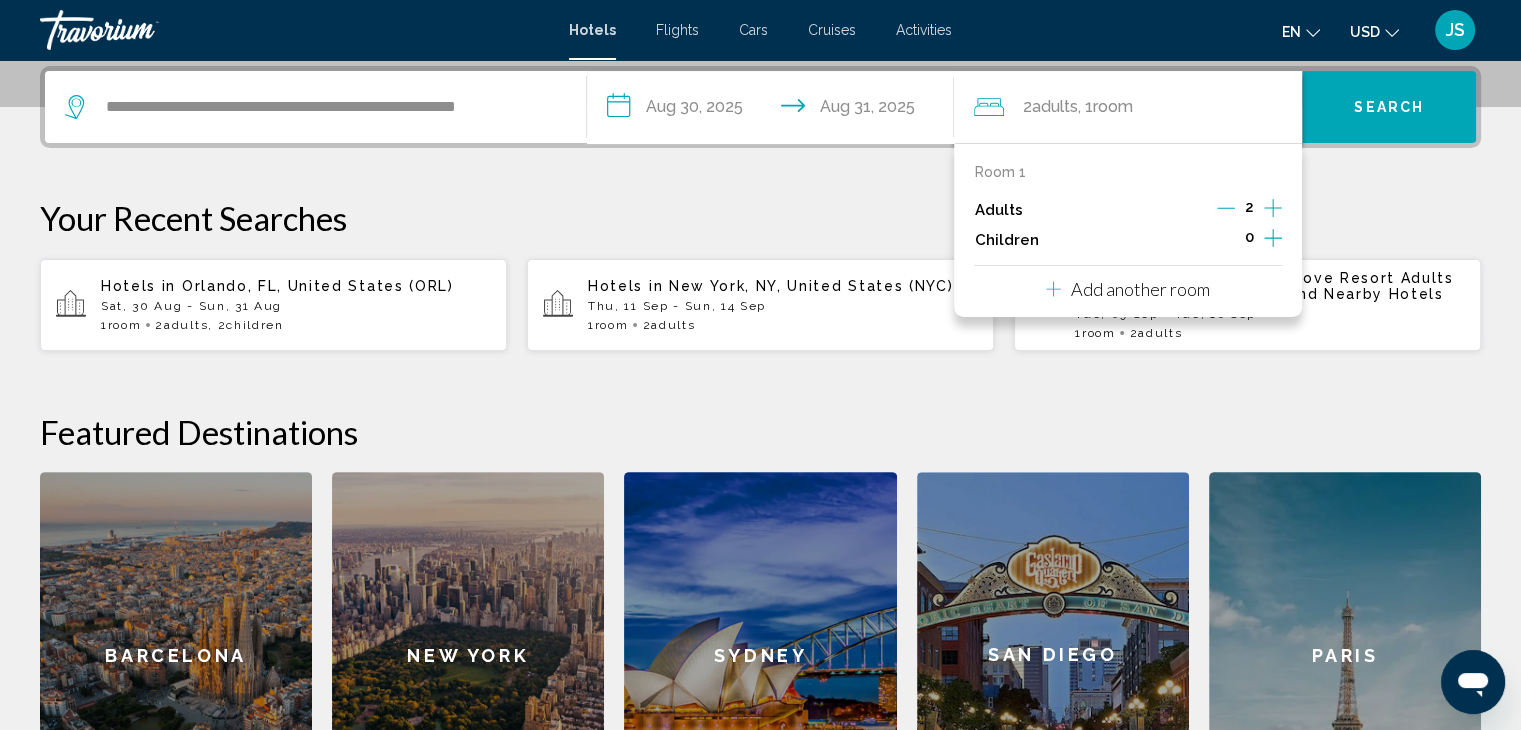 click 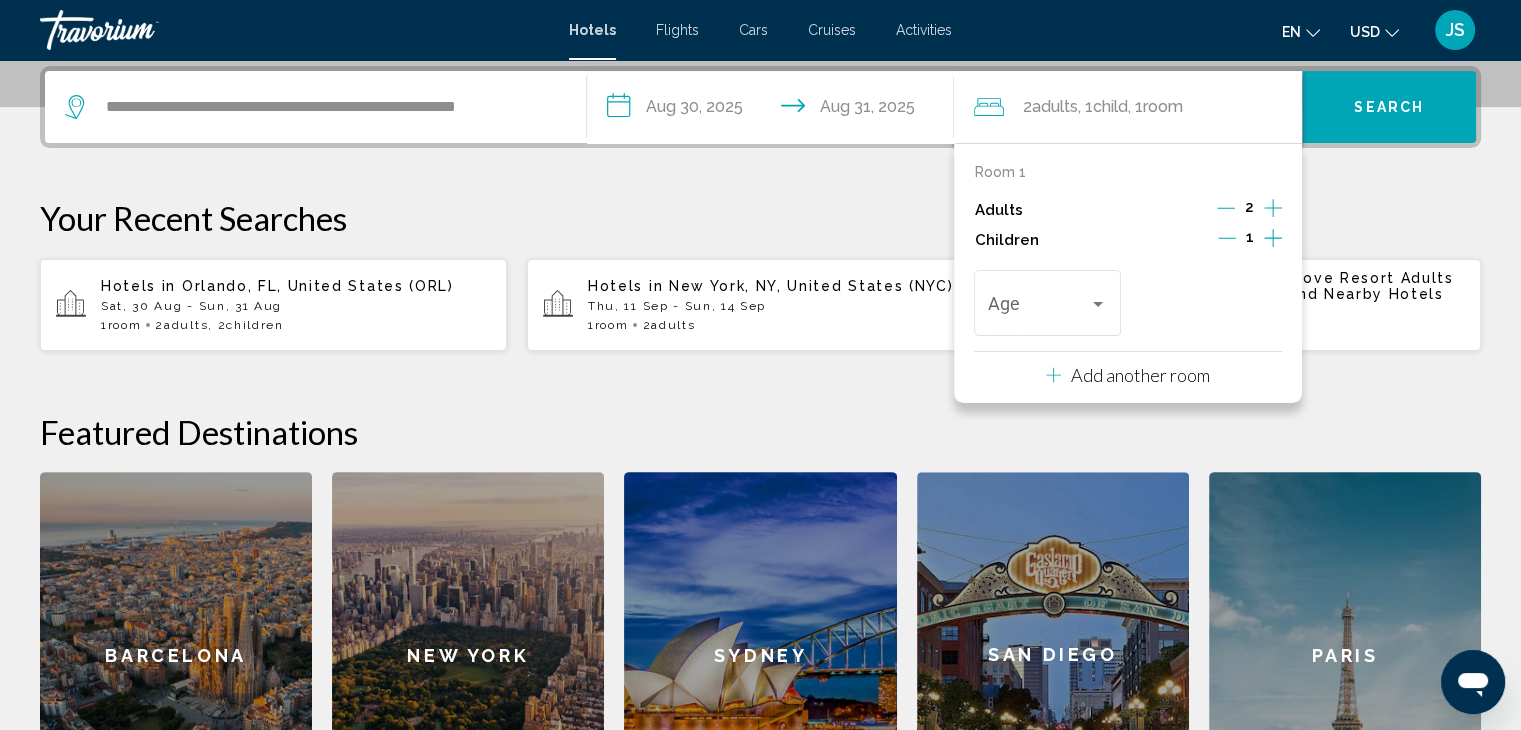 click 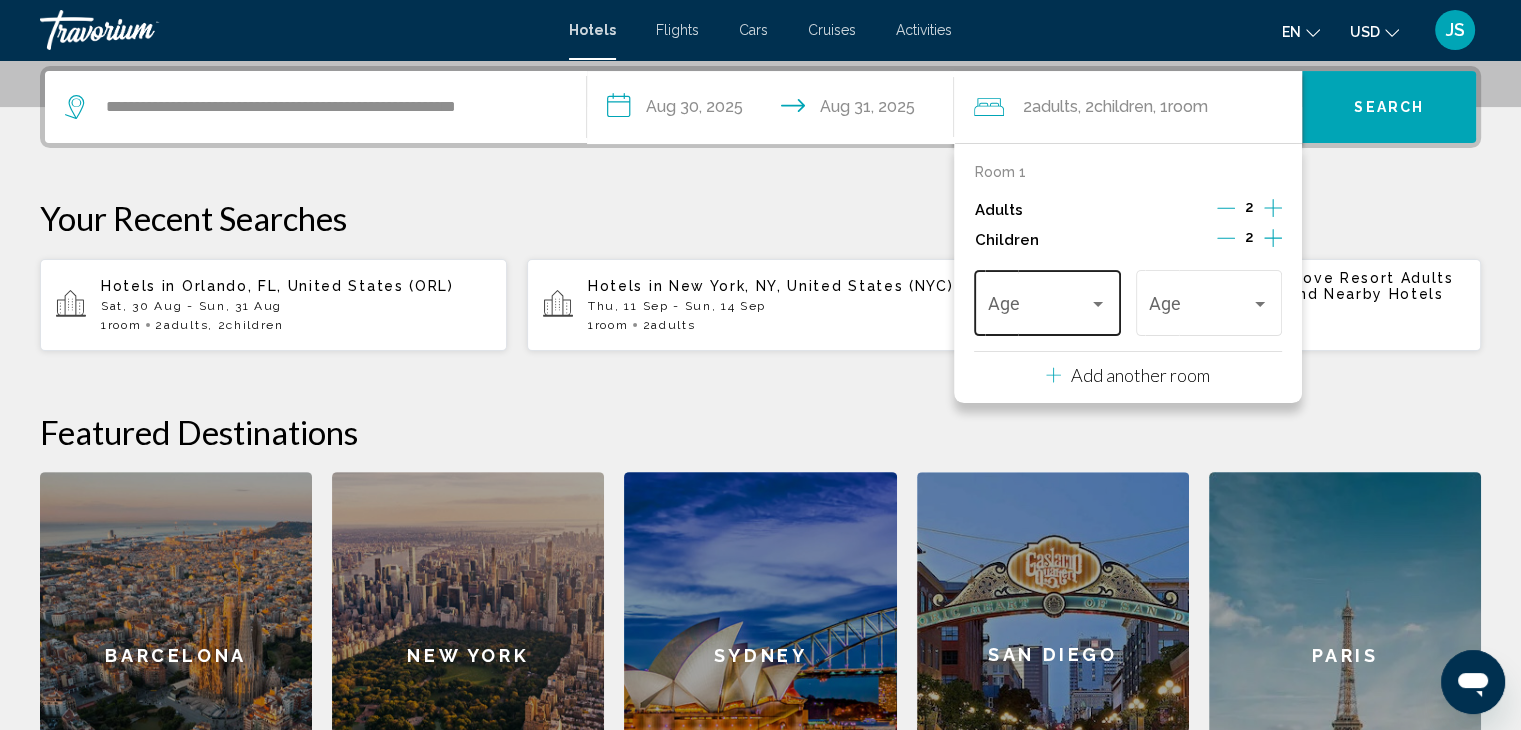 click on "Age" at bounding box center [1047, 300] 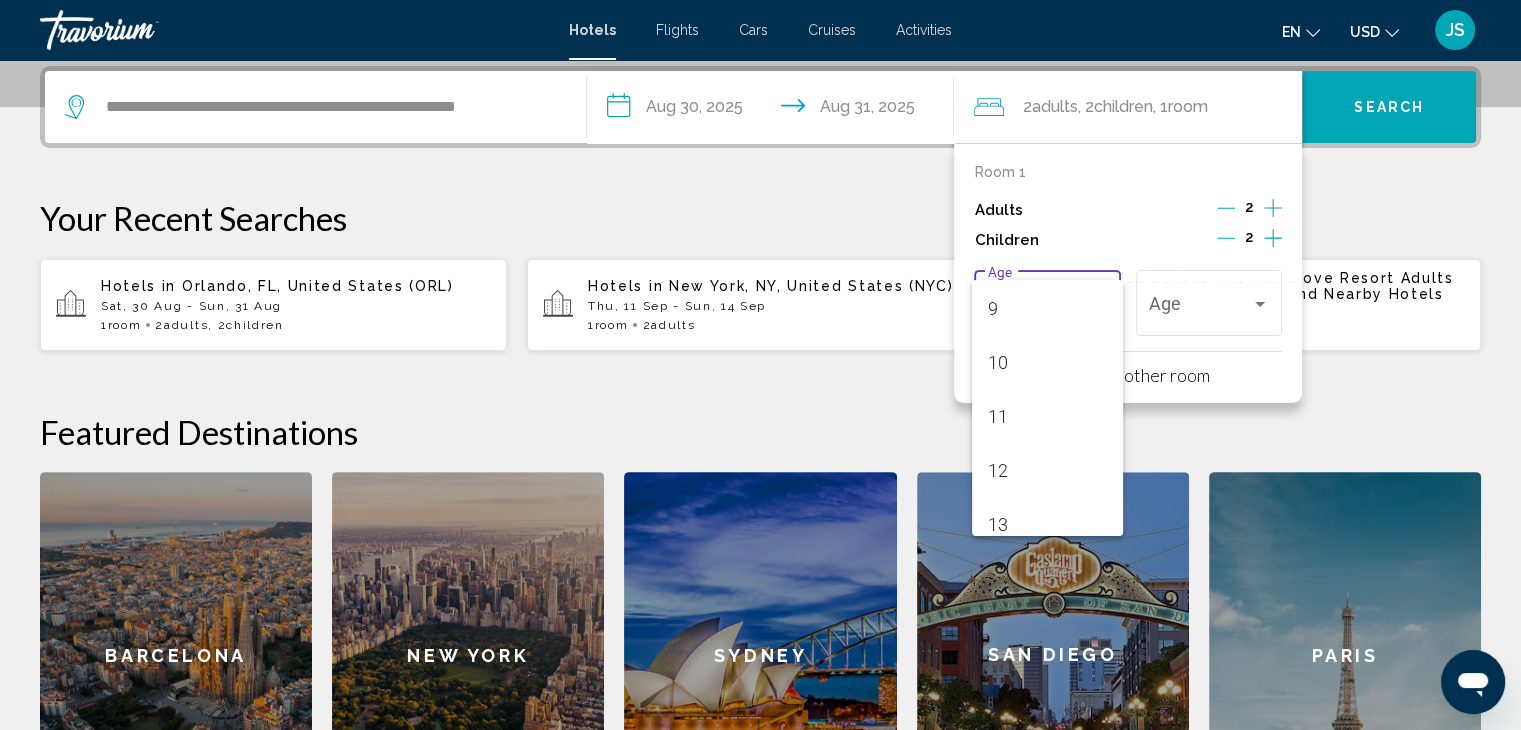 scroll, scrollTop: 502, scrollLeft: 0, axis: vertical 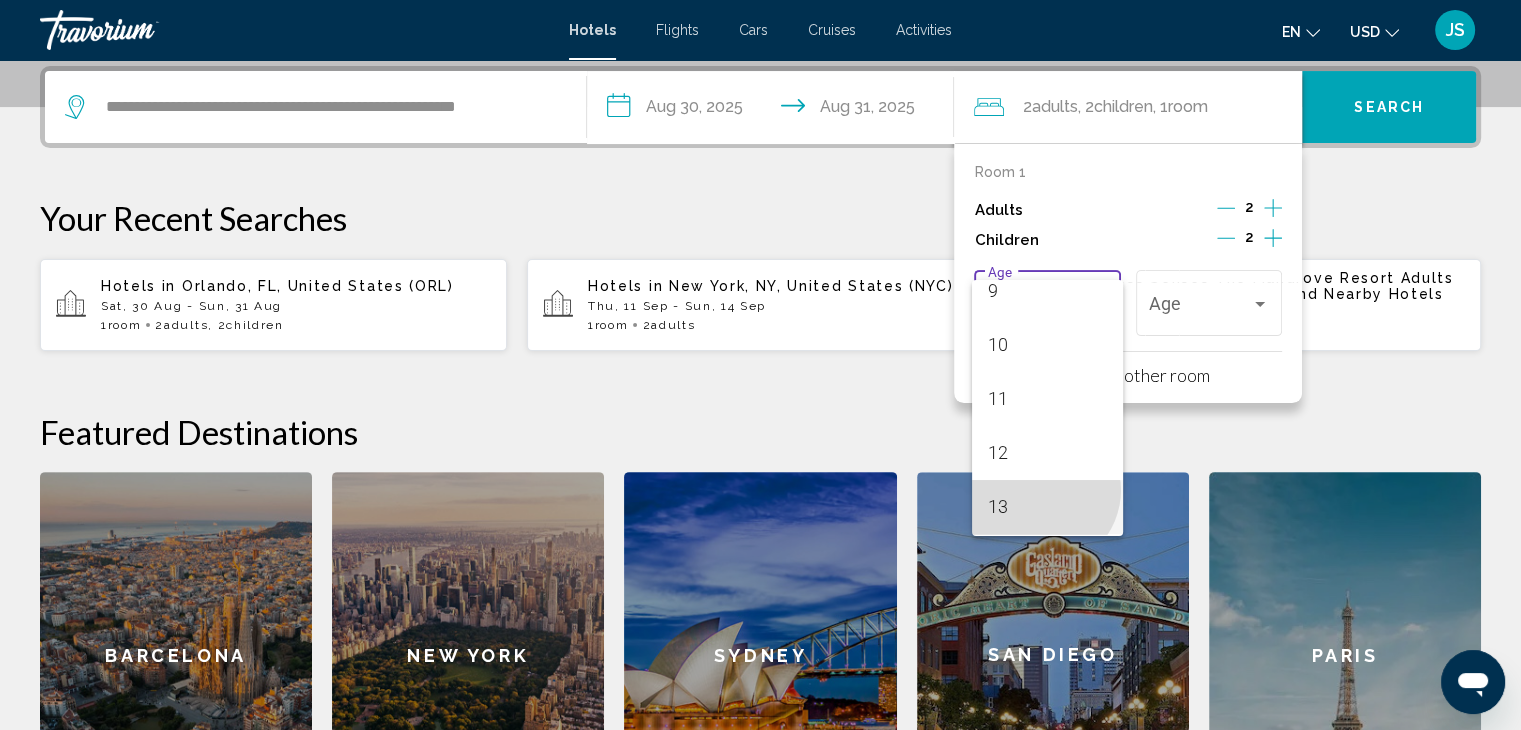 click on "13" at bounding box center [1047, 507] 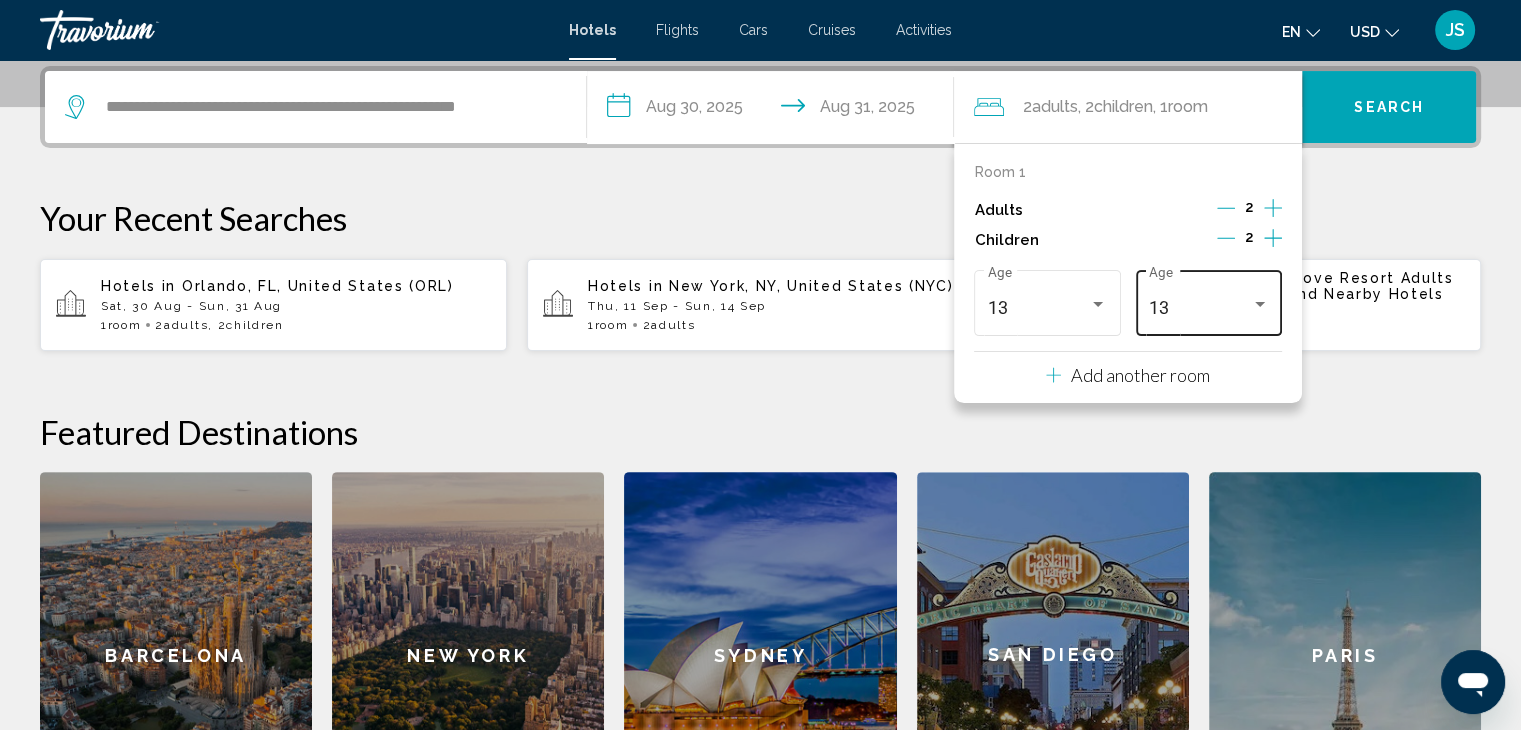 click on "13 Age" at bounding box center (1209, 300) 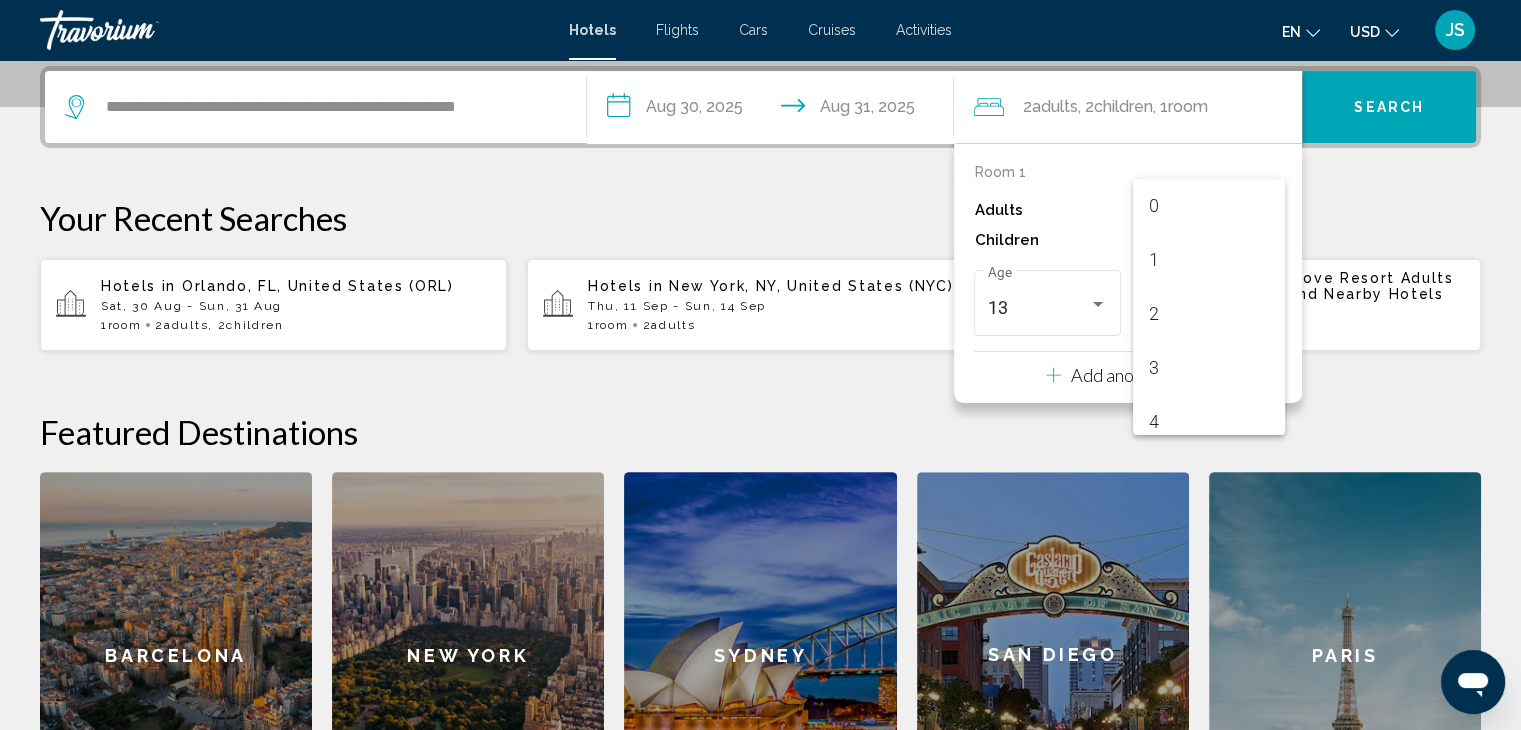 scroll, scrollTop: 600, scrollLeft: 0, axis: vertical 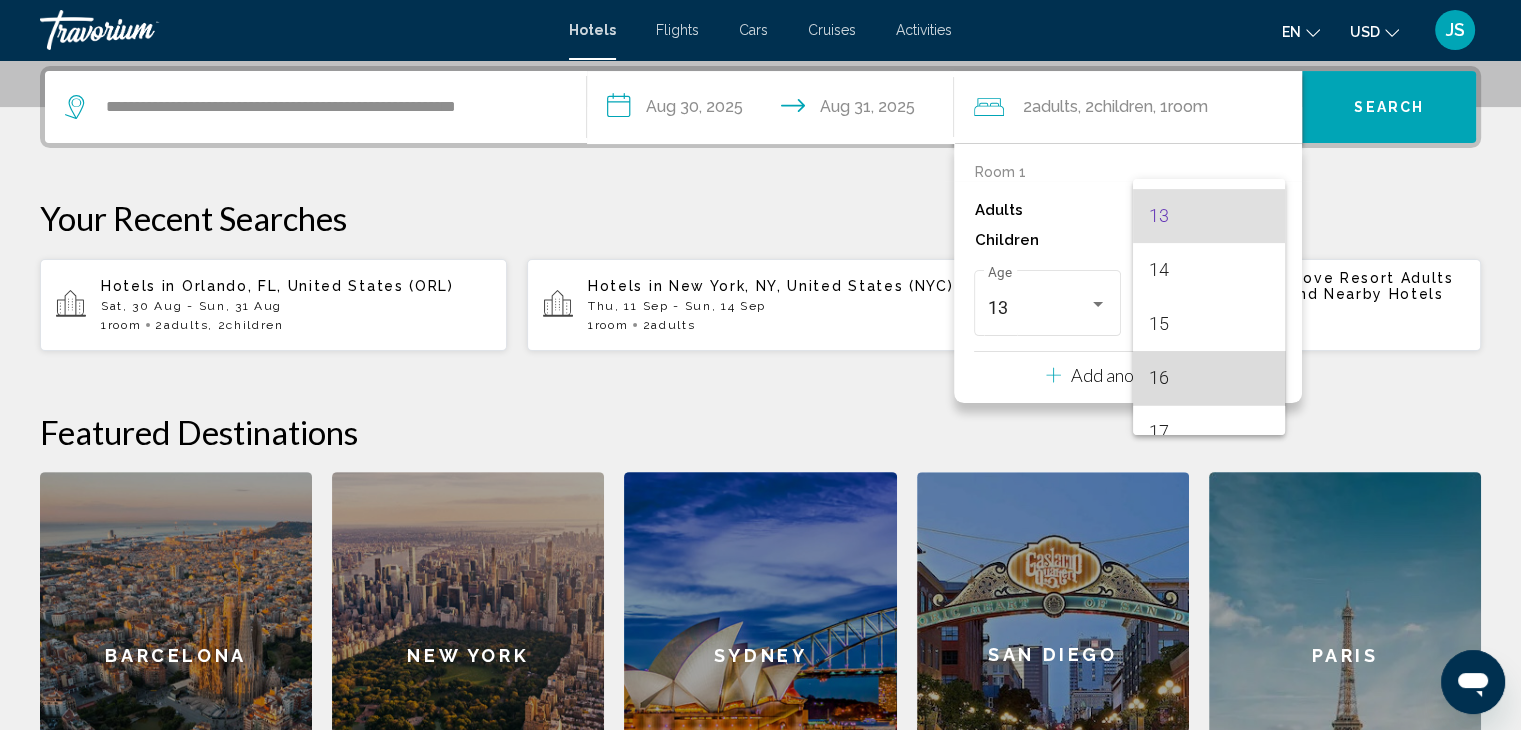 click on "16" at bounding box center (1208, 378) 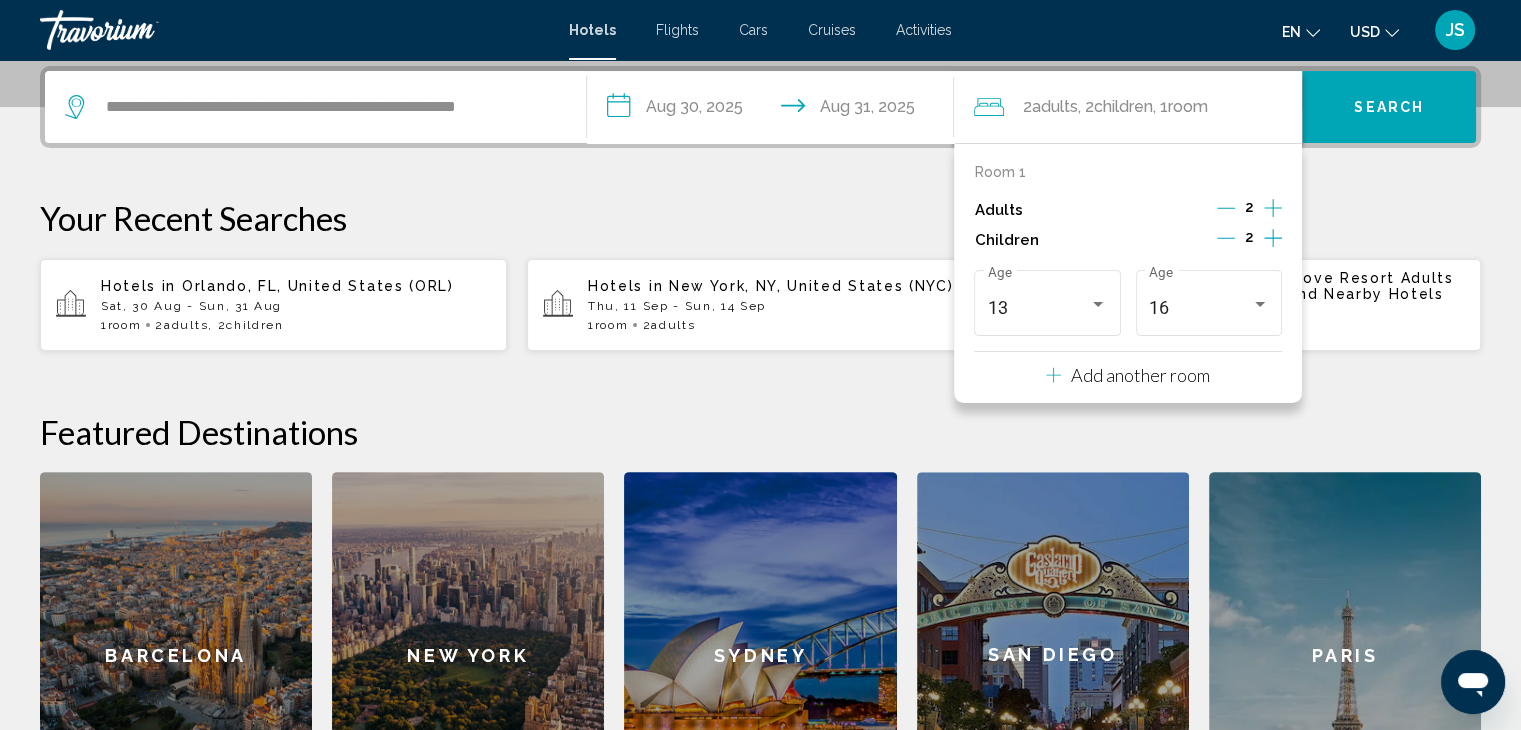 click on "Featured Destinations" 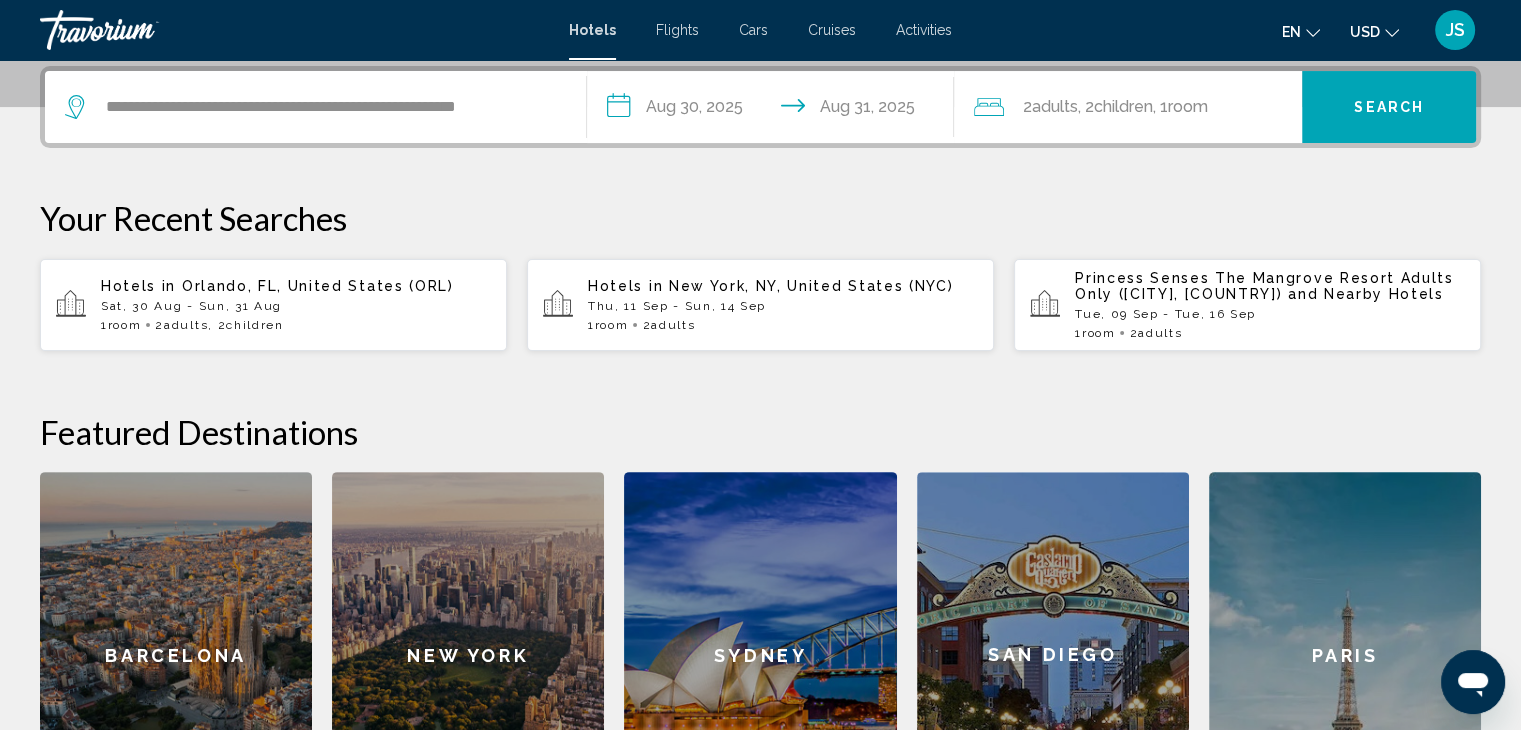 click on "Search" at bounding box center (1389, 108) 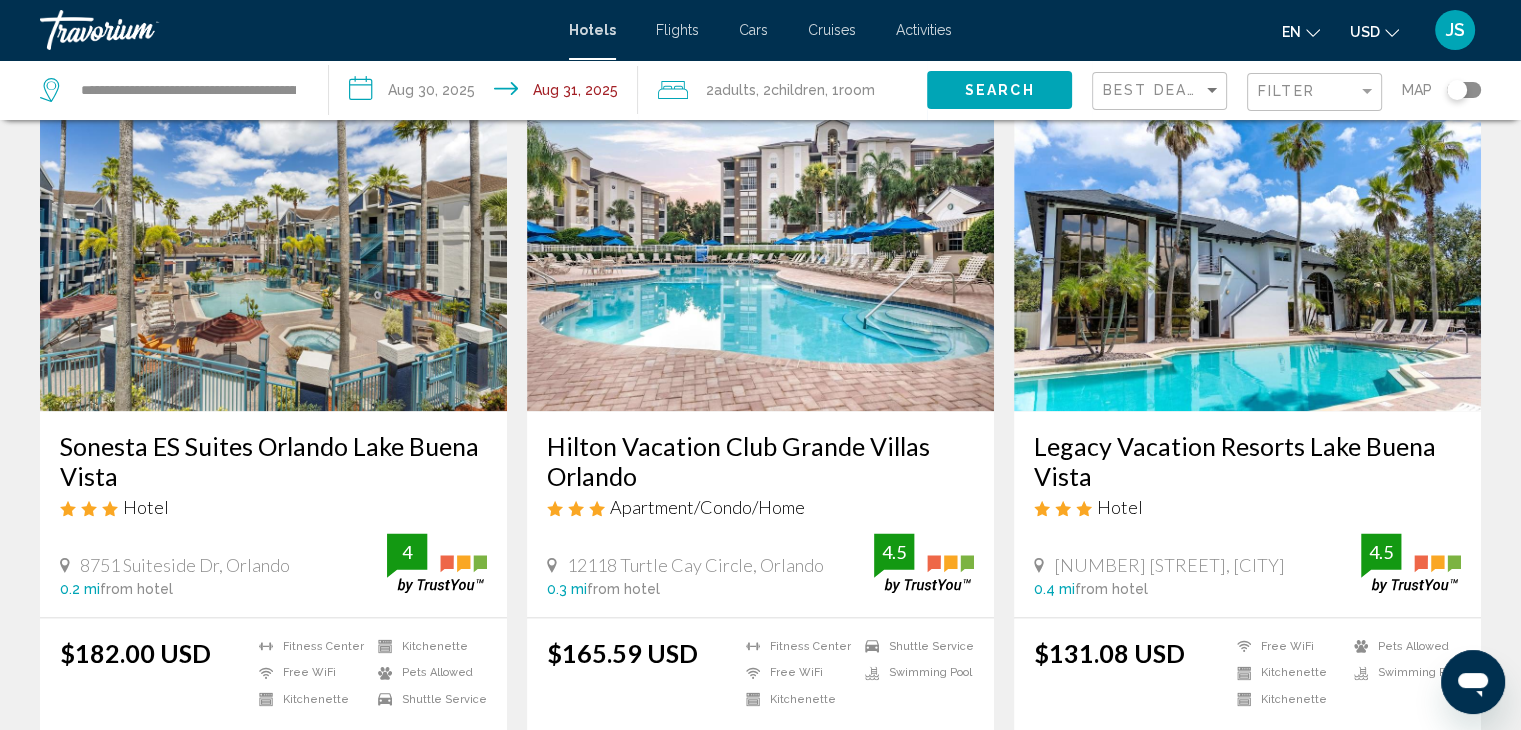 scroll, scrollTop: 2334, scrollLeft: 0, axis: vertical 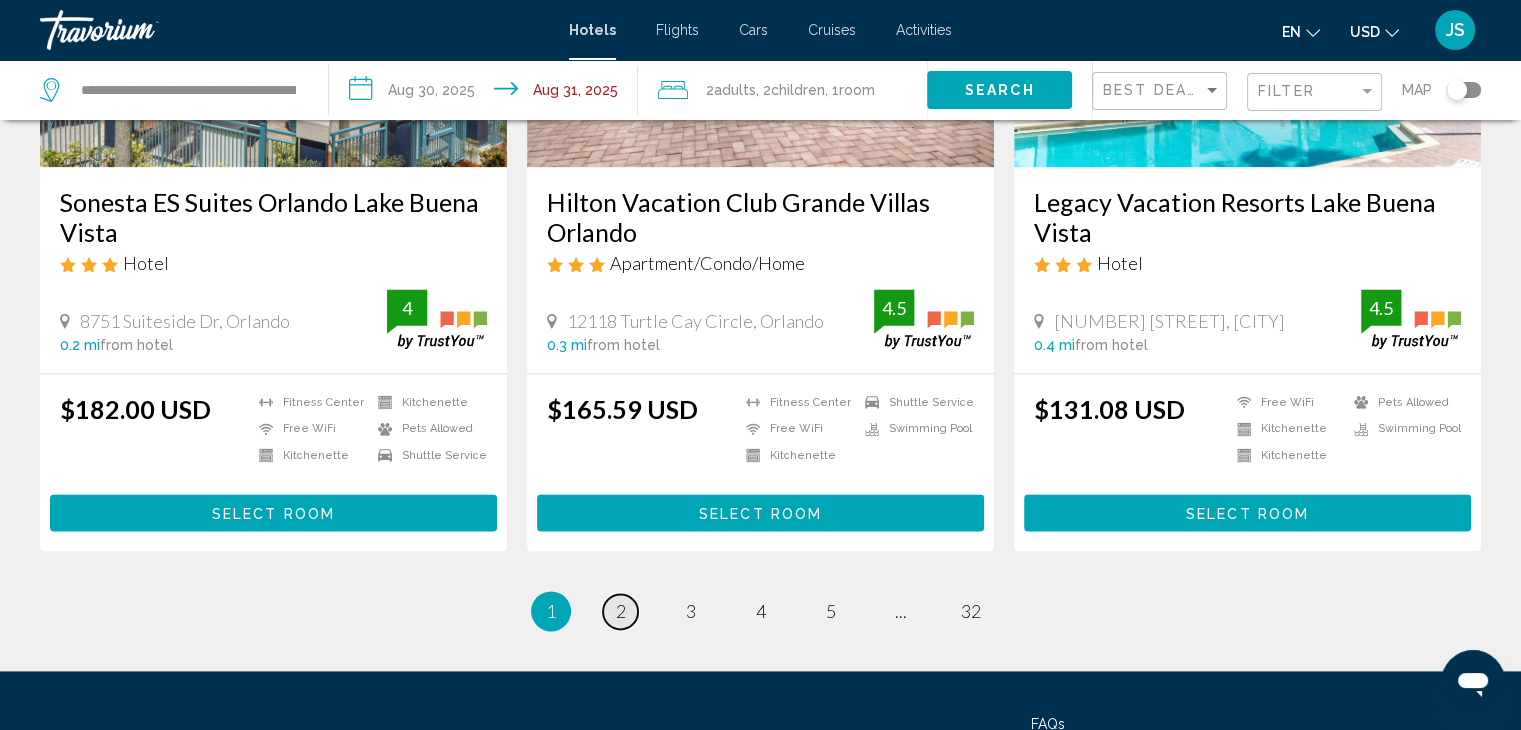click on "2" at bounding box center (621, 611) 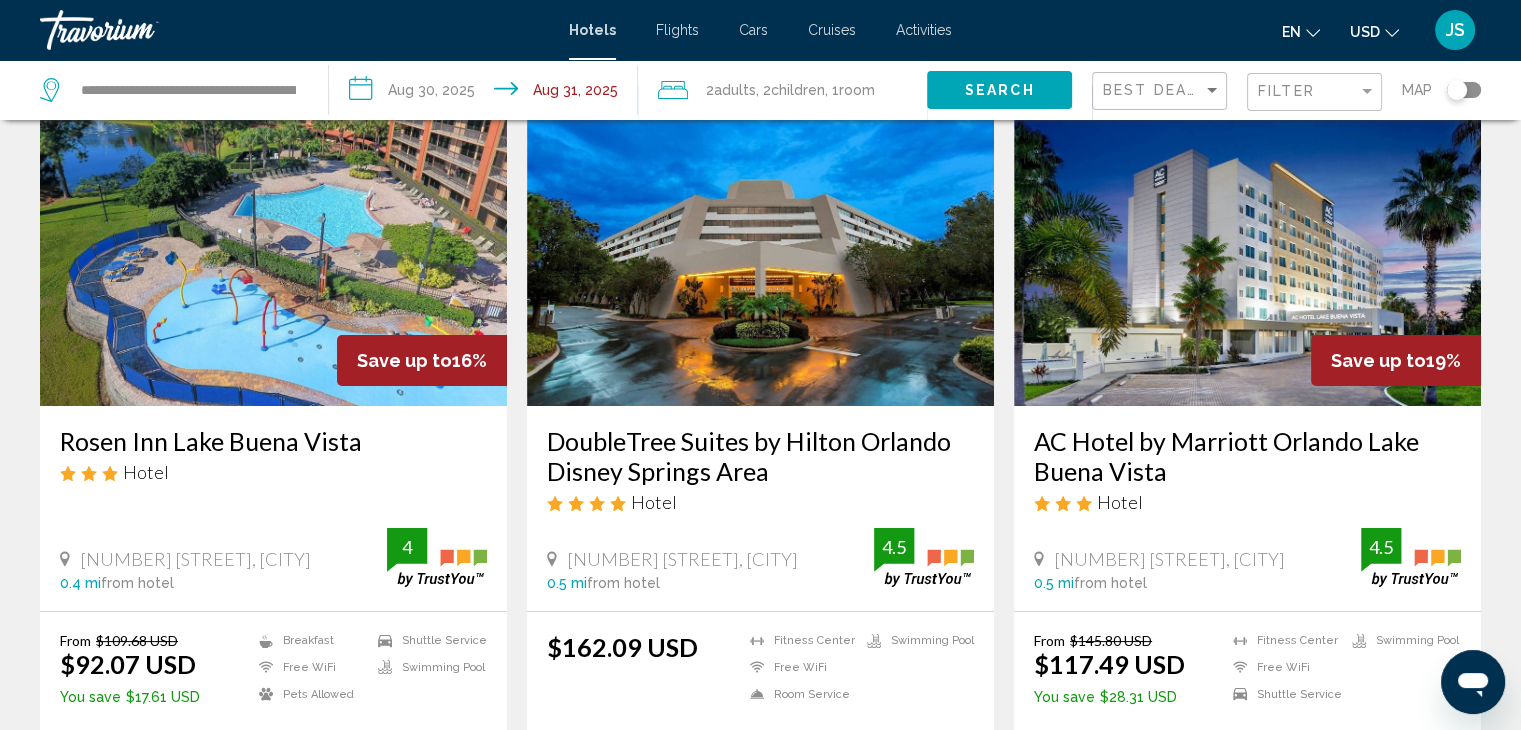 scroll, scrollTop: 0, scrollLeft: 0, axis: both 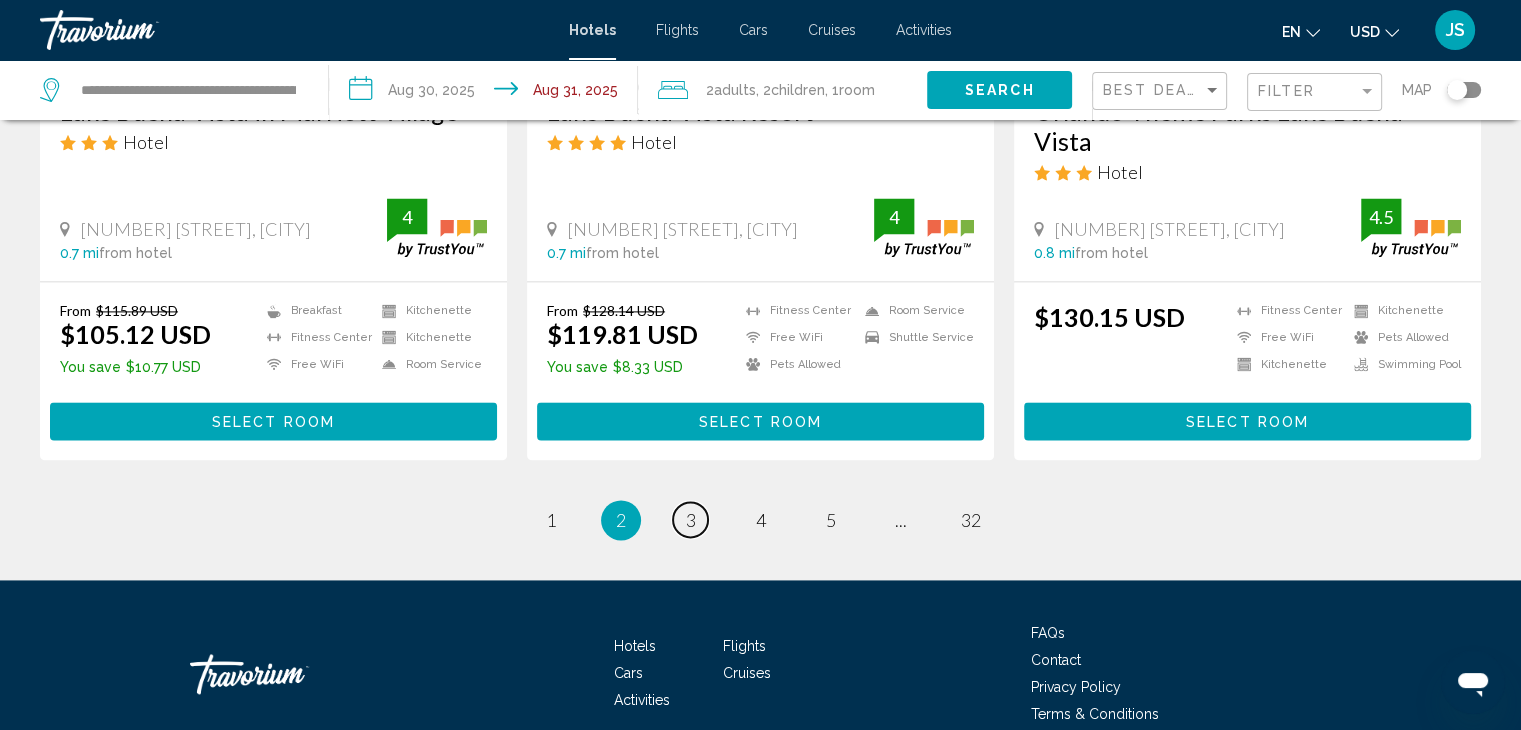 click on "3" at bounding box center [691, 520] 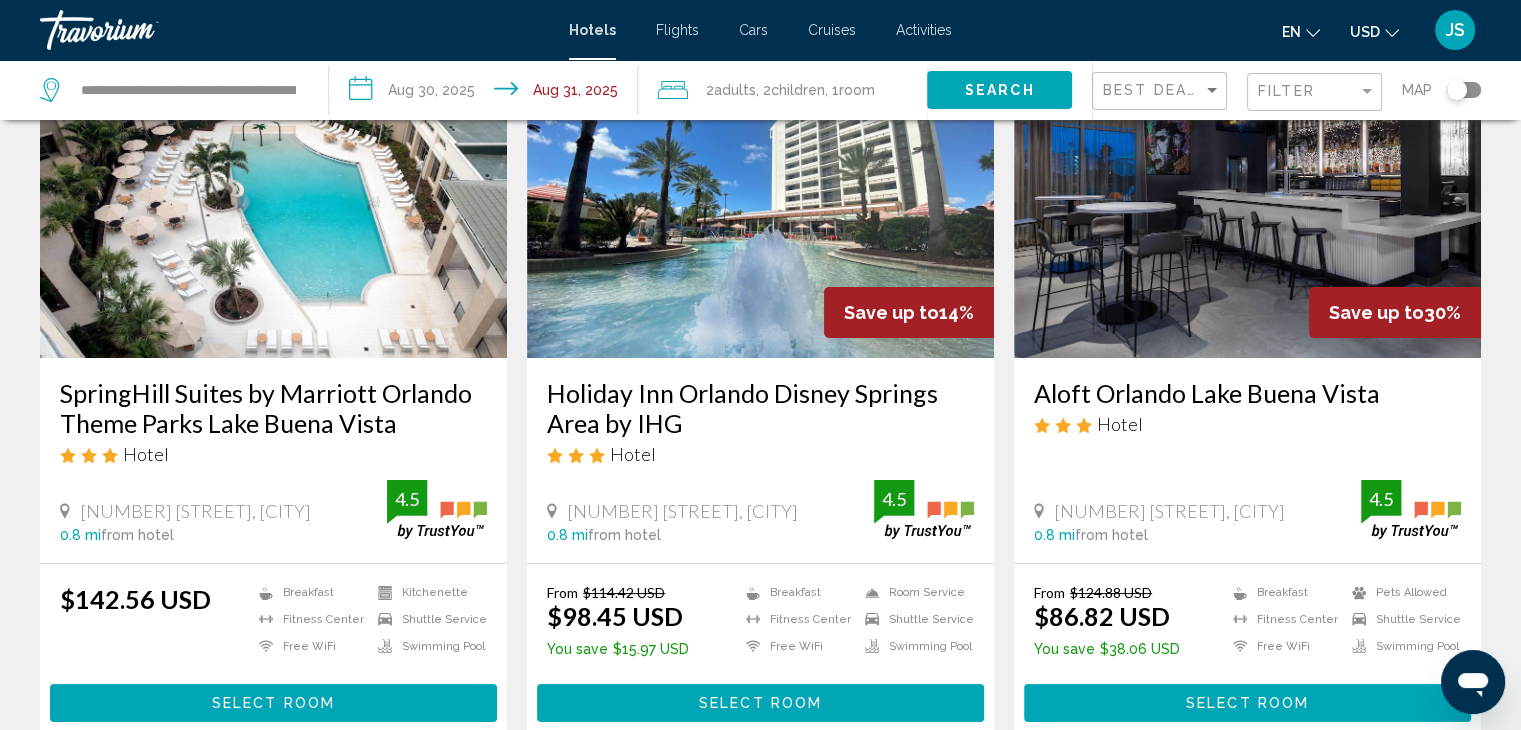 scroll, scrollTop: 0, scrollLeft: 0, axis: both 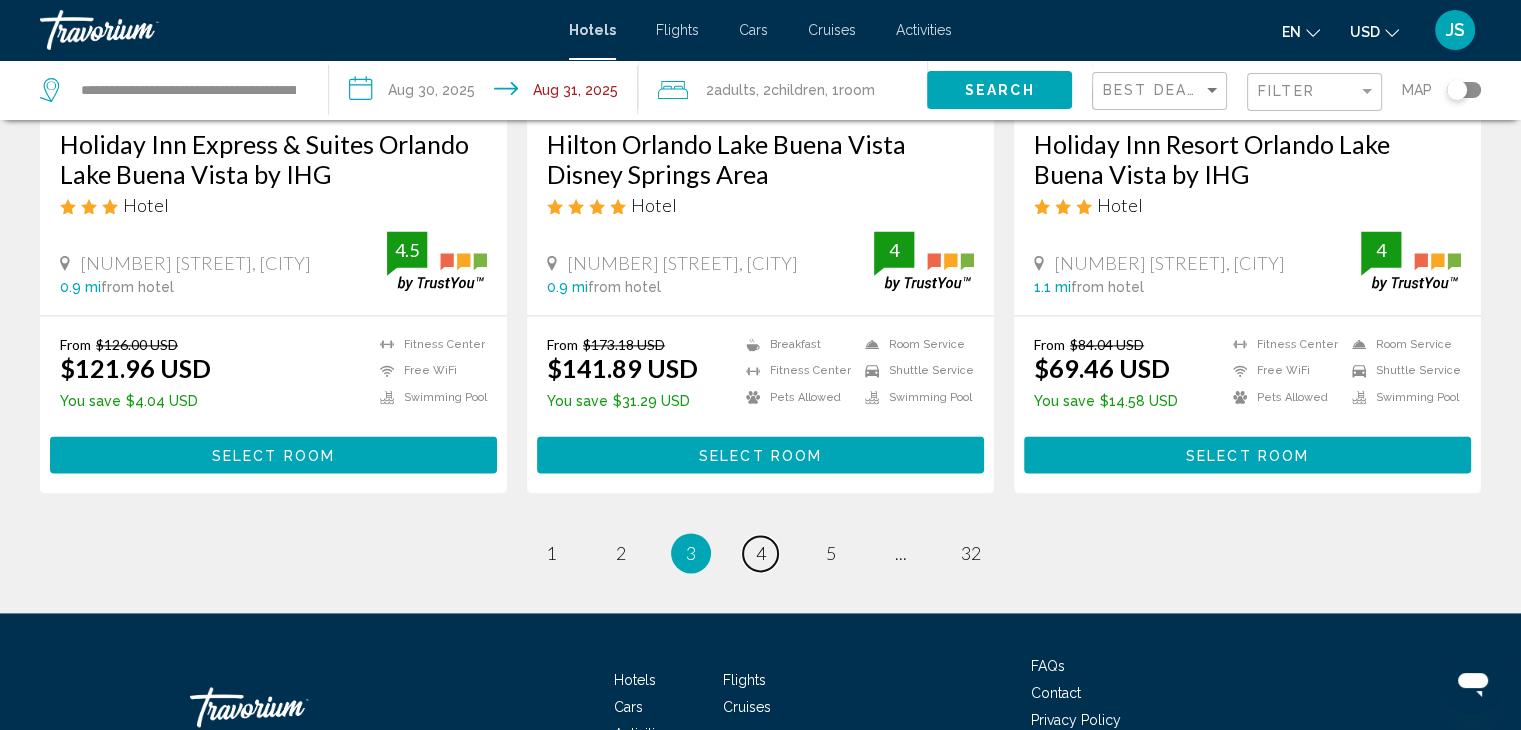 click on "page  4" at bounding box center [760, 553] 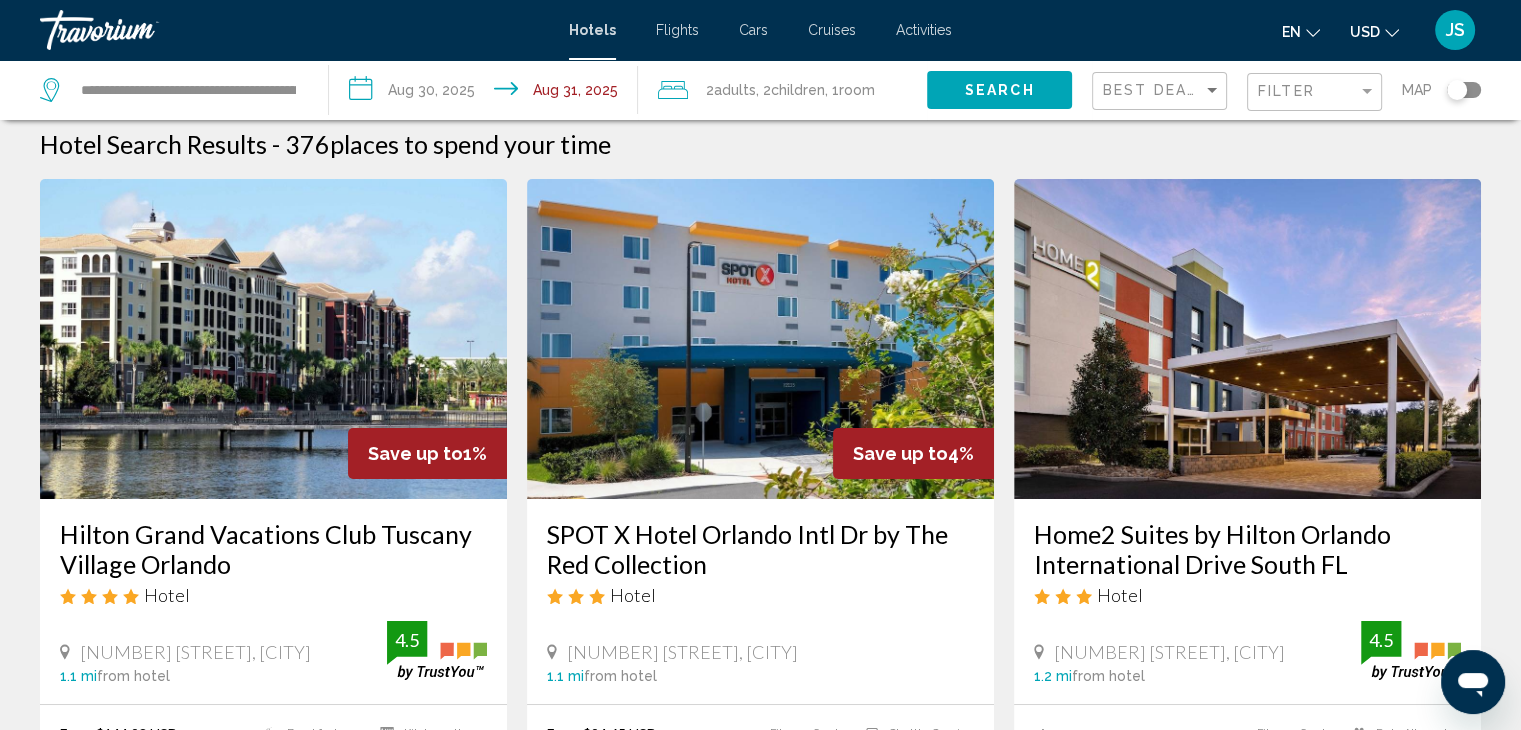 scroll, scrollTop: 0, scrollLeft: 0, axis: both 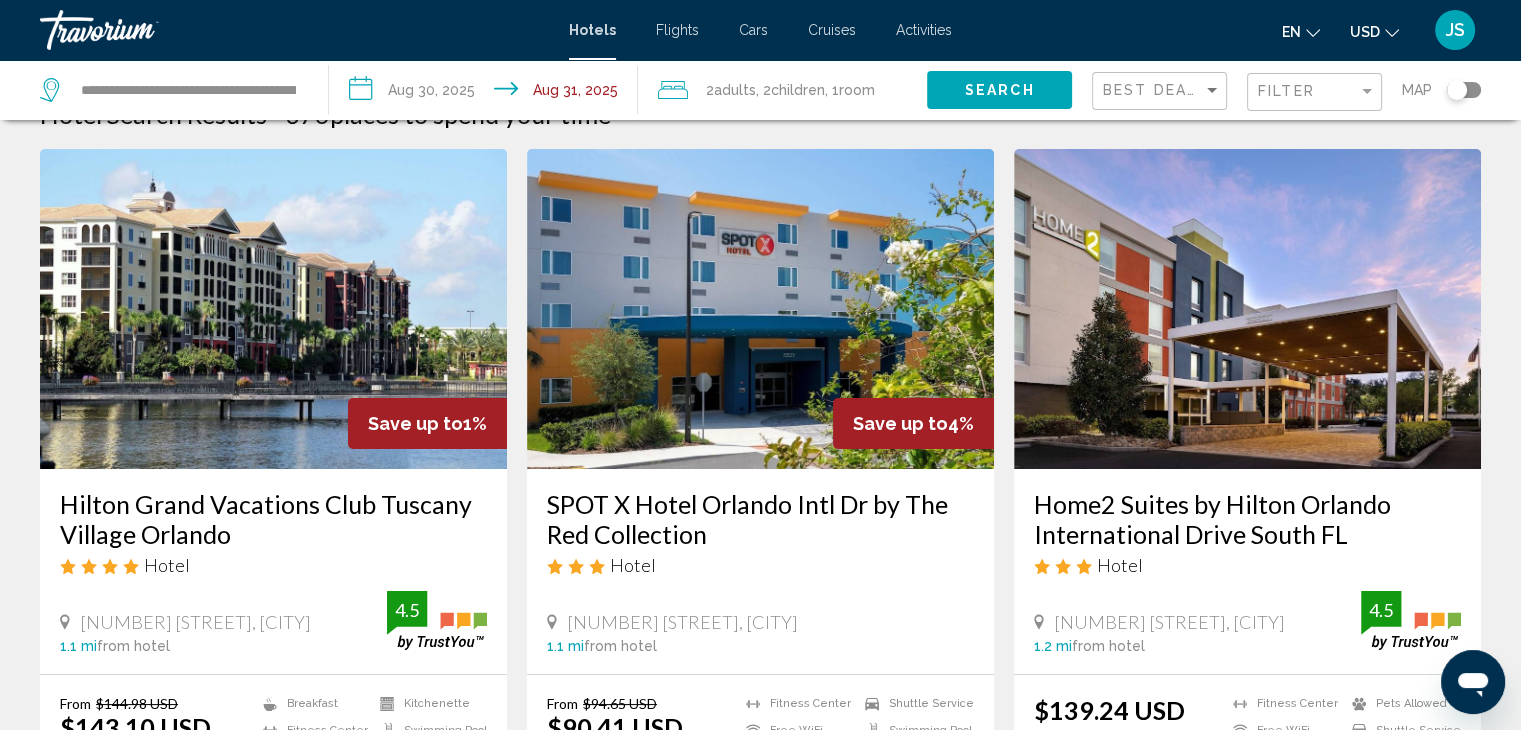 click at bounding box center [273, 309] 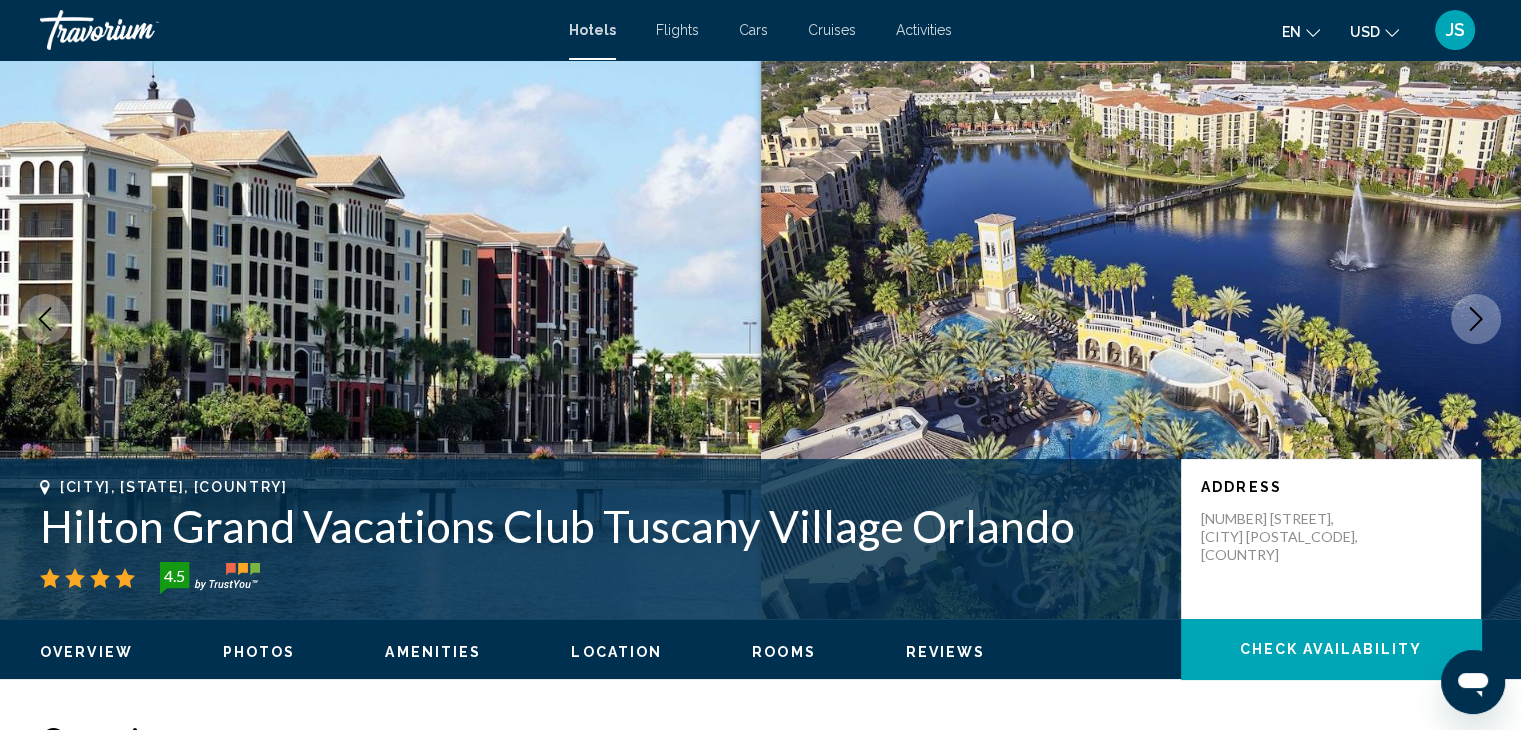 scroll, scrollTop: 0, scrollLeft: 0, axis: both 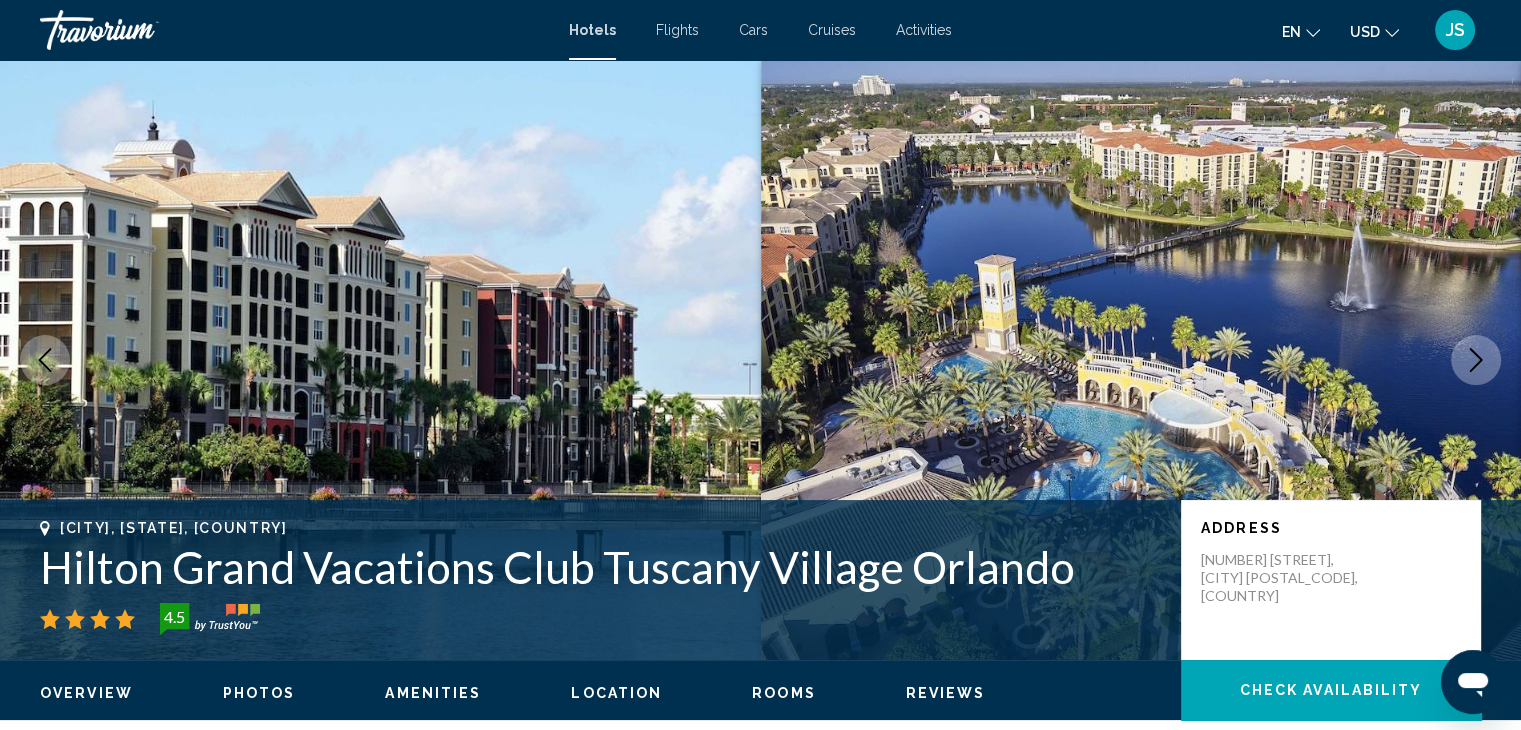 click 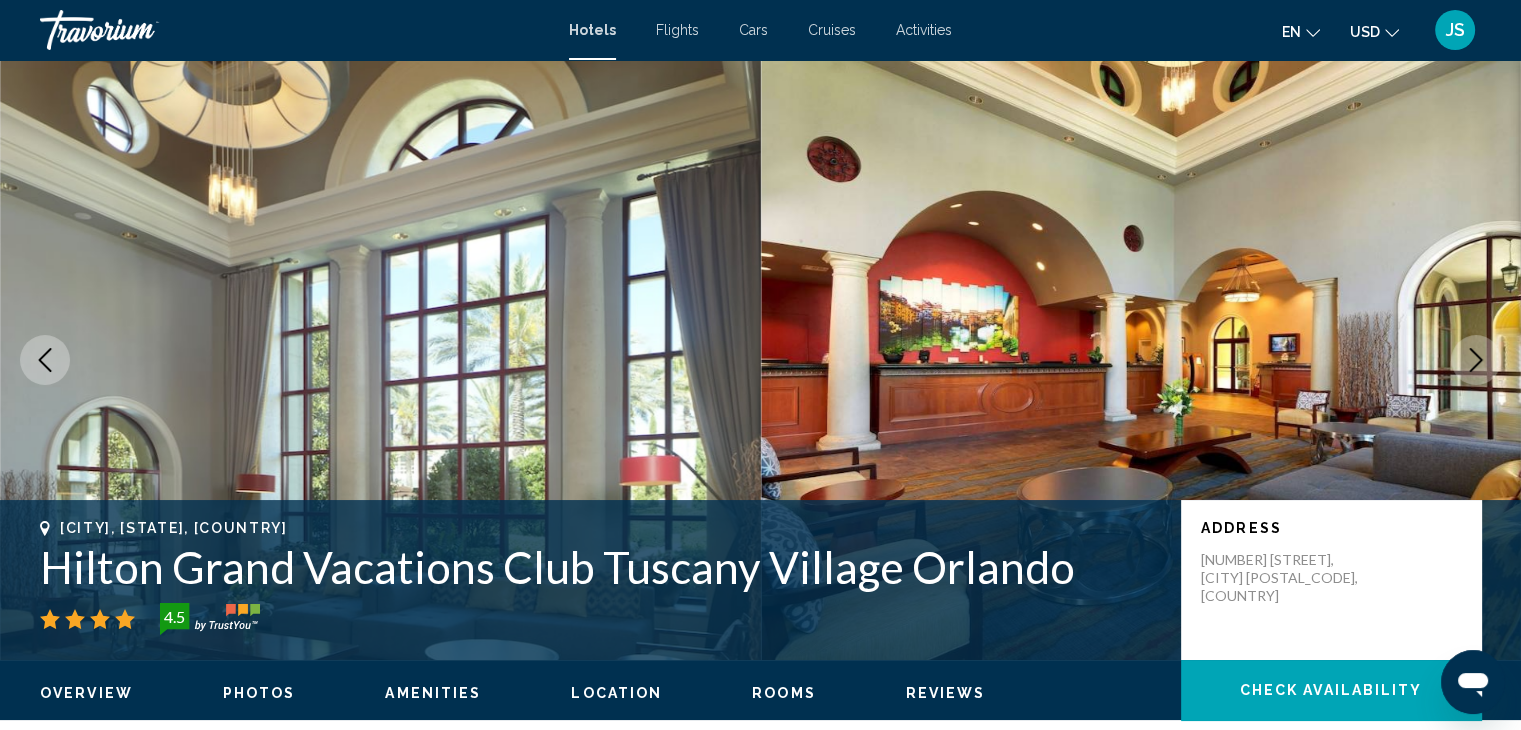 click 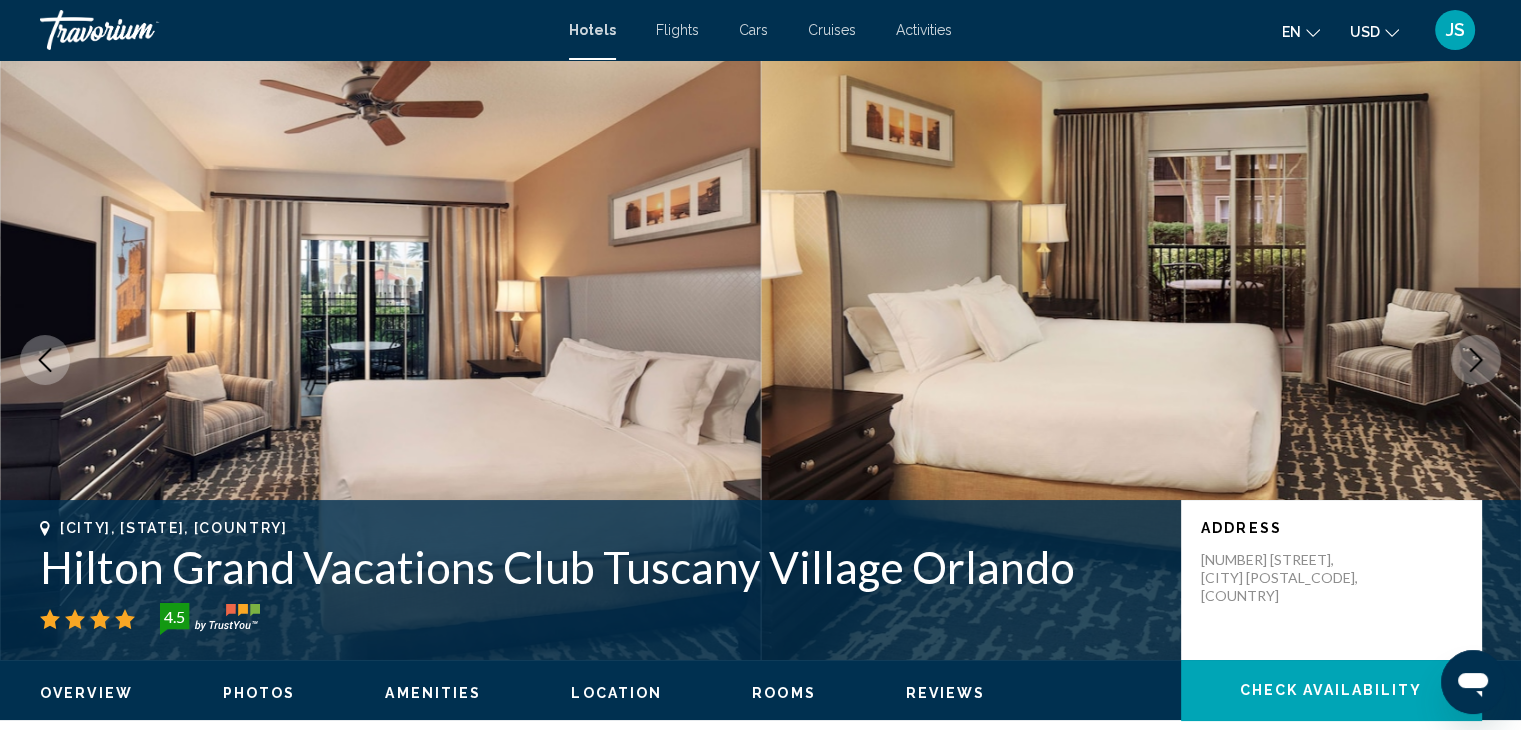 click 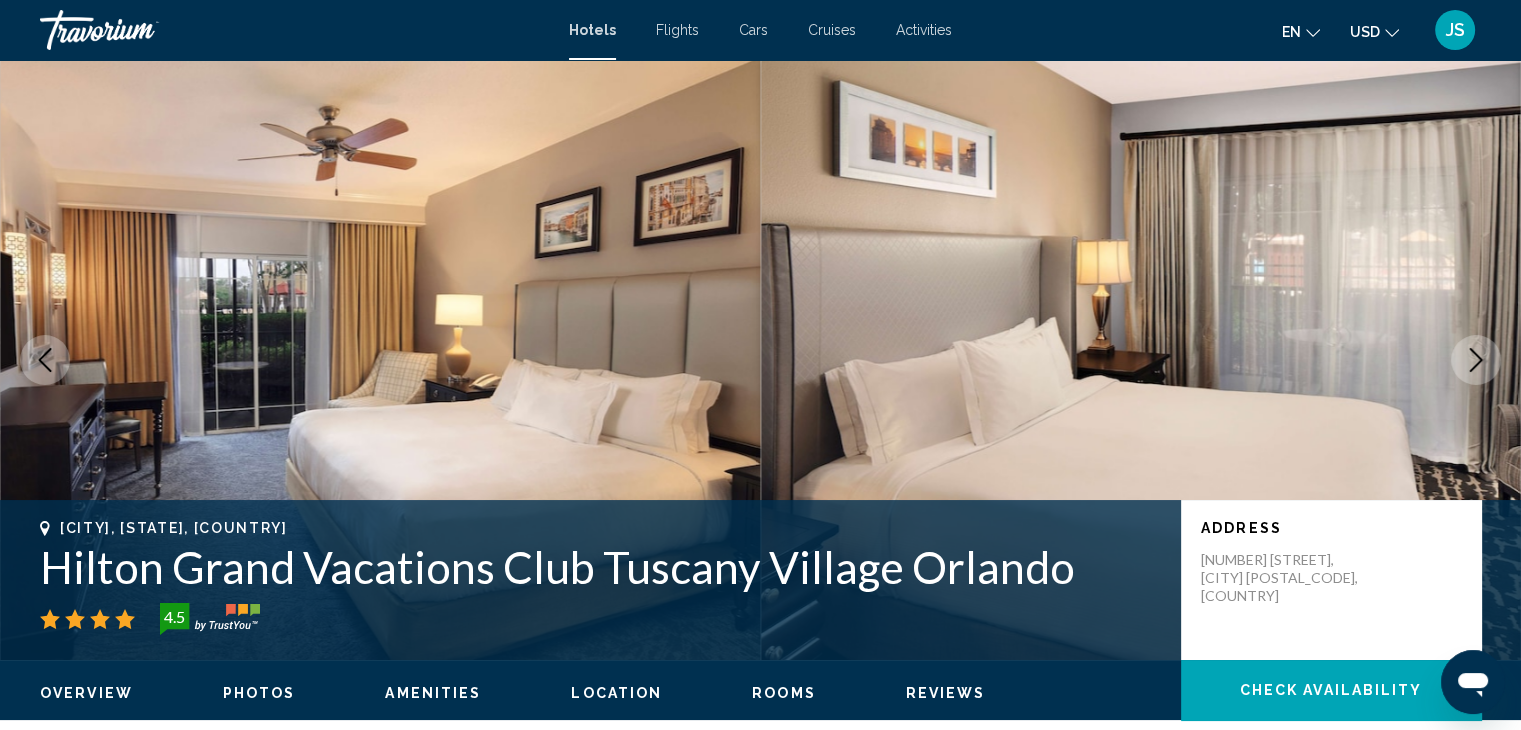 click 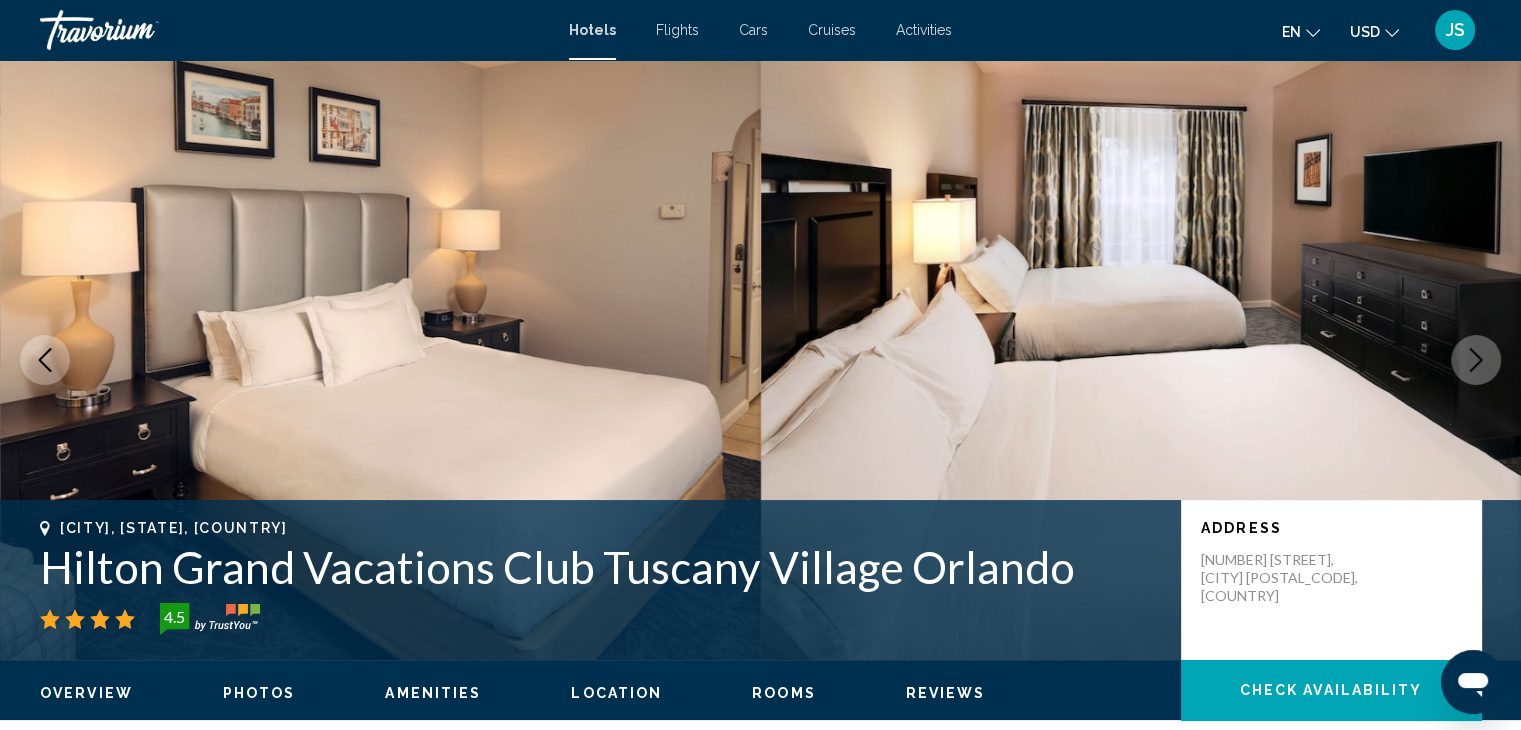 click 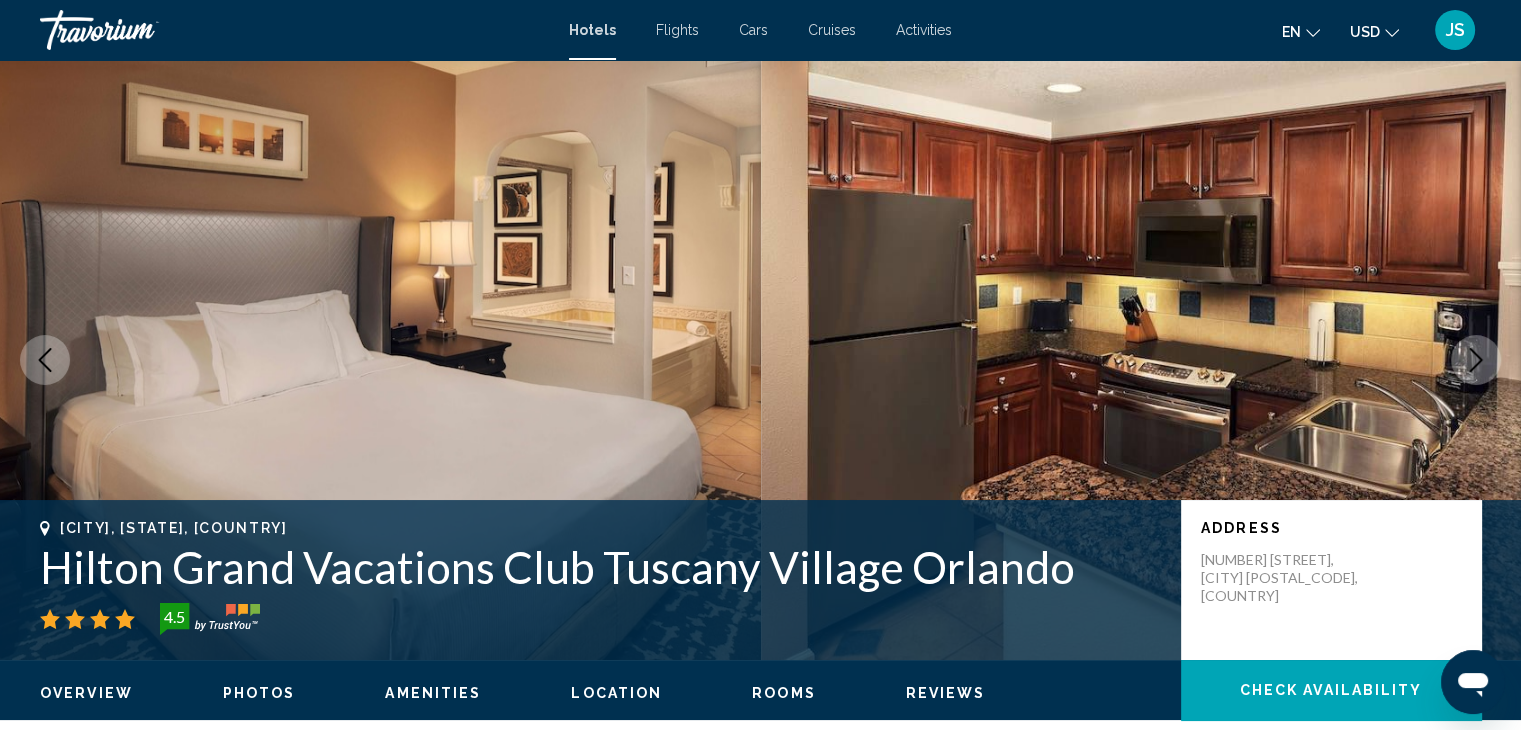 click 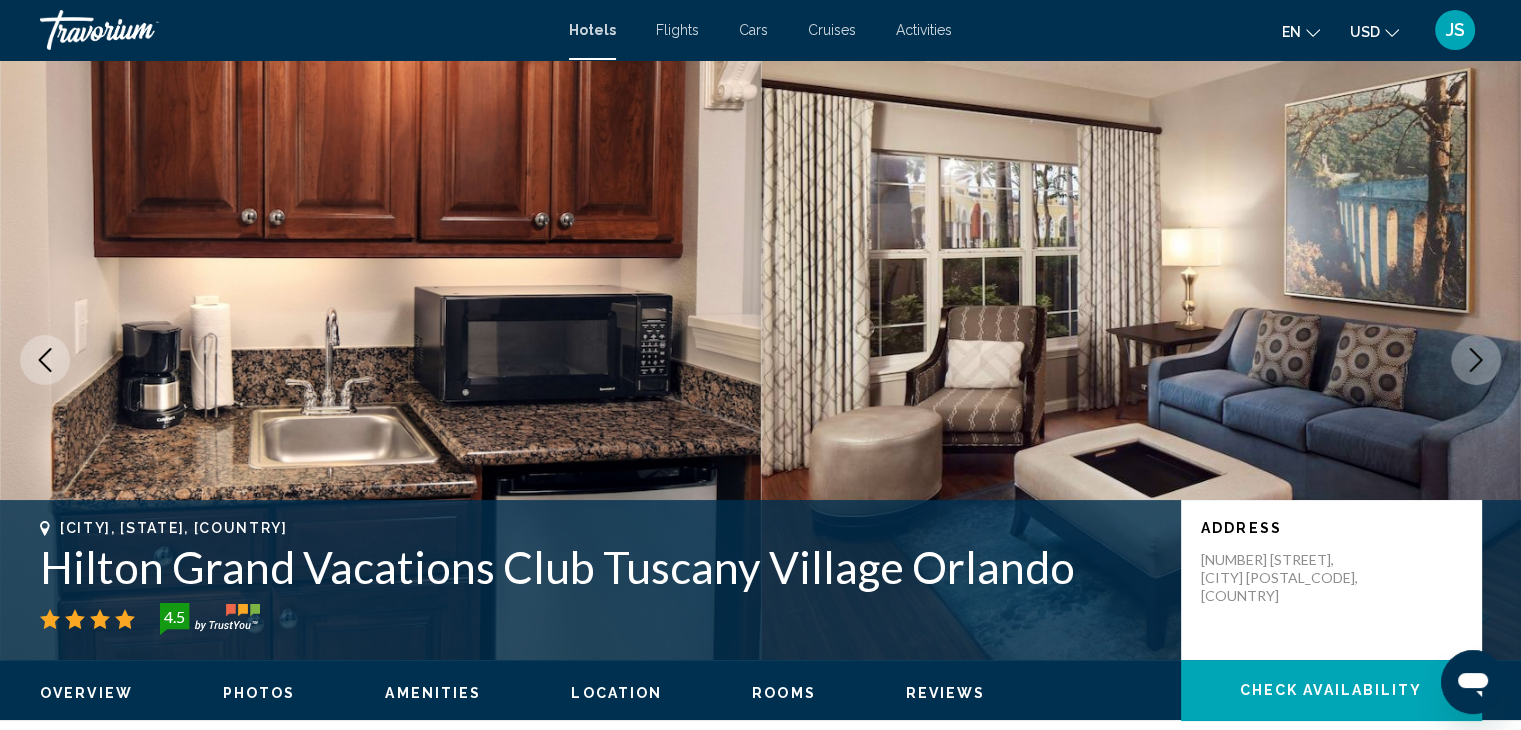 click 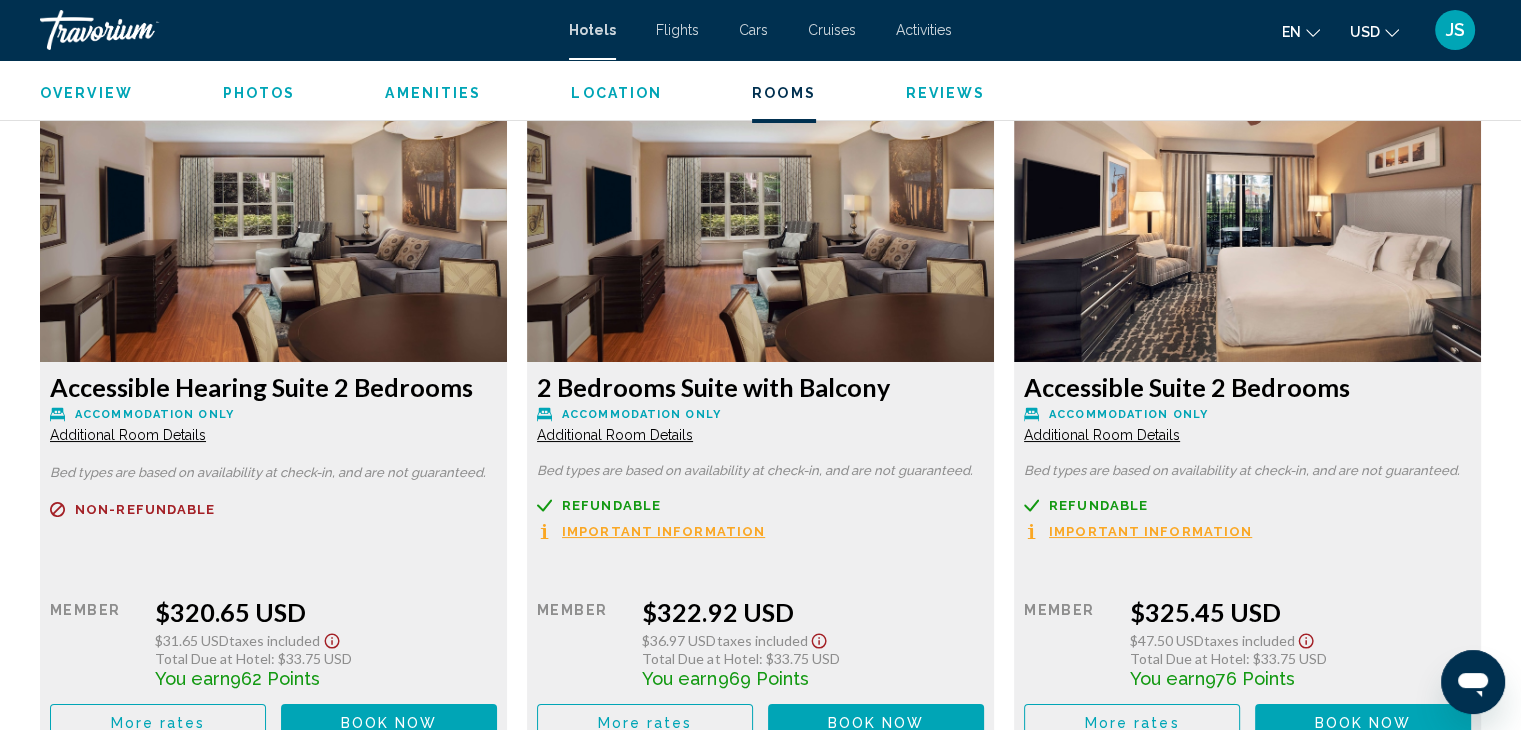 scroll, scrollTop: 7564, scrollLeft: 0, axis: vertical 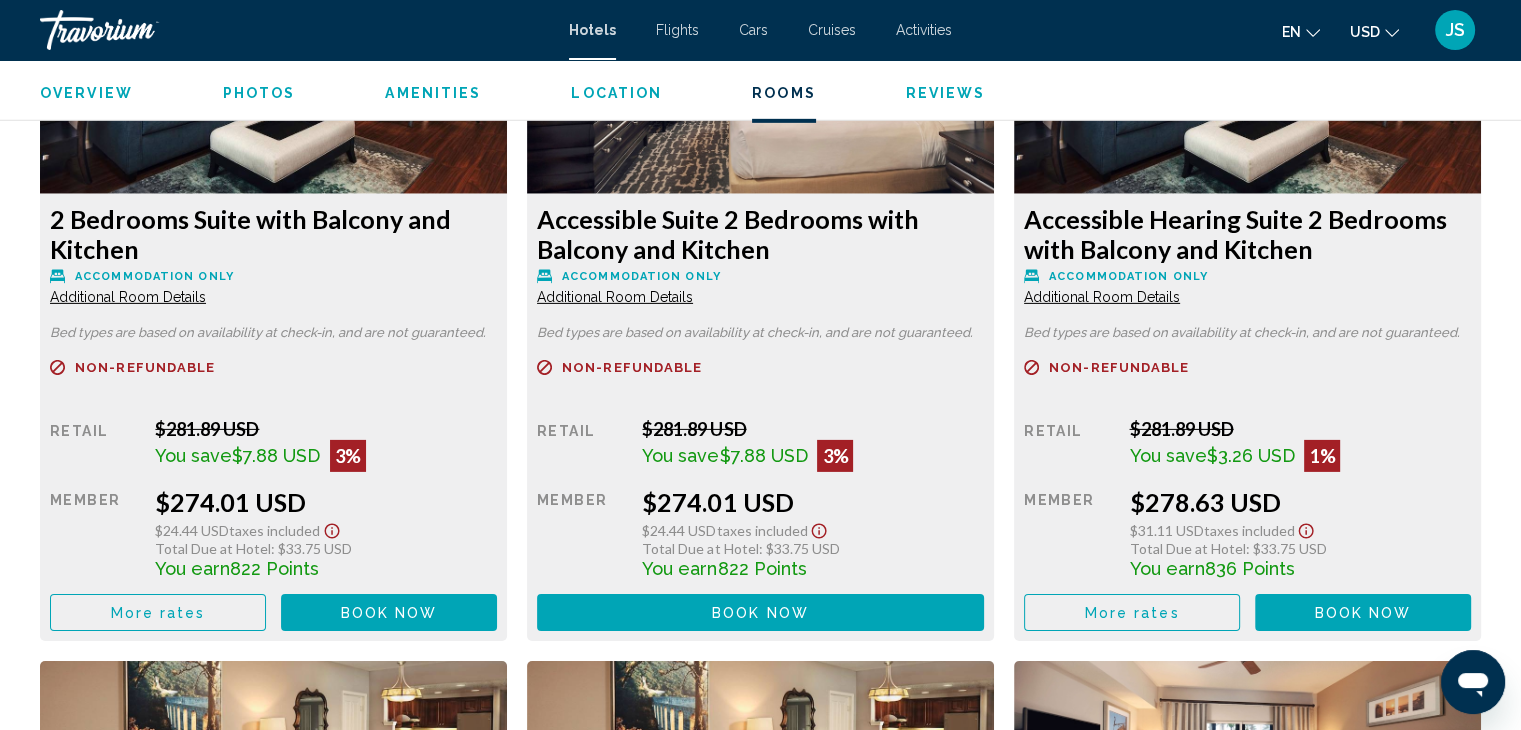 click at bounding box center (273, -3385) 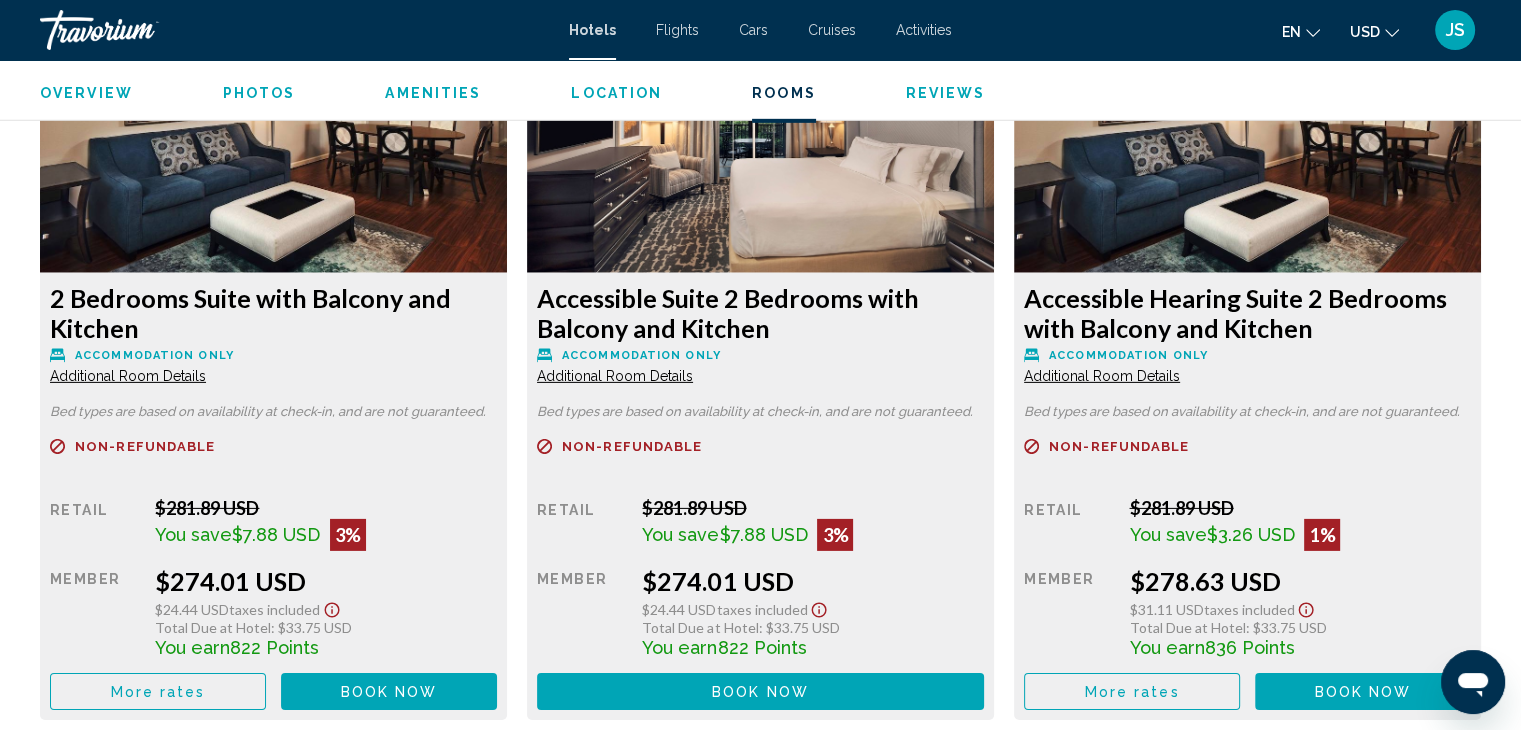 scroll, scrollTop: 6288, scrollLeft: 0, axis: vertical 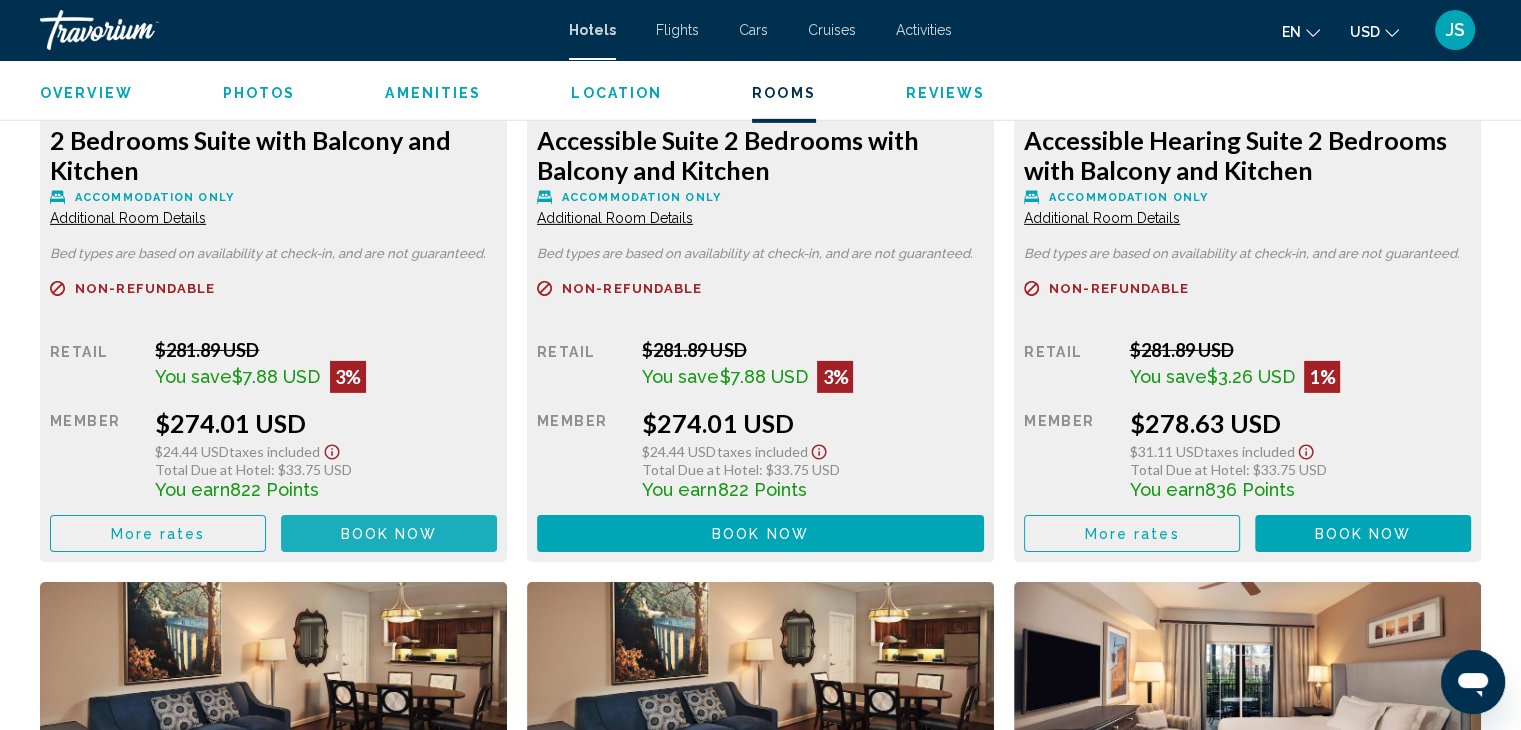 click on "Book now" at bounding box center [389, 534] 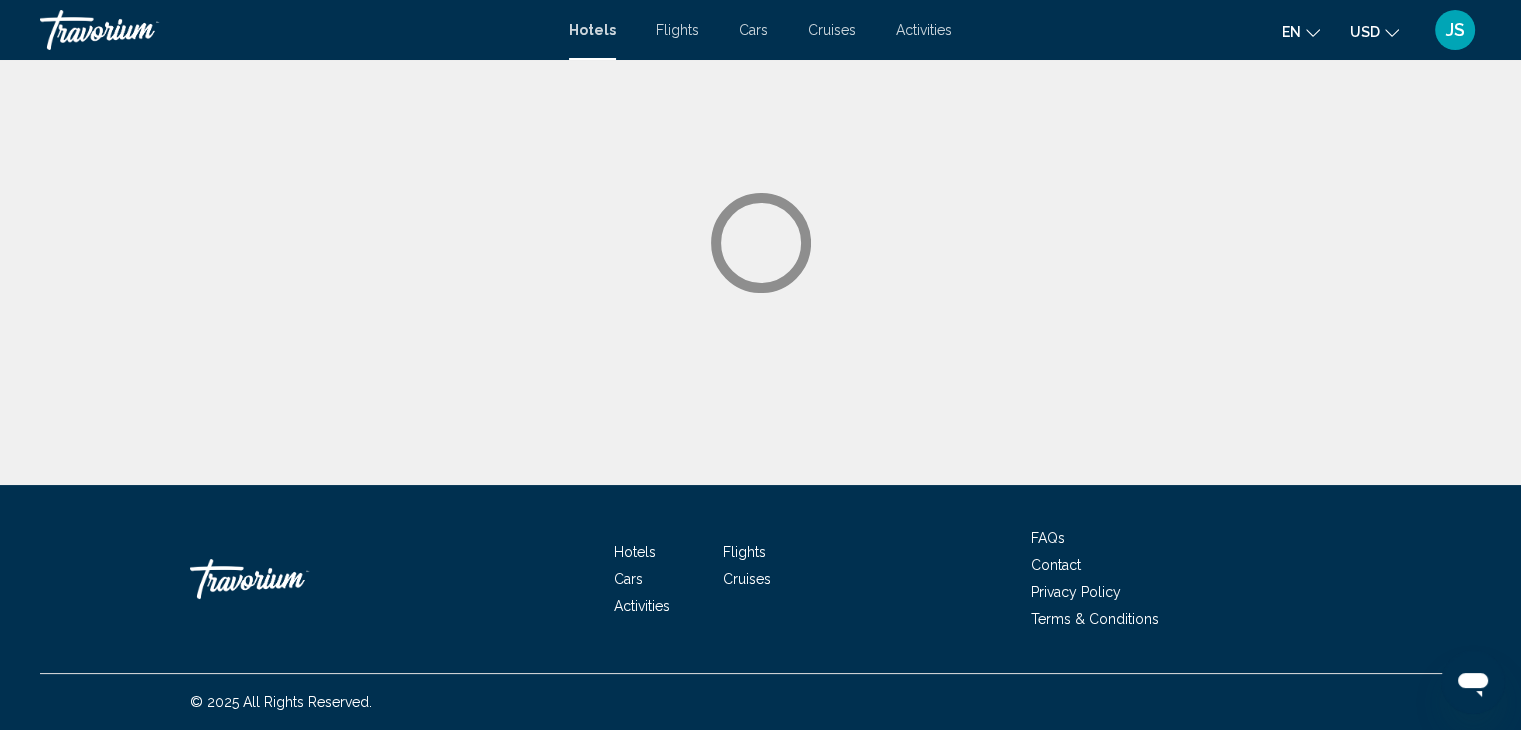 scroll, scrollTop: 0, scrollLeft: 0, axis: both 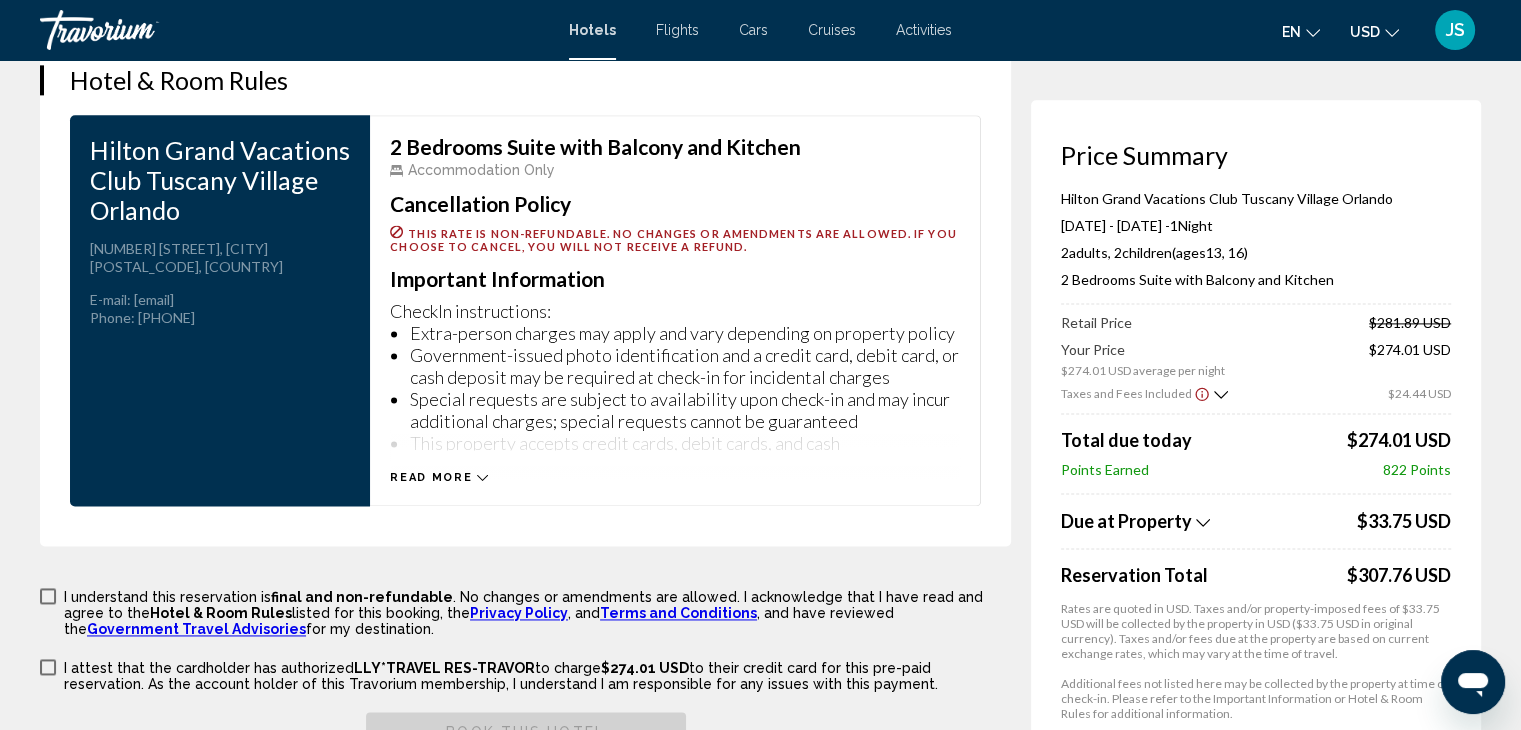 click on "Read more" at bounding box center (431, 477) 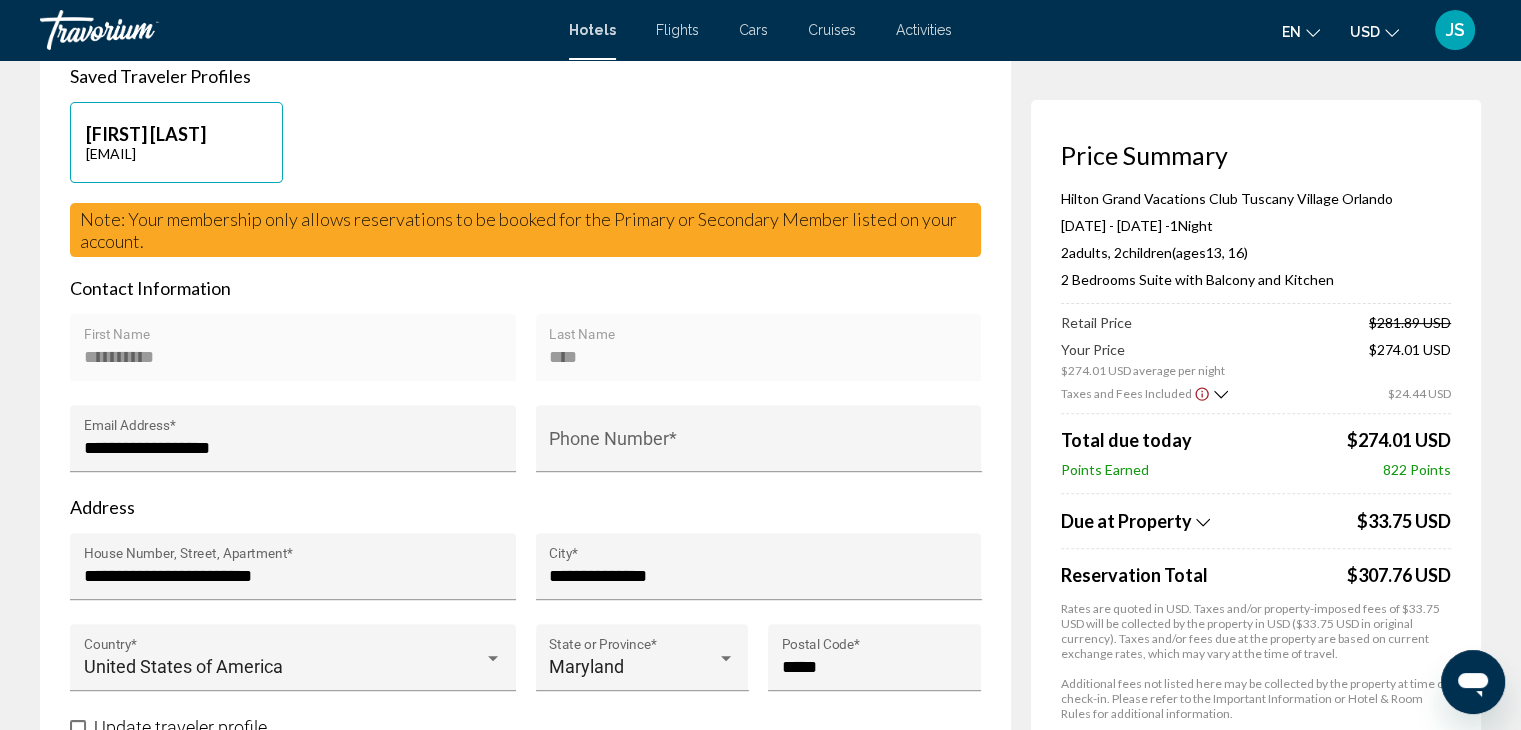 scroll, scrollTop: 562, scrollLeft: 0, axis: vertical 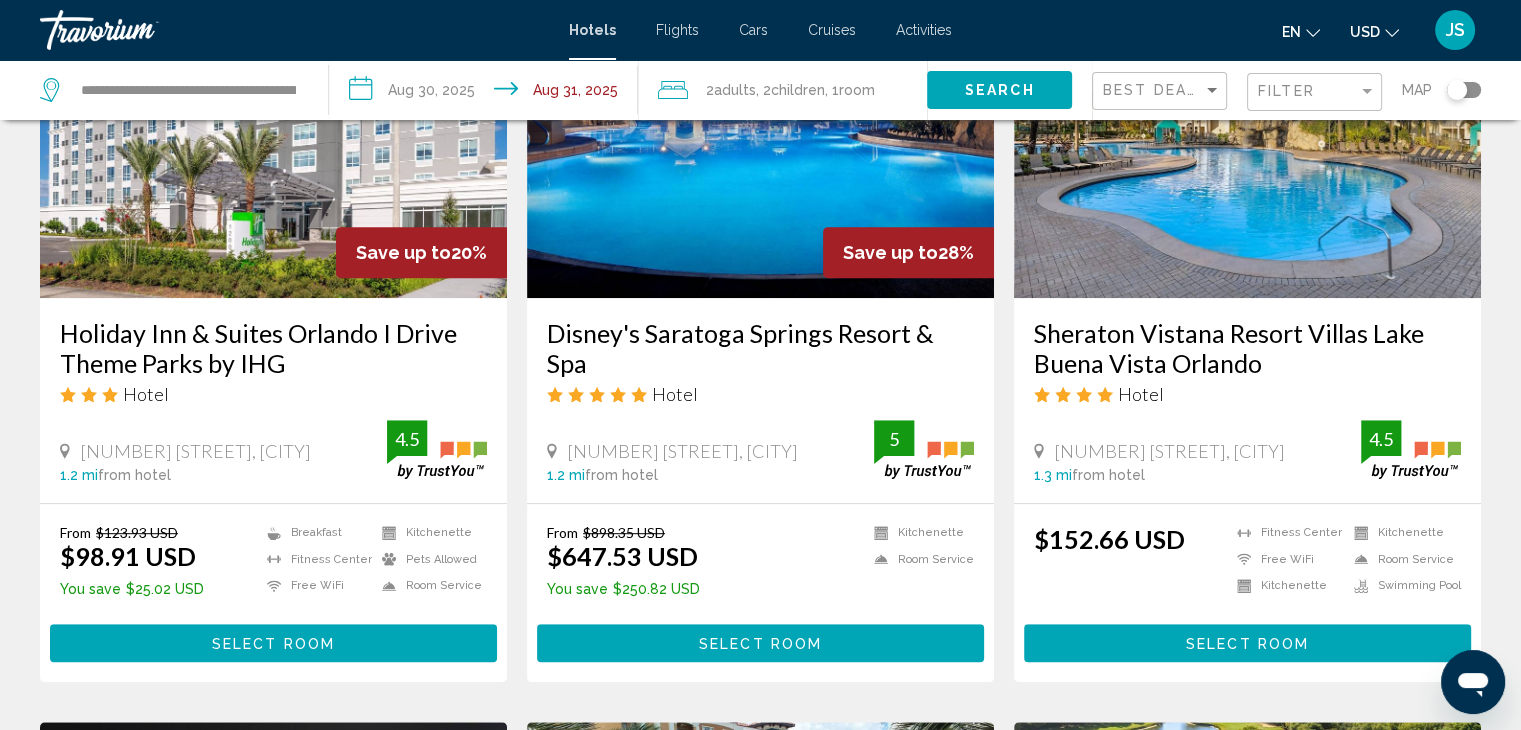 click at bounding box center [1247, 138] 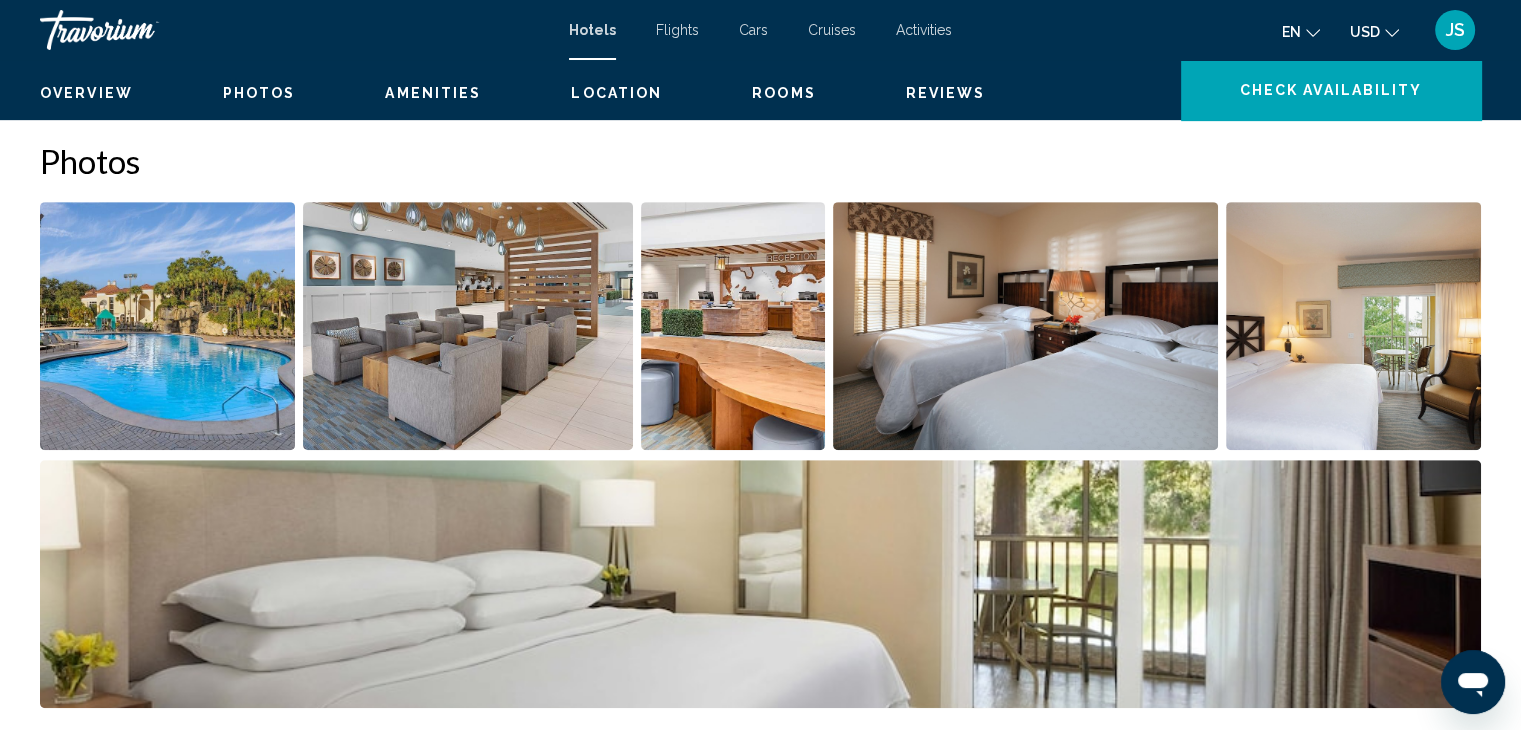 scroll, scrollTop: 0, scrollLeft: 0, axis: both 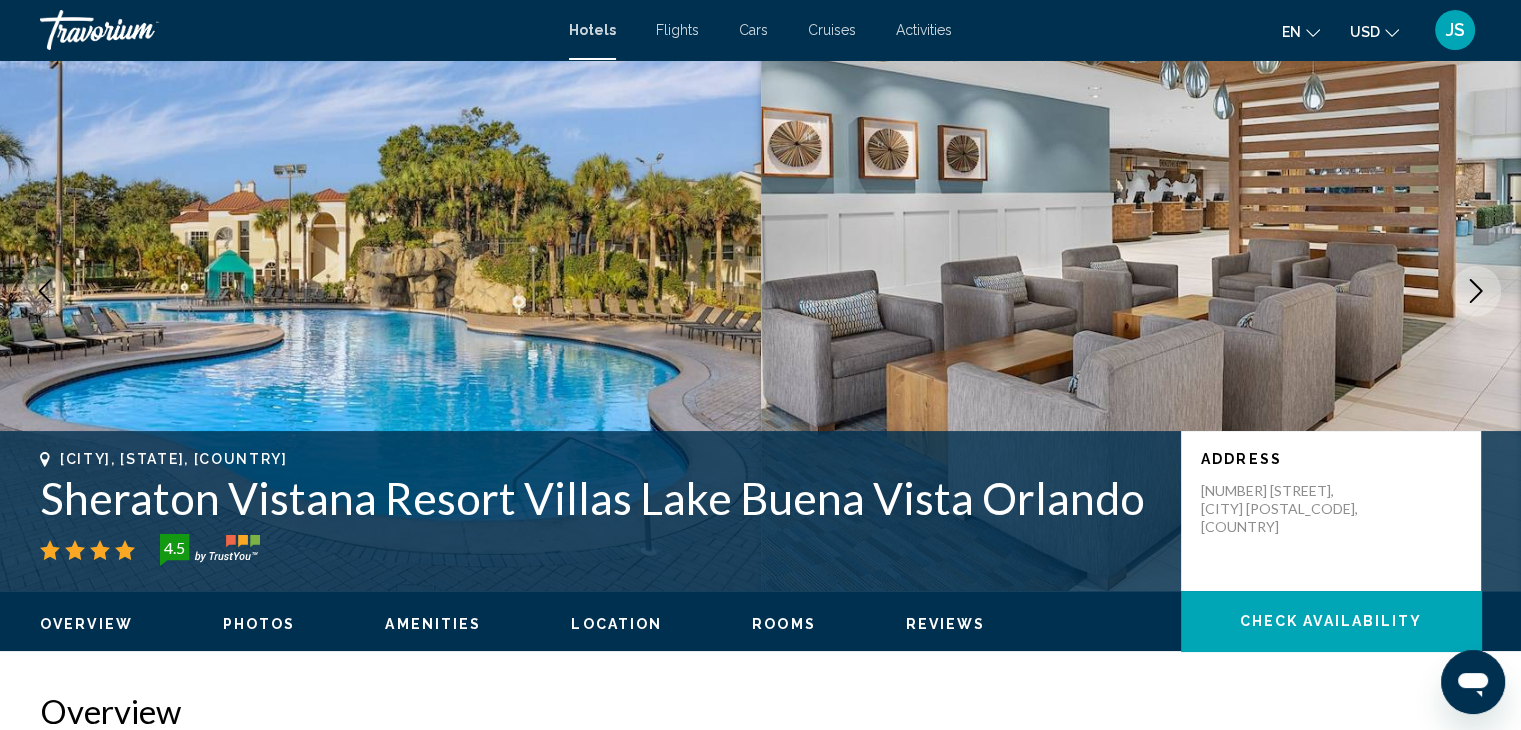 click 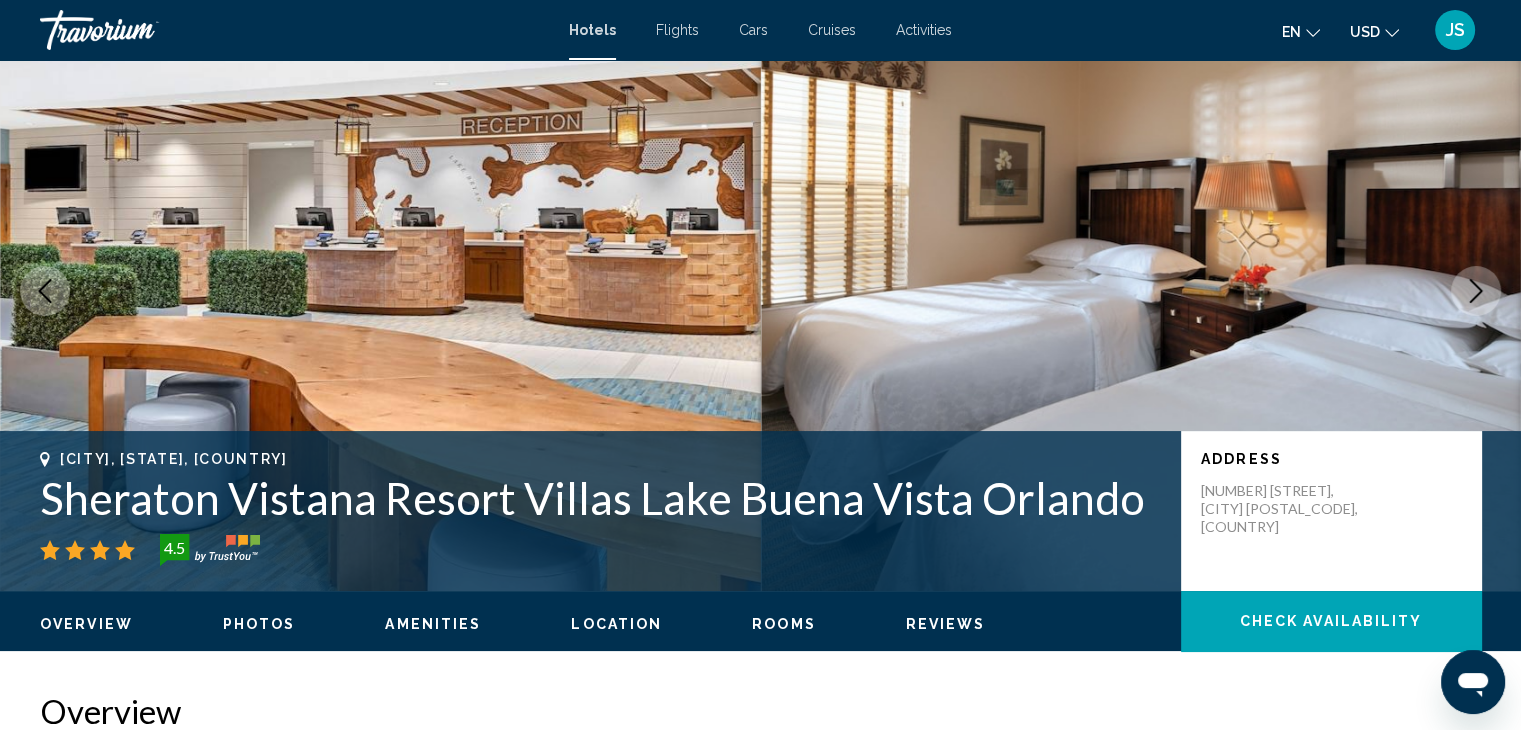 click 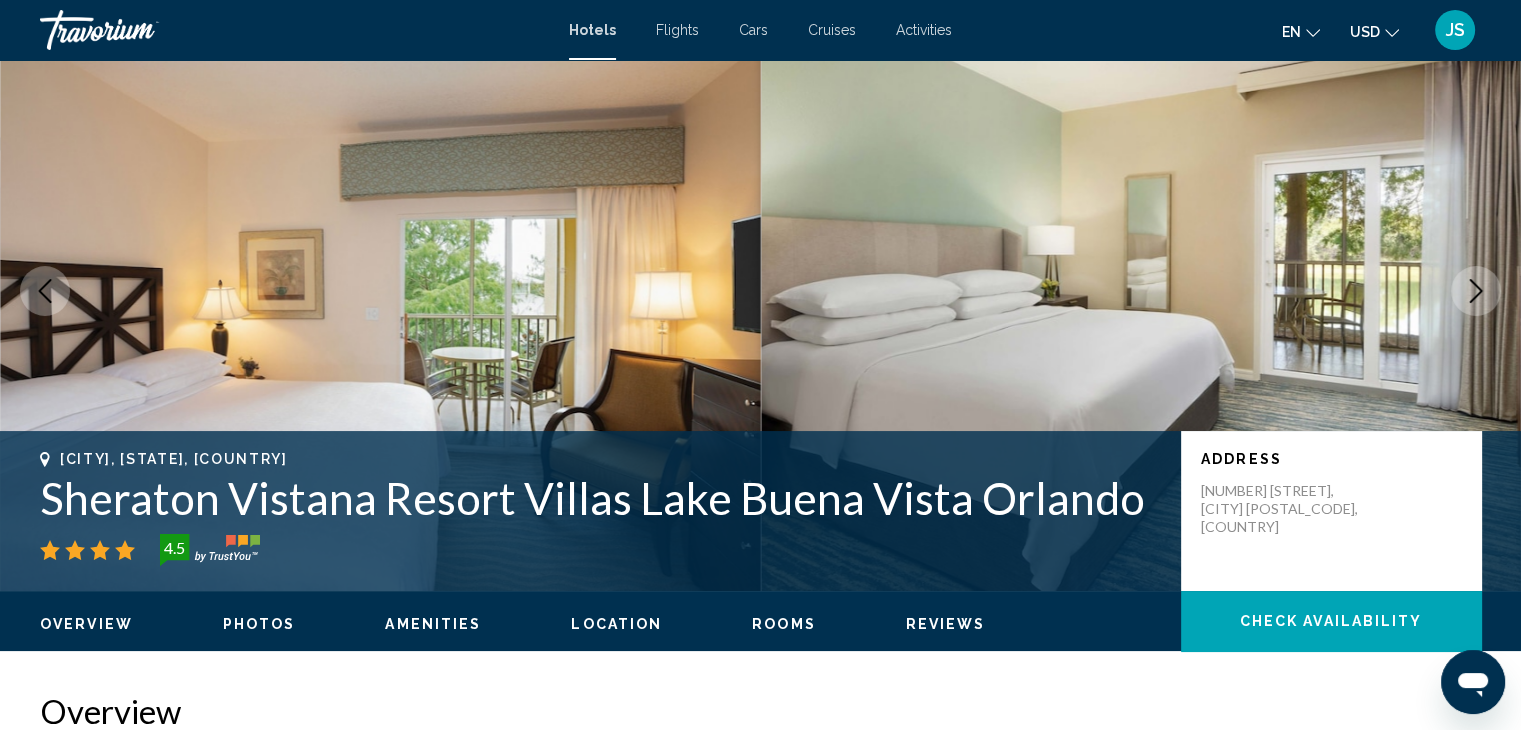 click 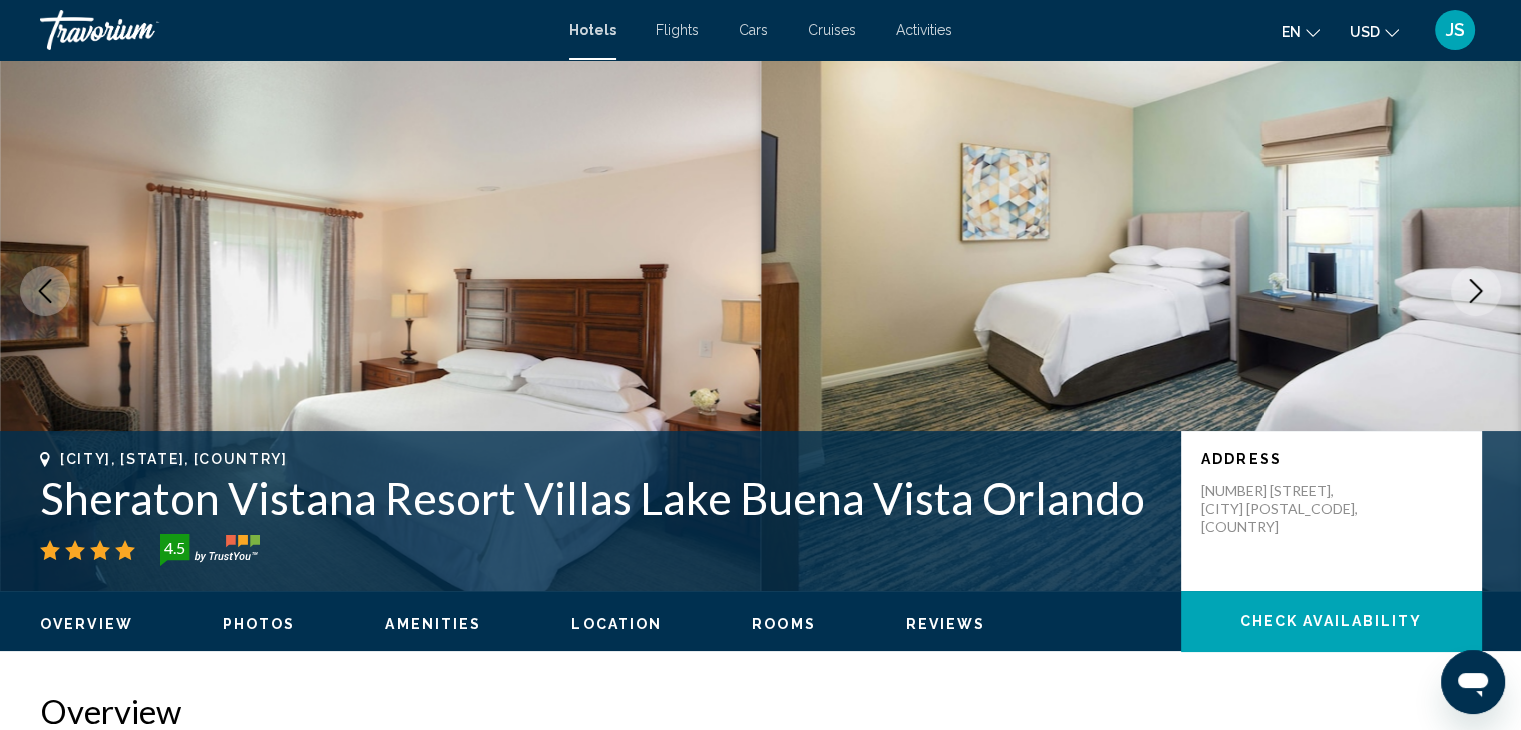 click 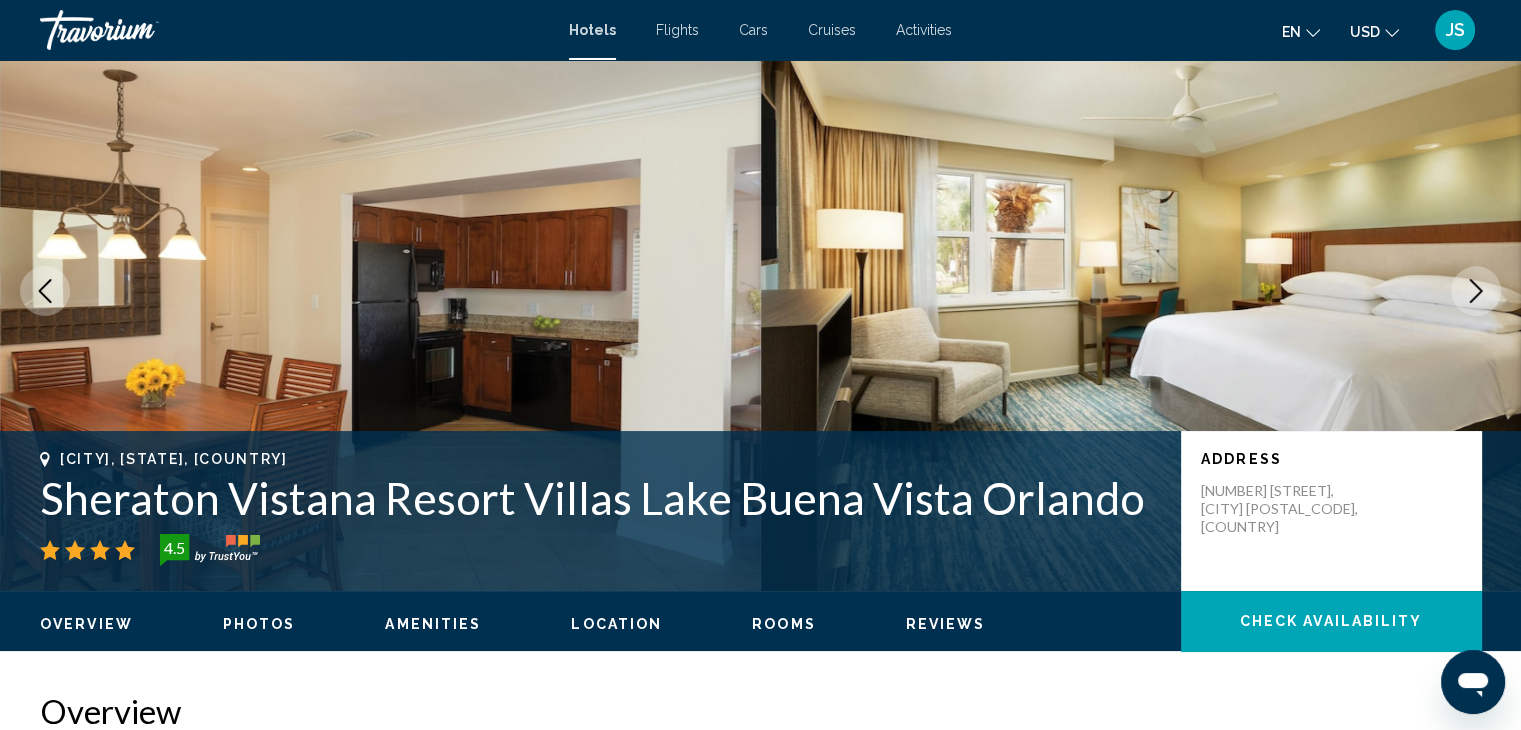 click 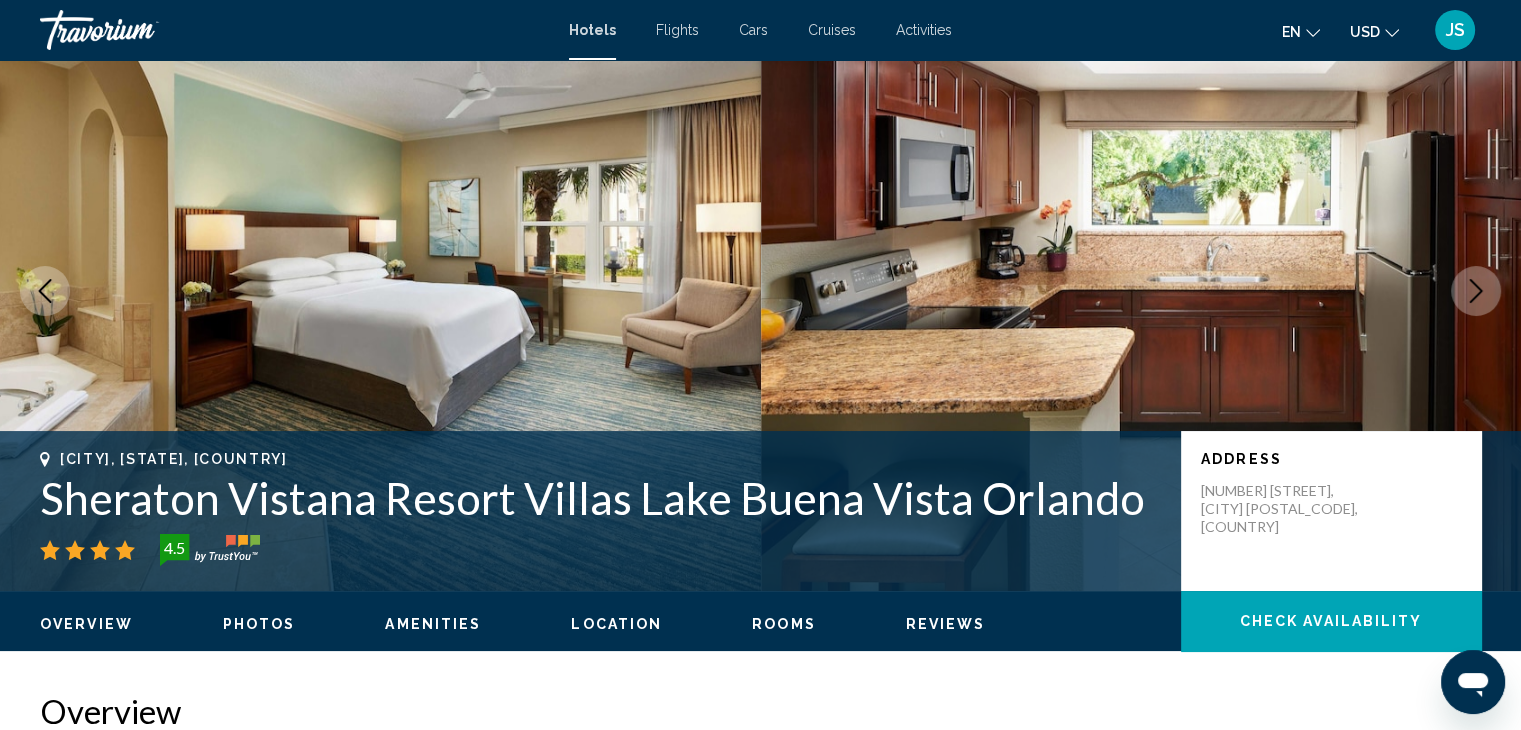 click 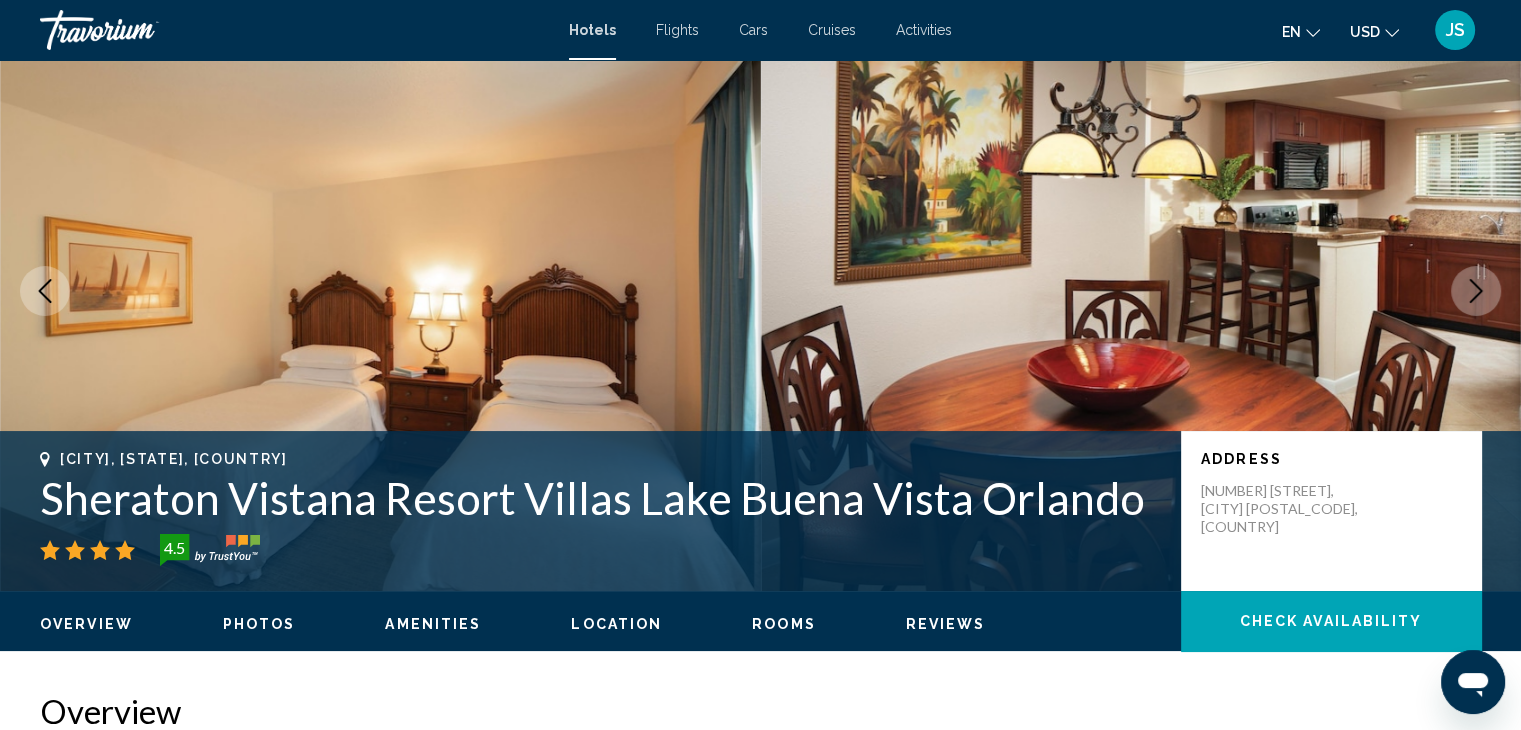 click 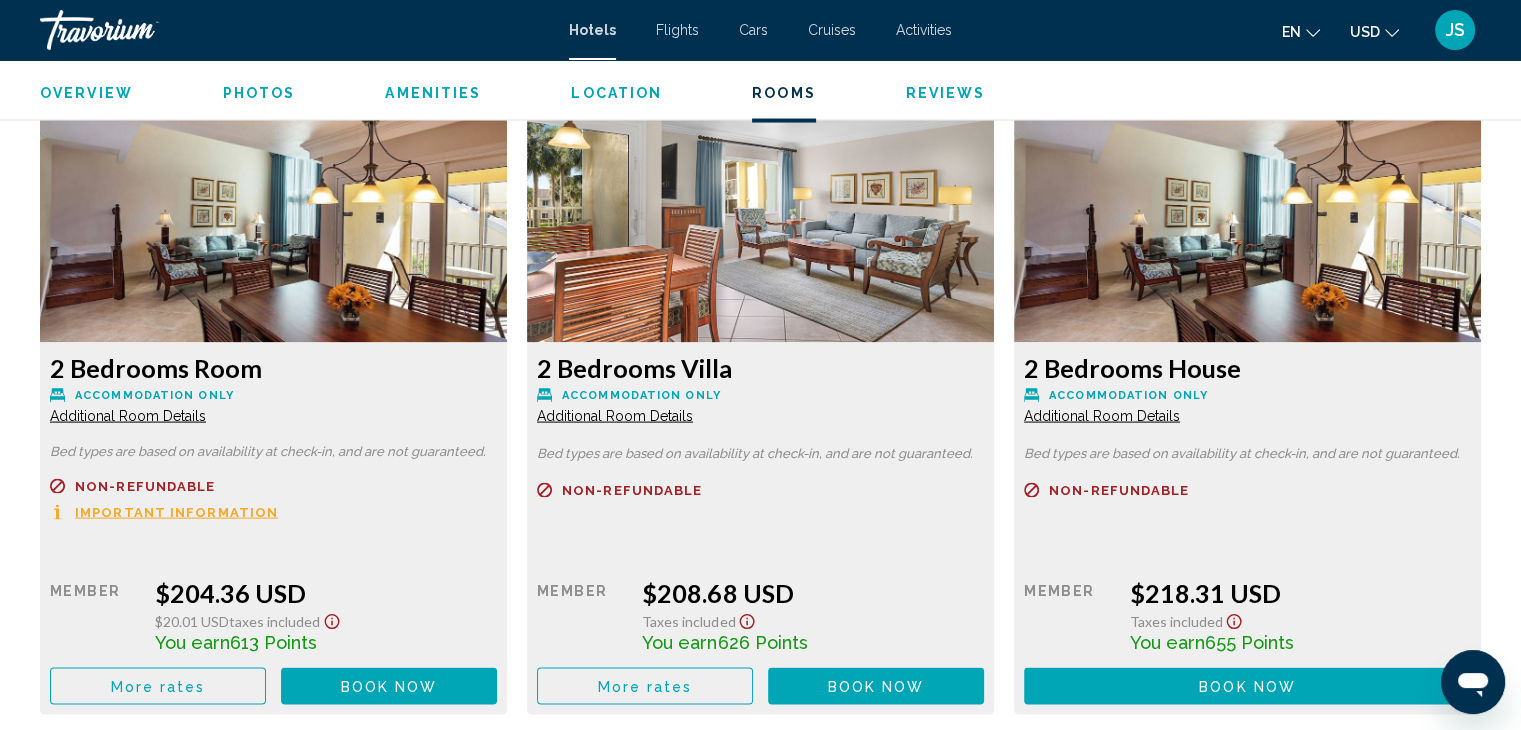 scroll, scrollTop: 4012, scrollLeft: 0, axis: vertical 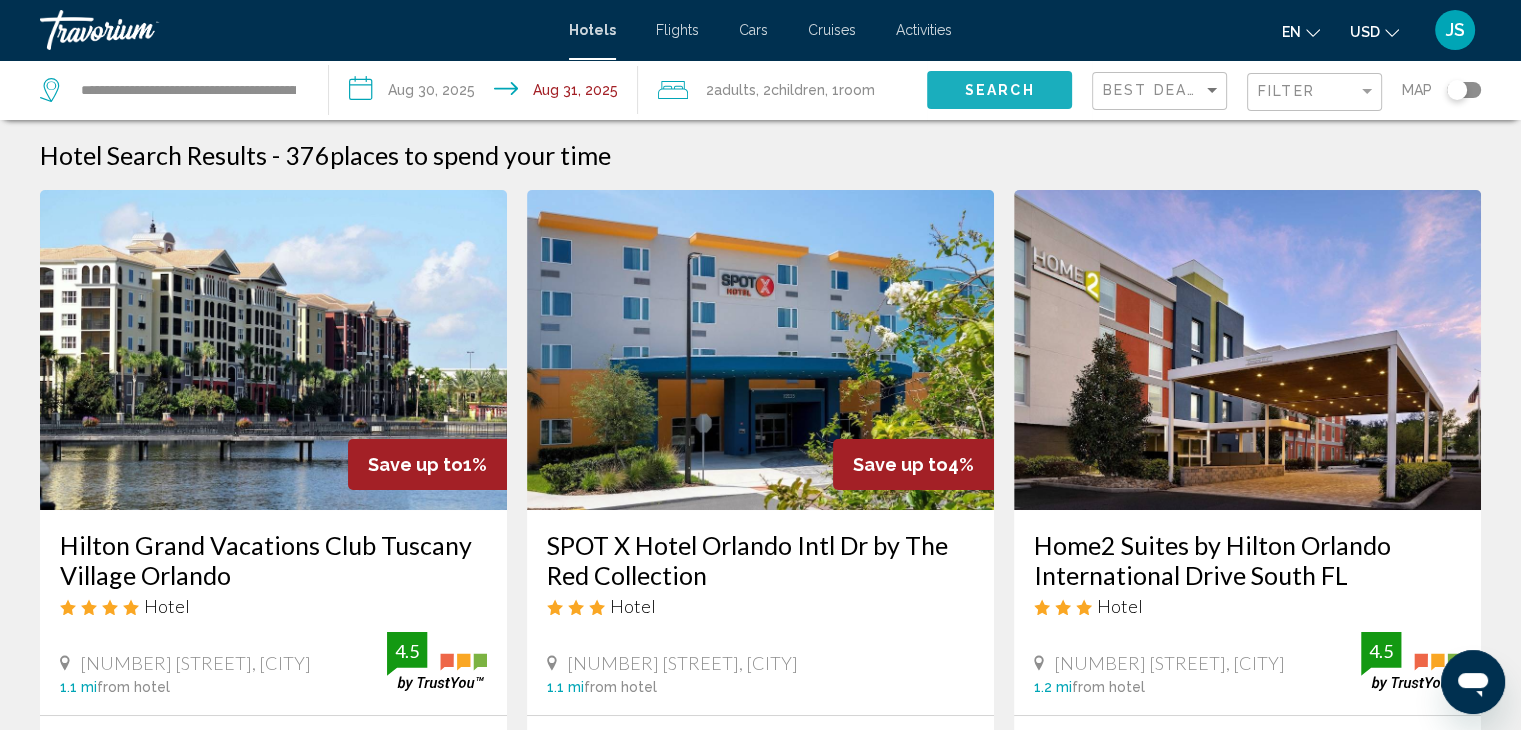 click on "Search" 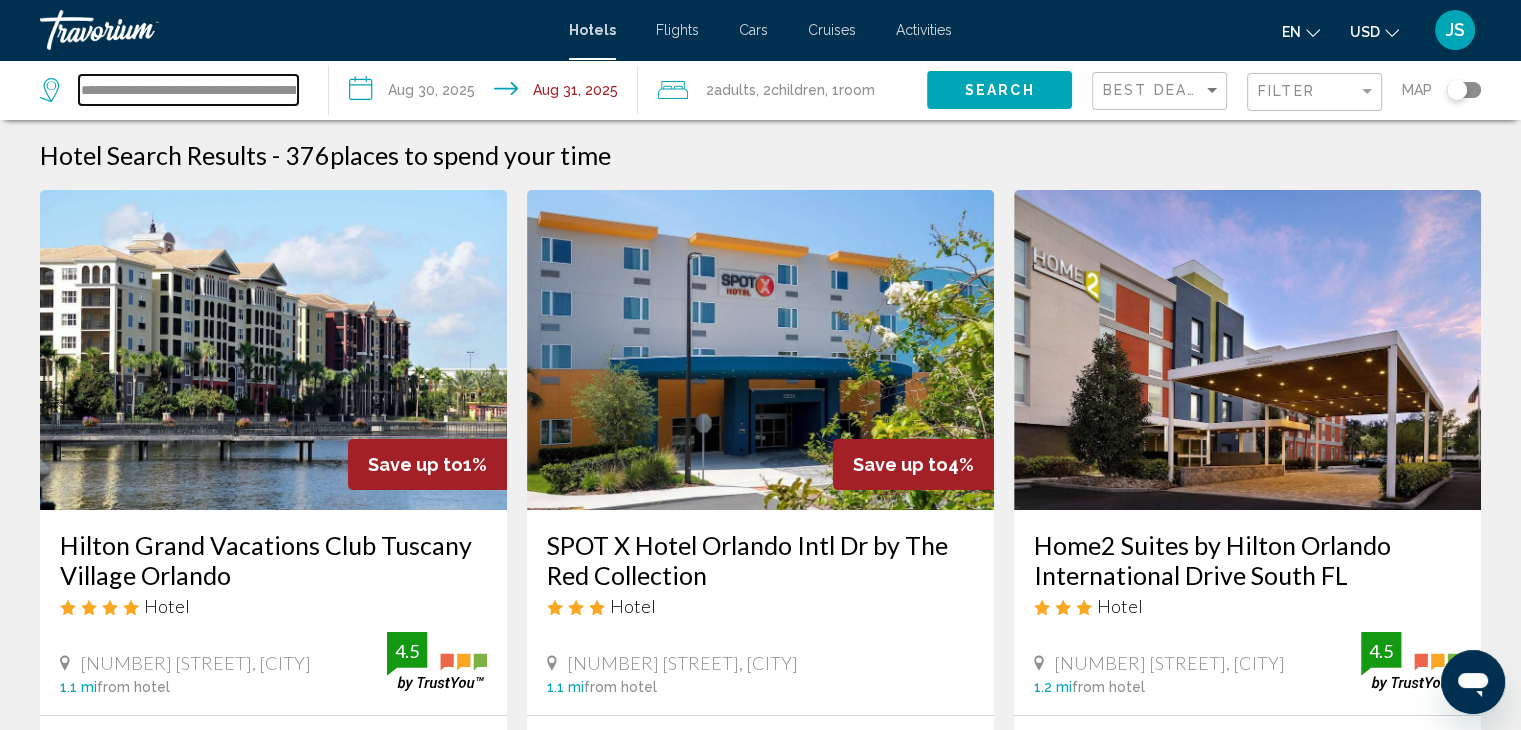 click on "**********" at bounding box center (188, 90) 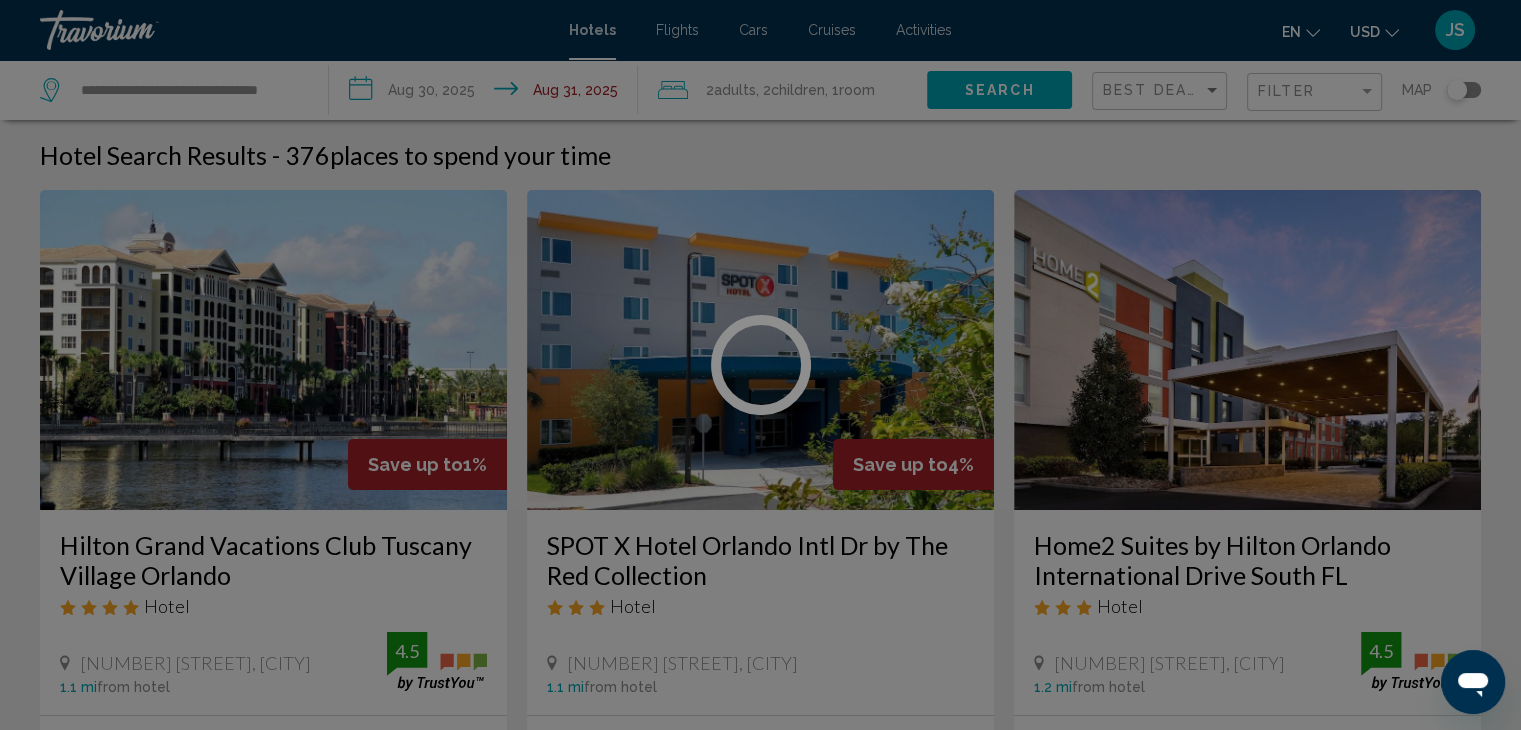 click at bounding box center (760, 365) 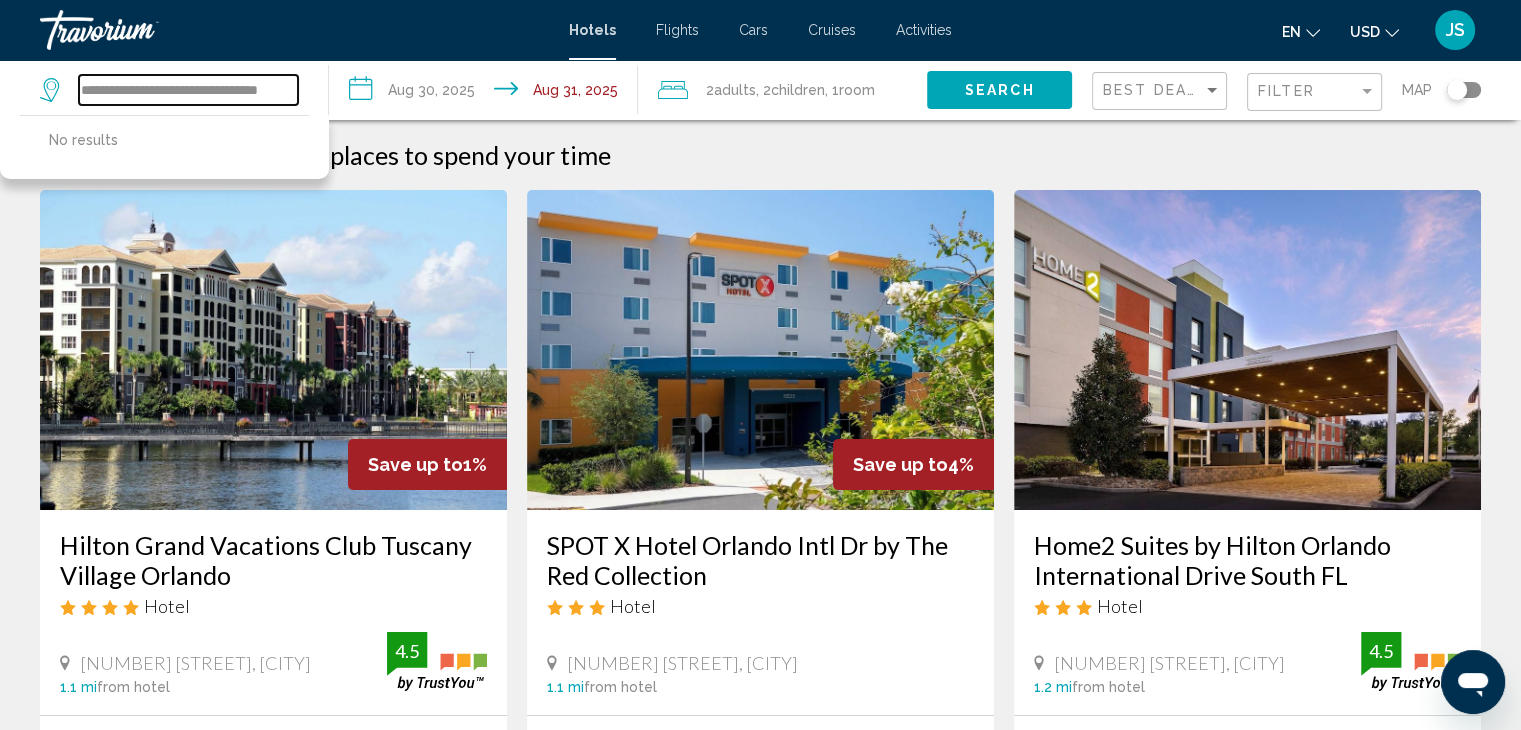 click on "**********" at bounding box center (188, 90) 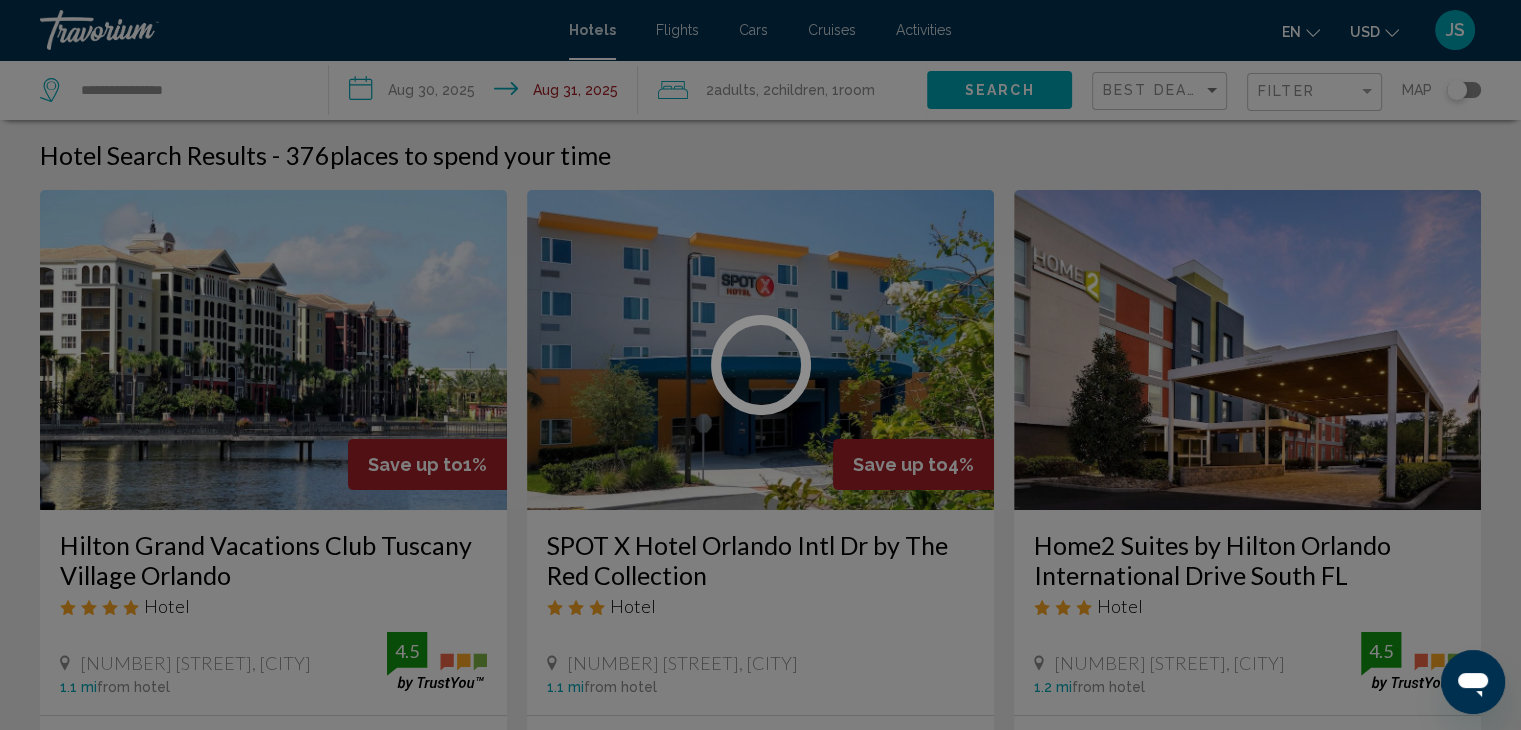 click at bounding box center [760, 365] 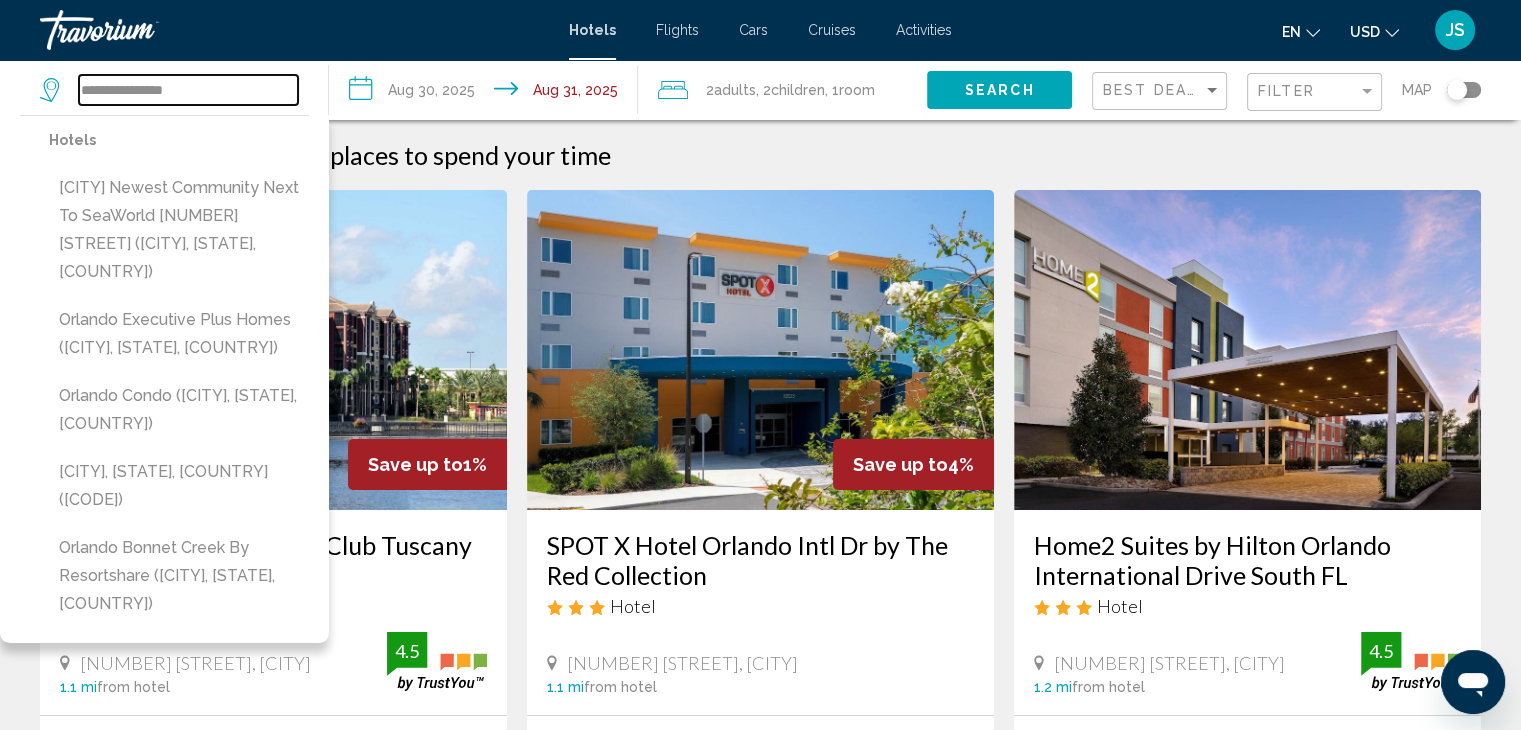 click on "**********" at bounding box center [188, 90] 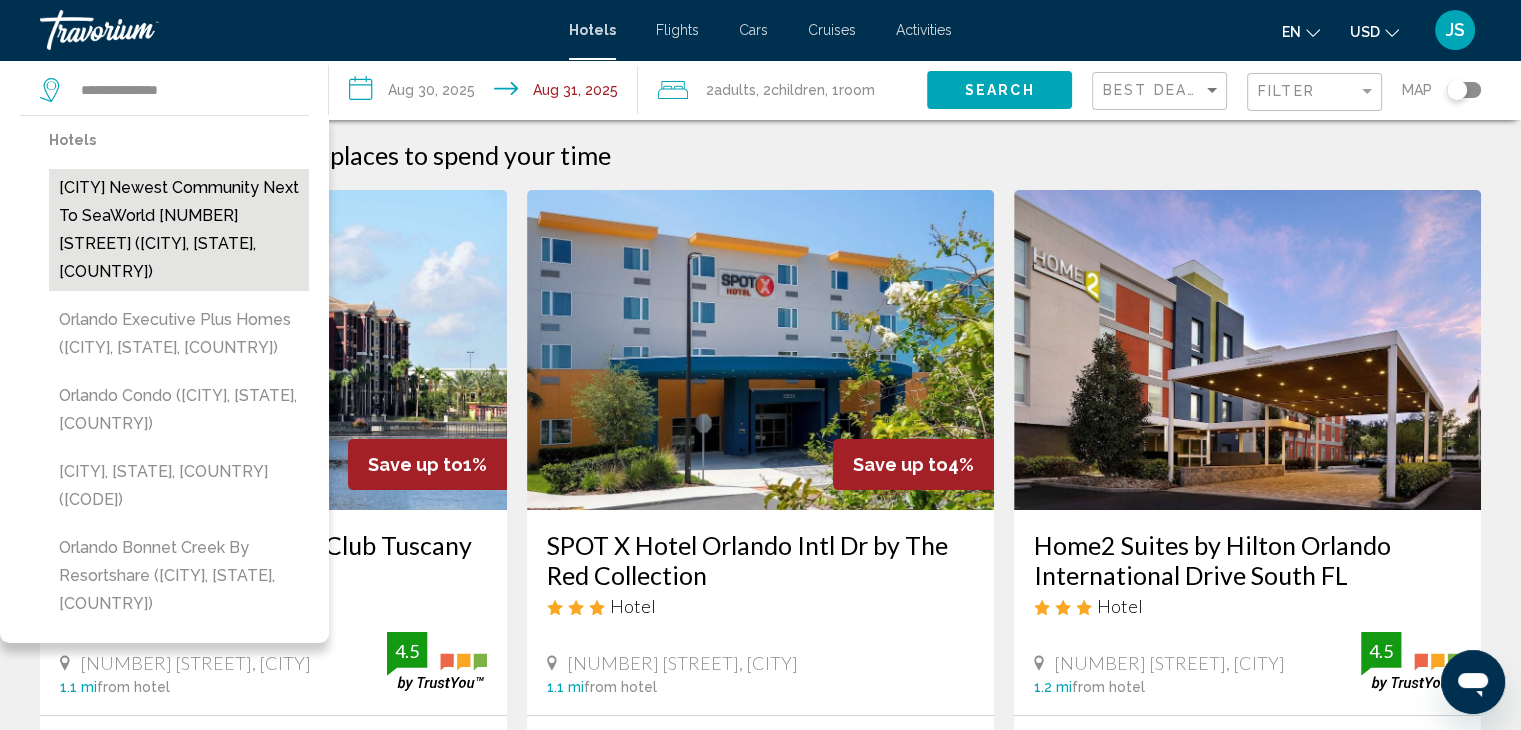 click on "[CITY] Newest Community Next to SeaWorld [NUMBER][STREET] ([CITY], [STATE], [COUNTRY])" at bounding box center [179, 230] 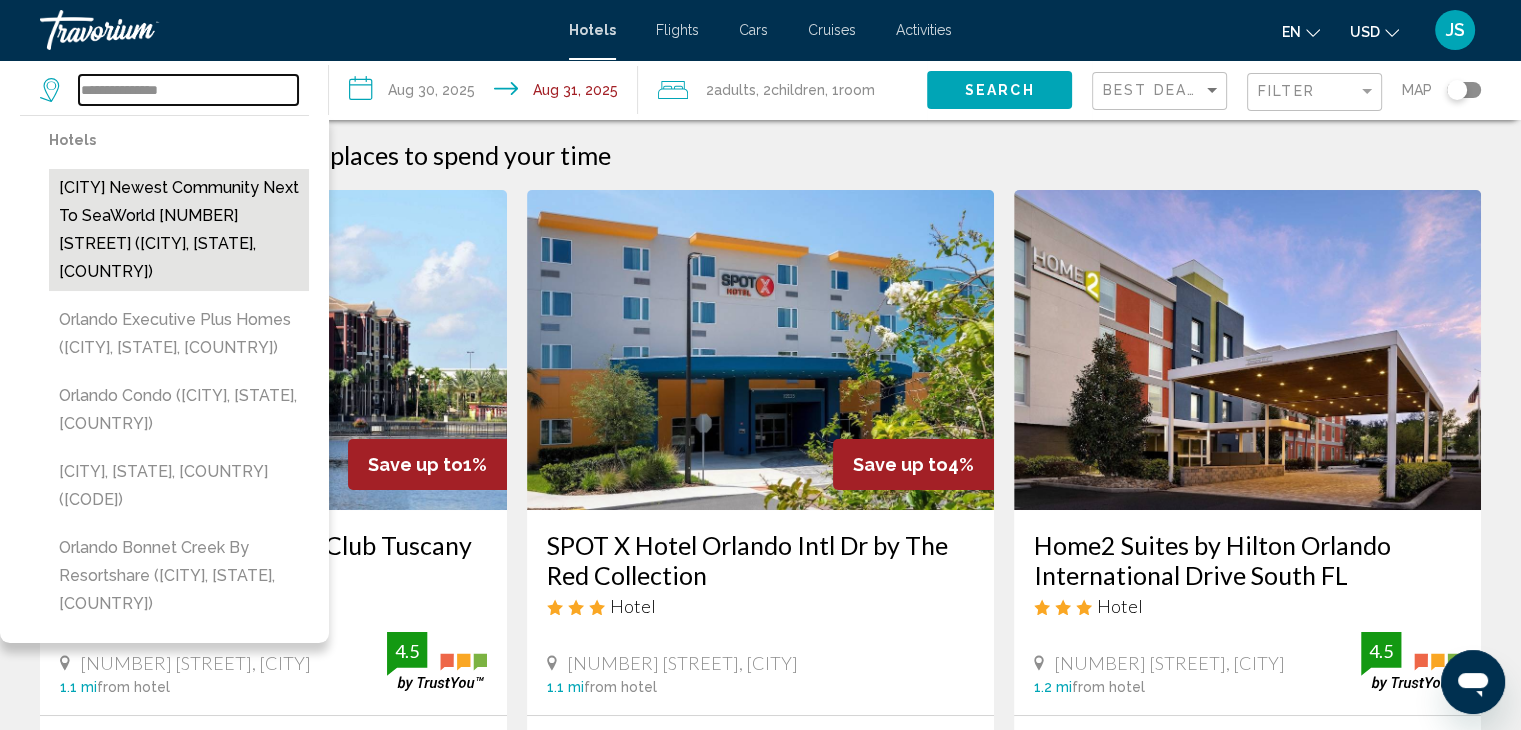 type on "**********" 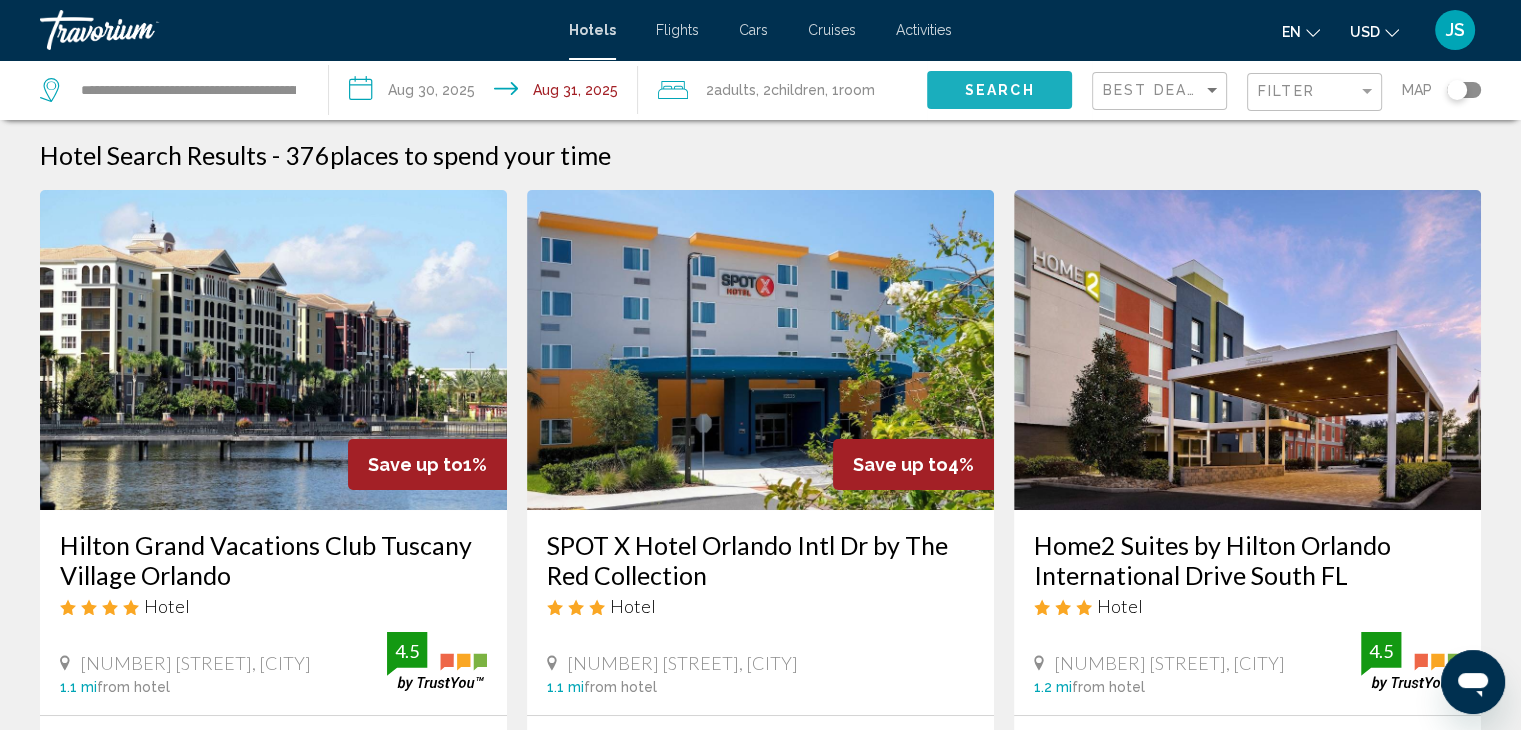 click on "Search" 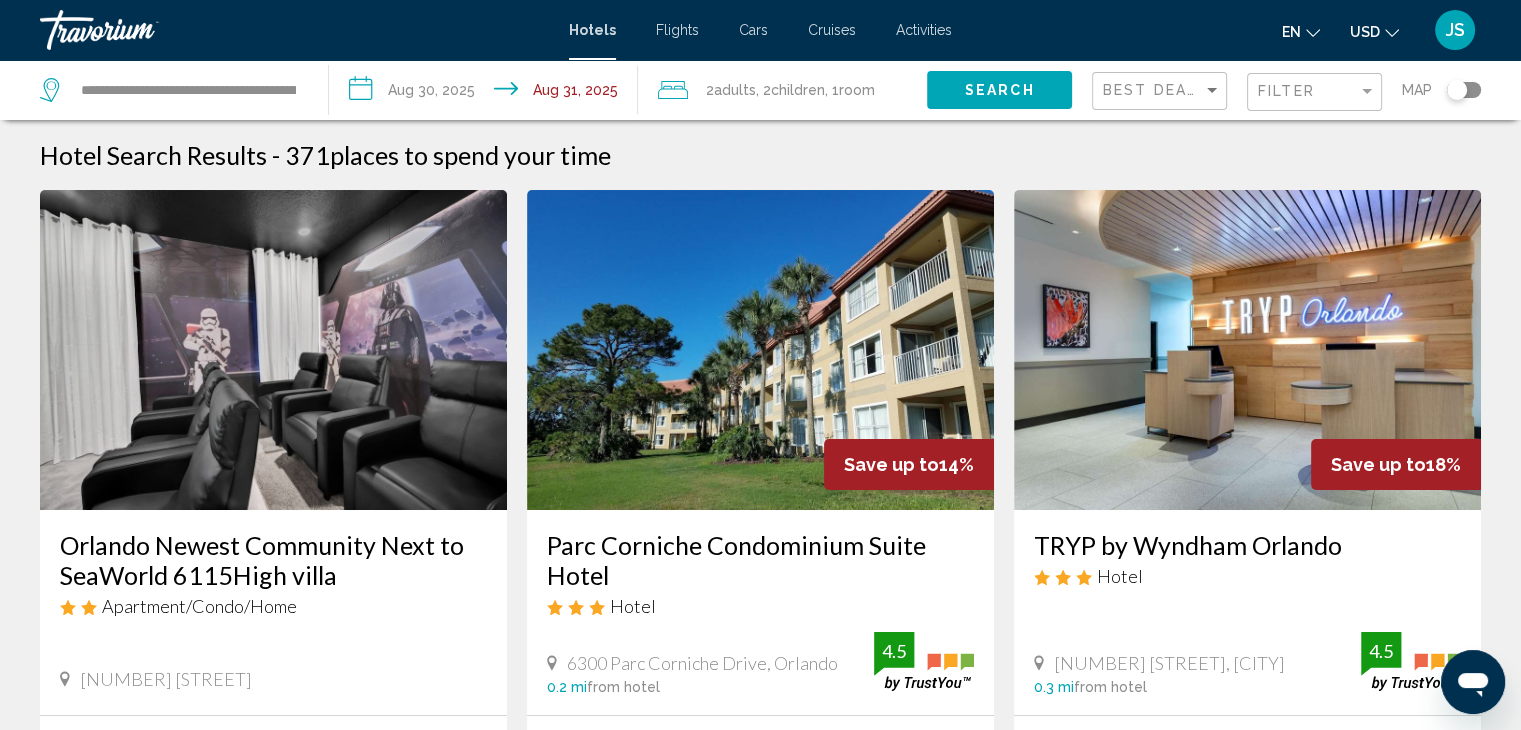 click at bounding box center (273, 350) 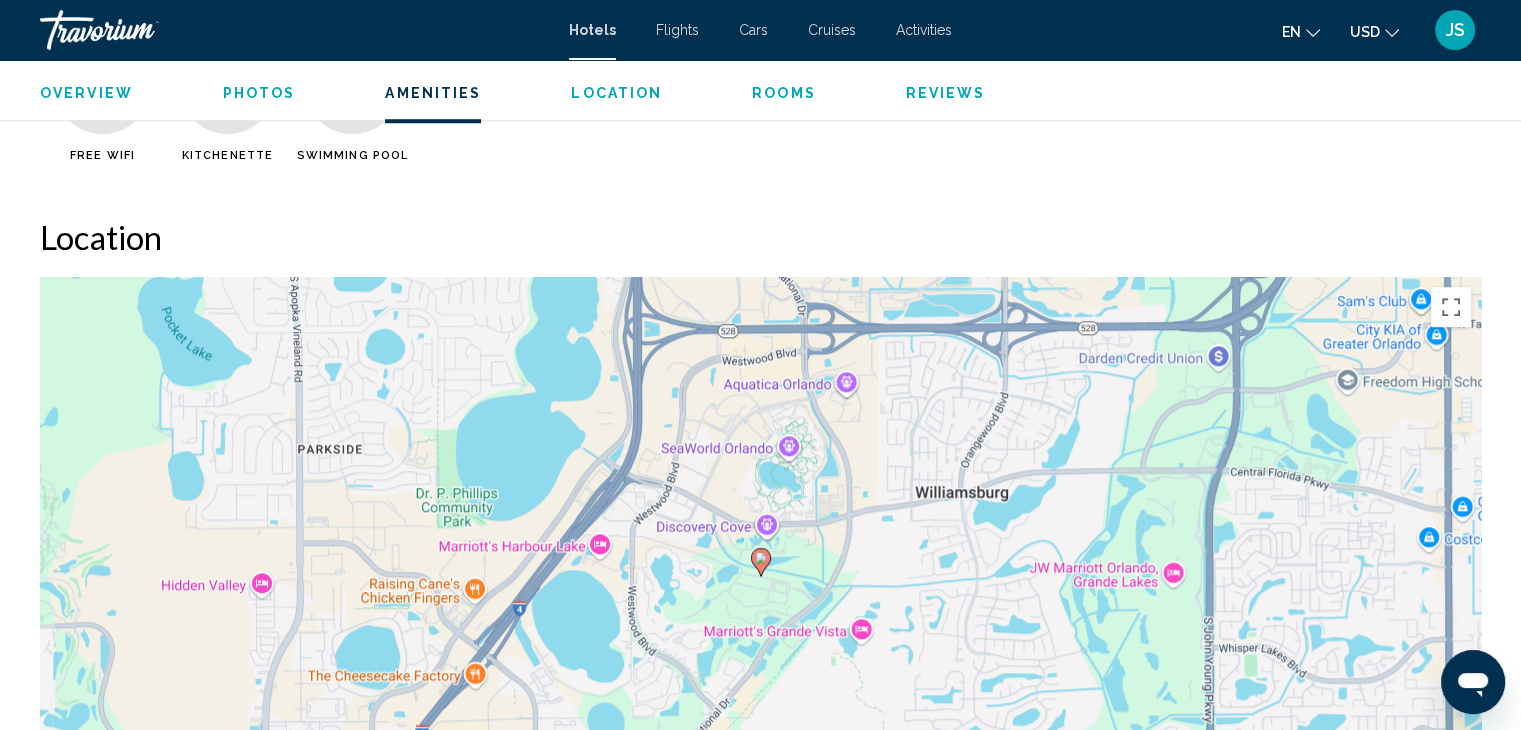 scroll, scrollTop: 0, scrollLeft: 0, axis: both 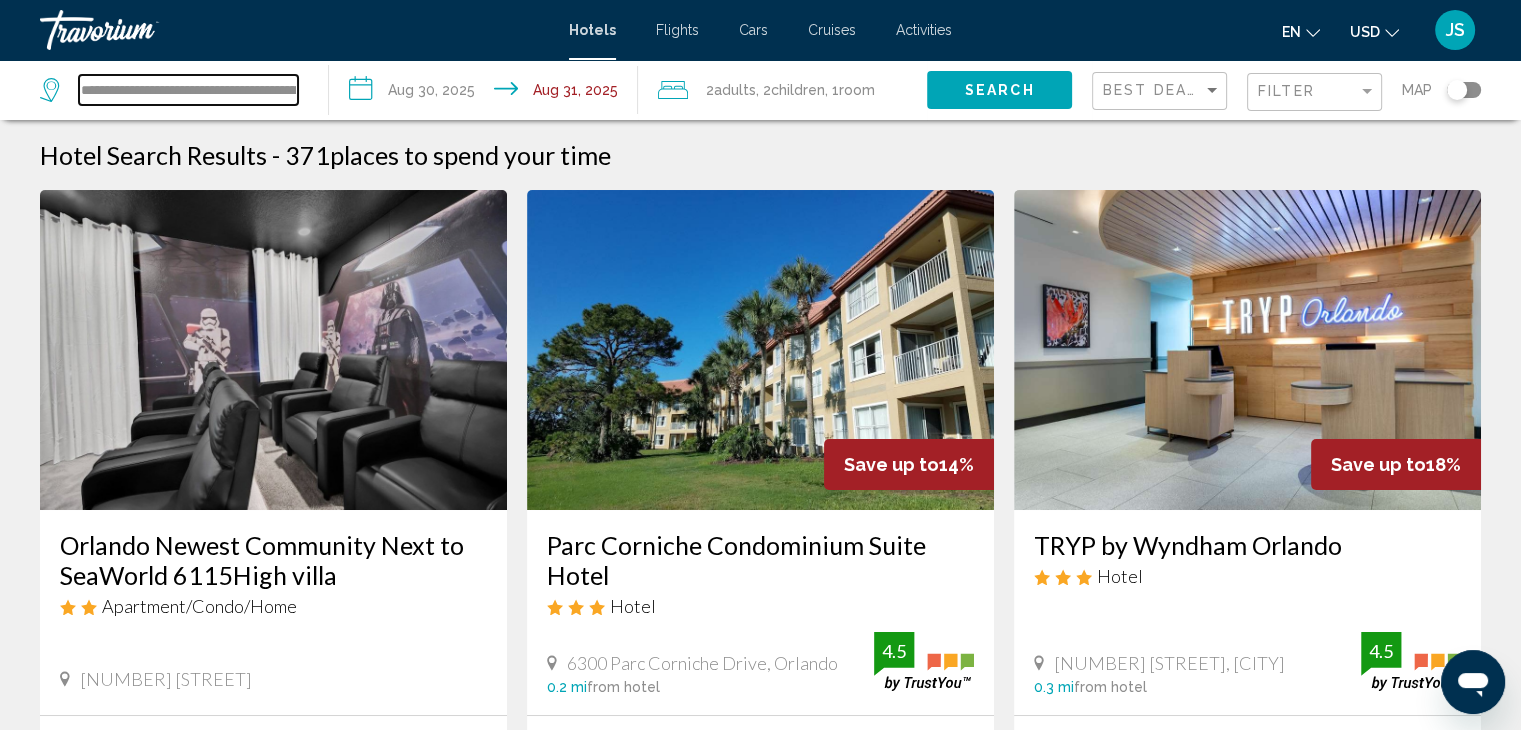 click on "**********" at bounding box center (188, 90) 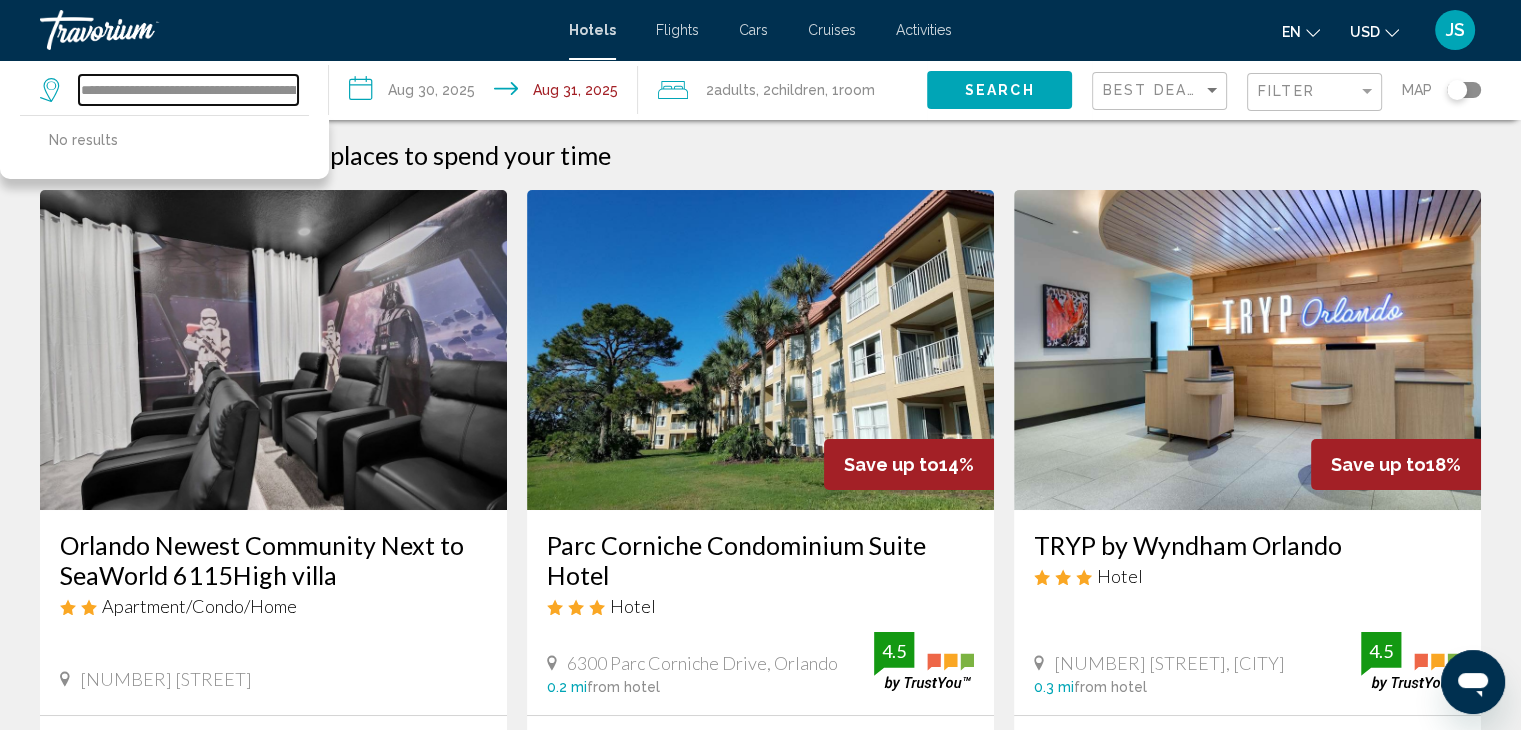 click on "**********" at bounding box center (188, 90) 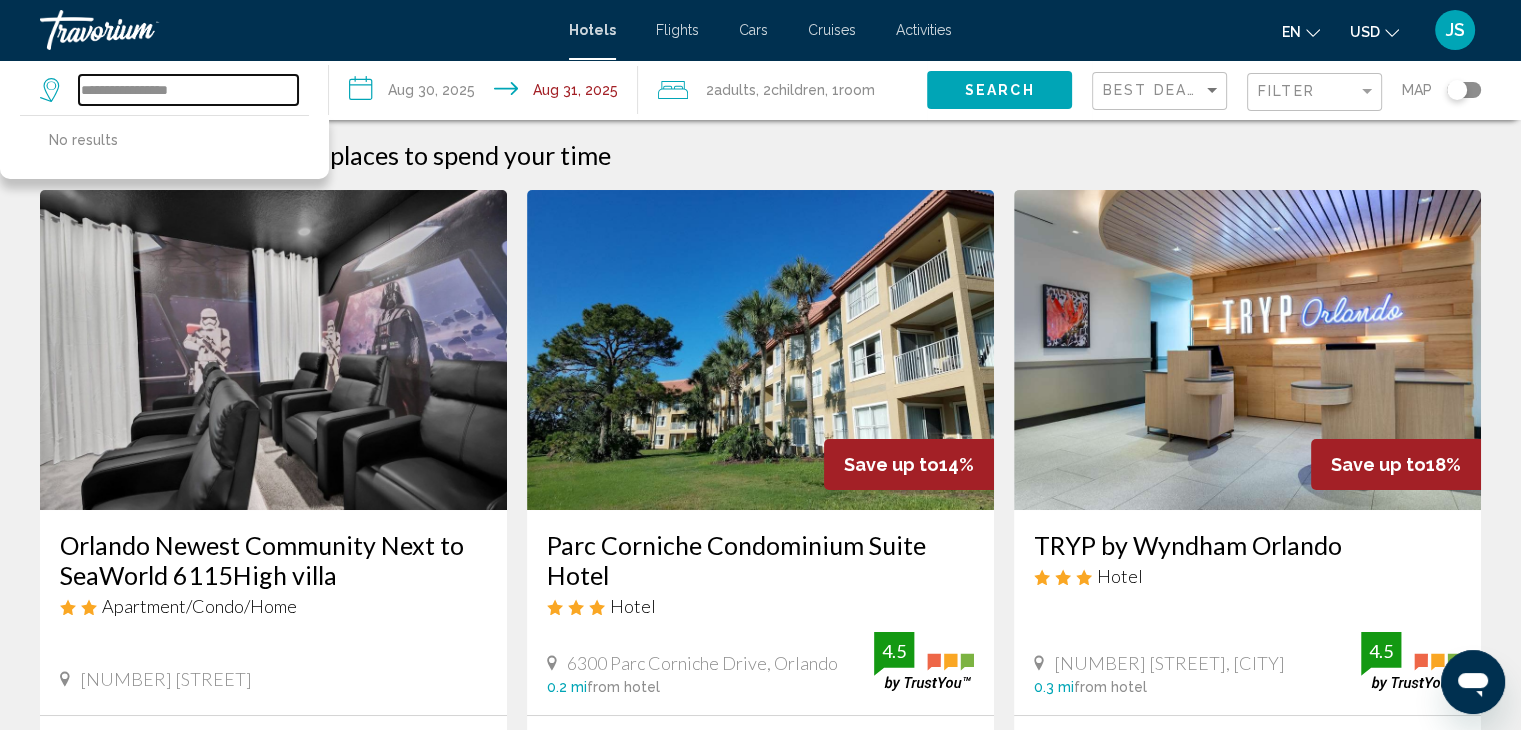 click on "**********" at bounding box center [188, 90] 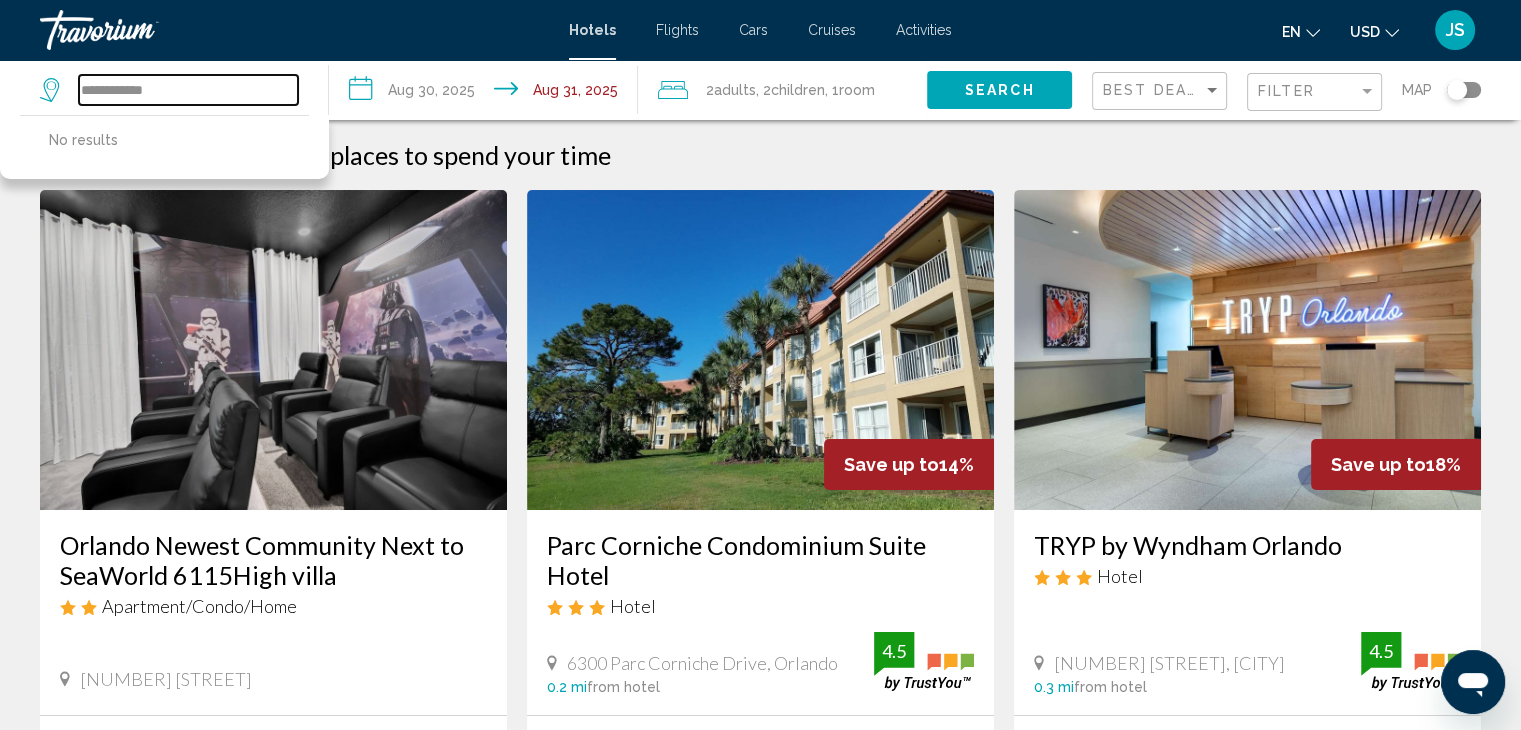 click on "**********" at bounding box center [188, 90] 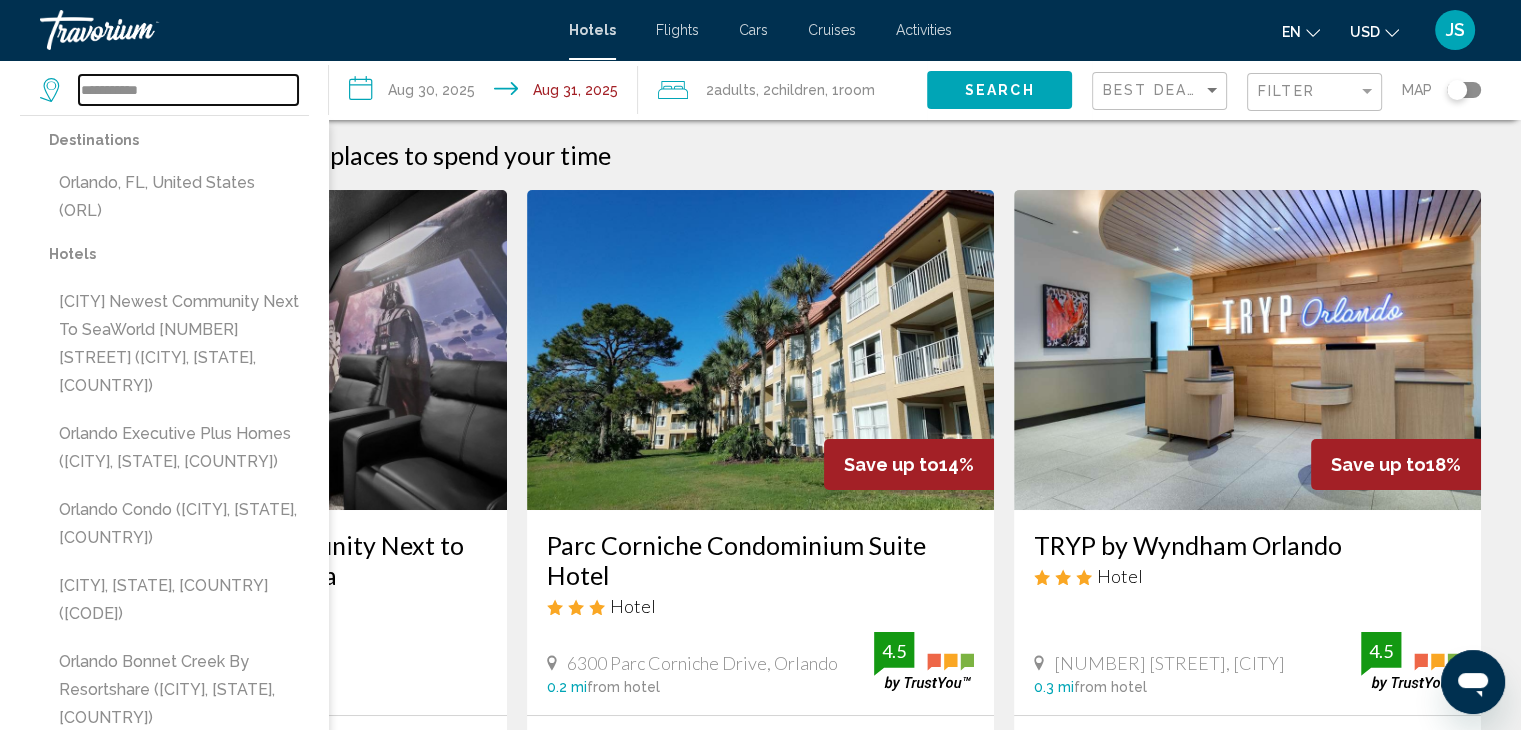 type on "**********" 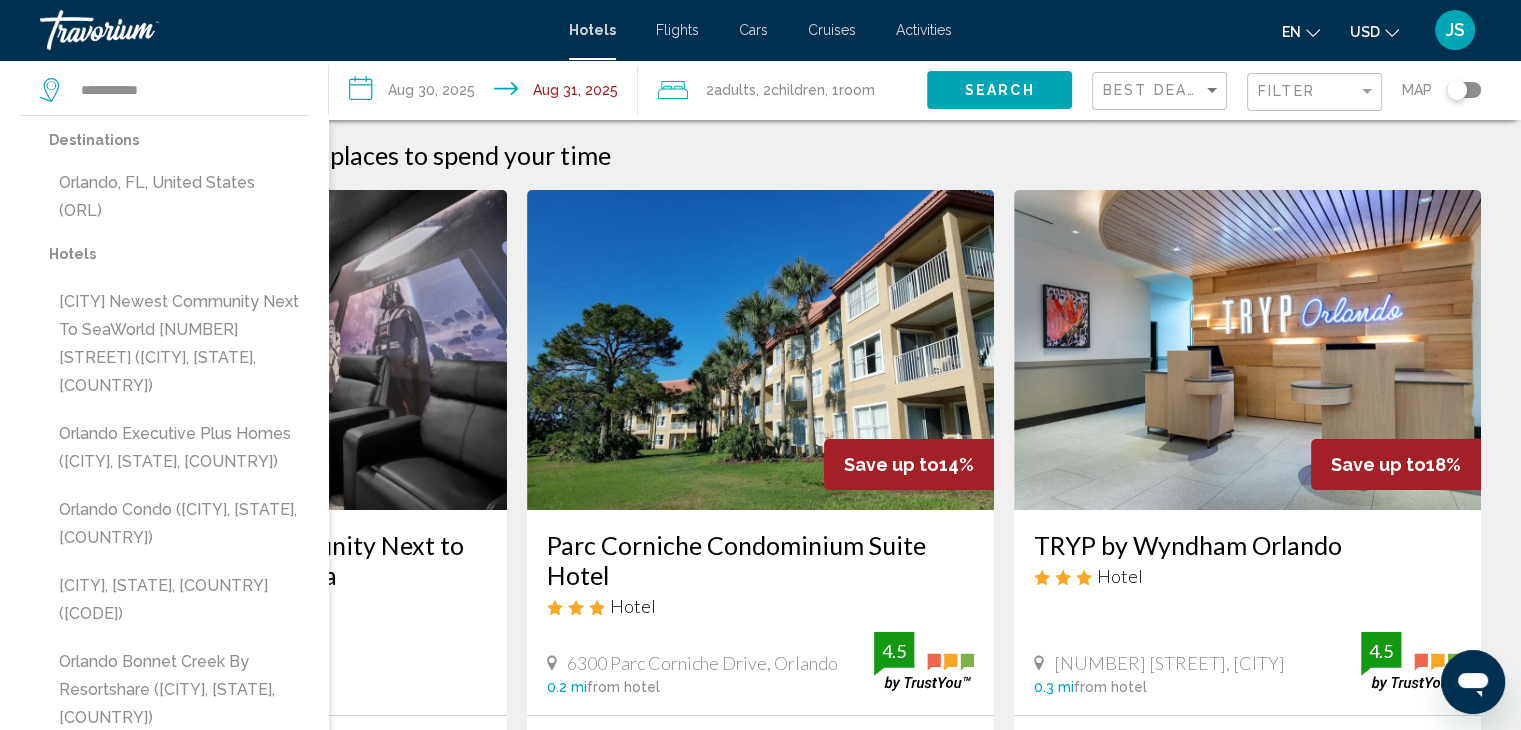 click on "Search" 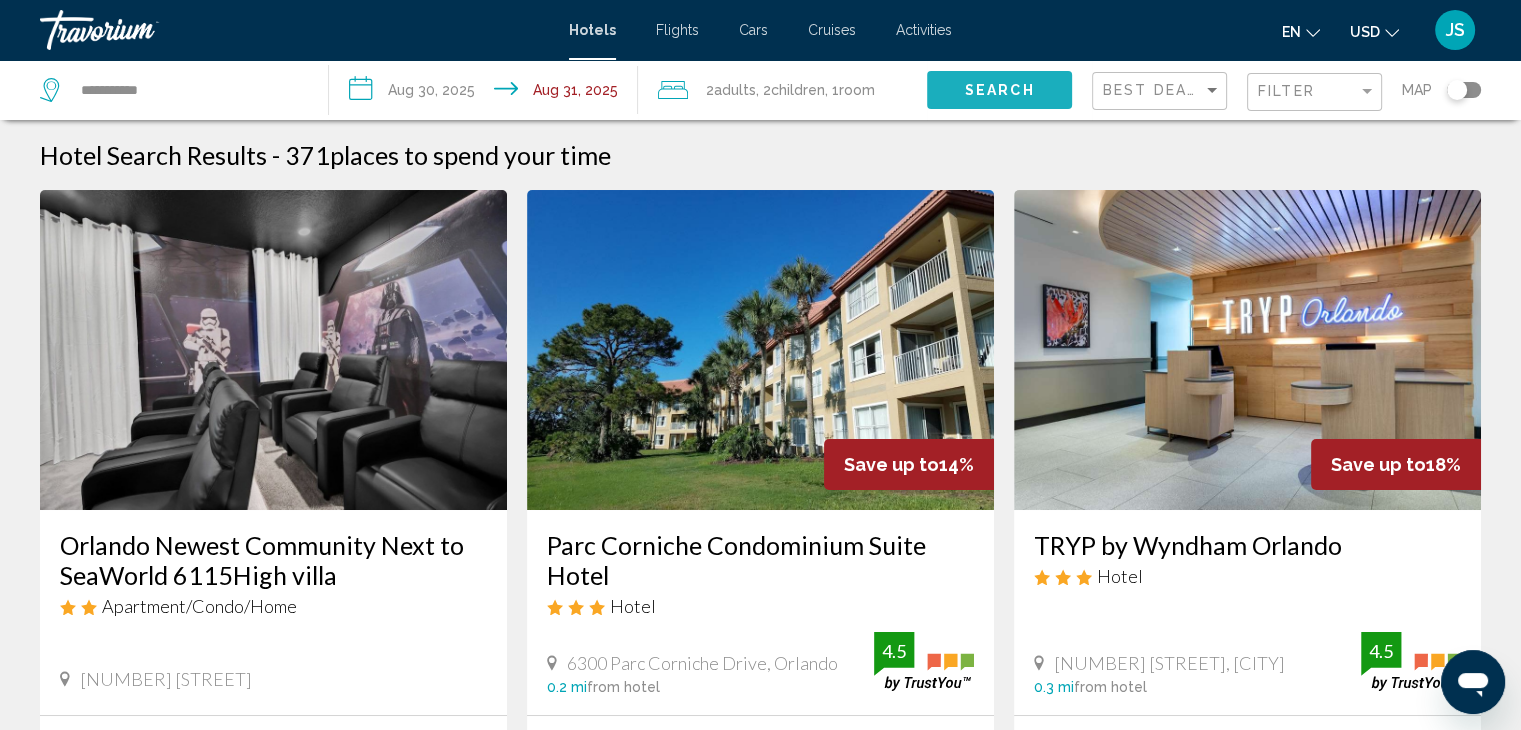 click on "Search" 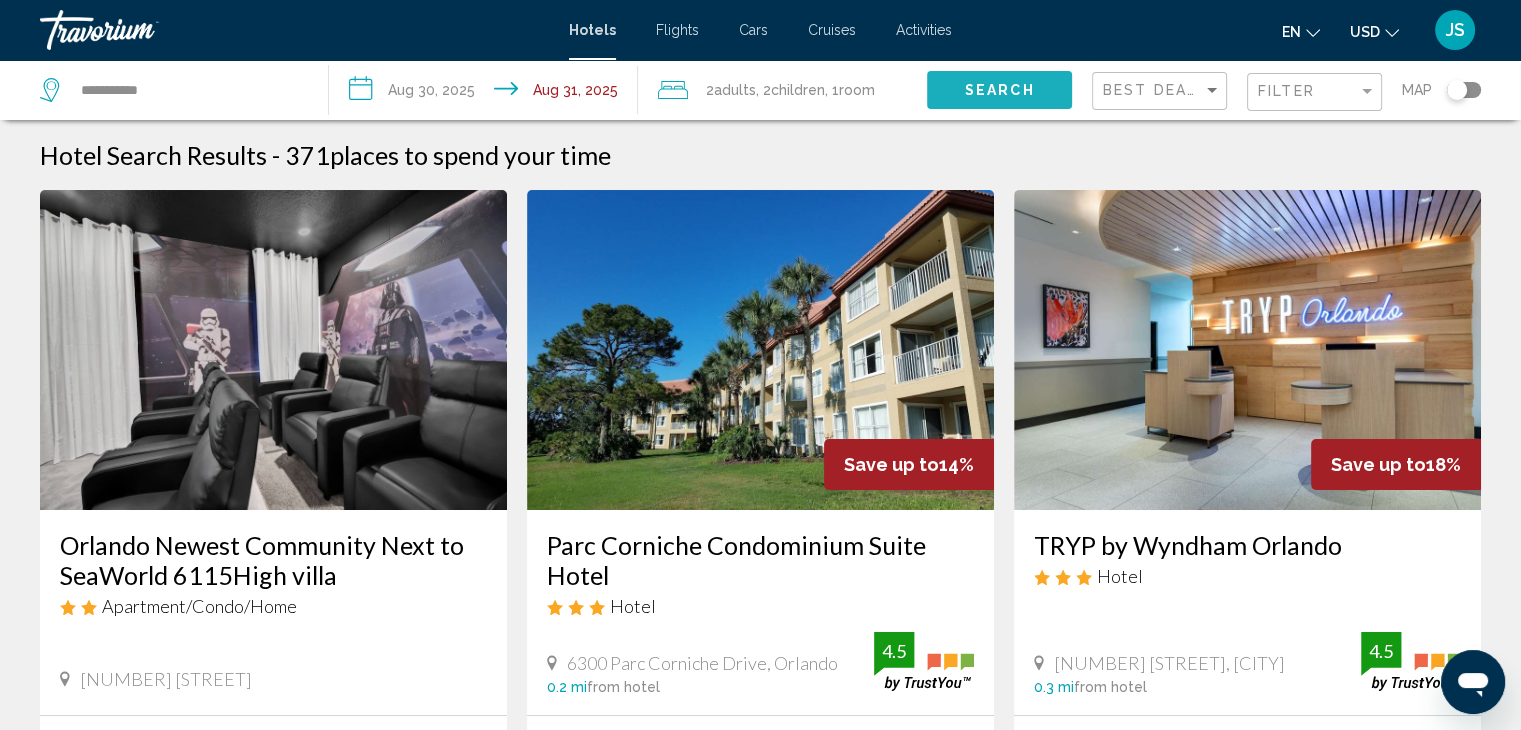 click on "Search" 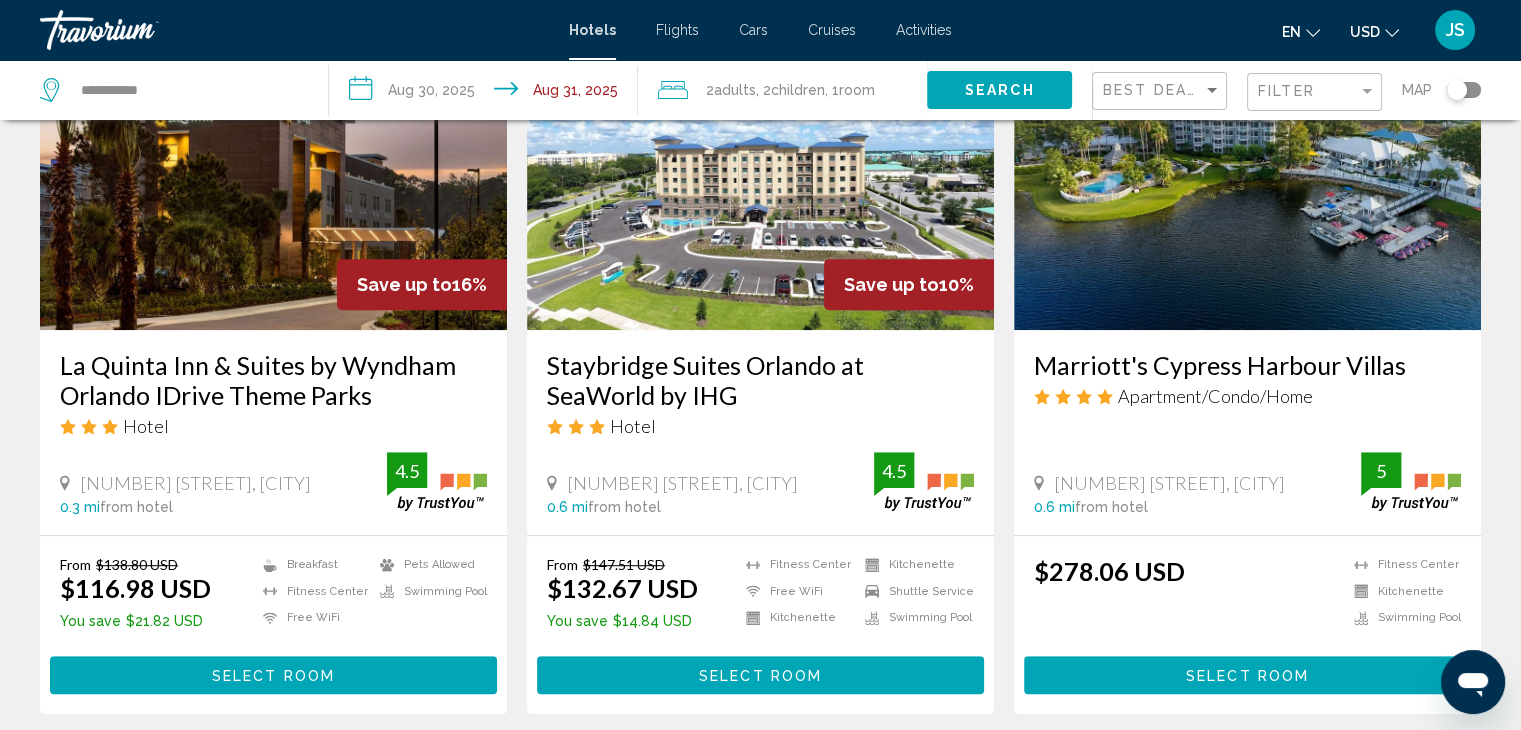 scroll, scrollTop: 928, scrollLeft: 0, axis: vertical 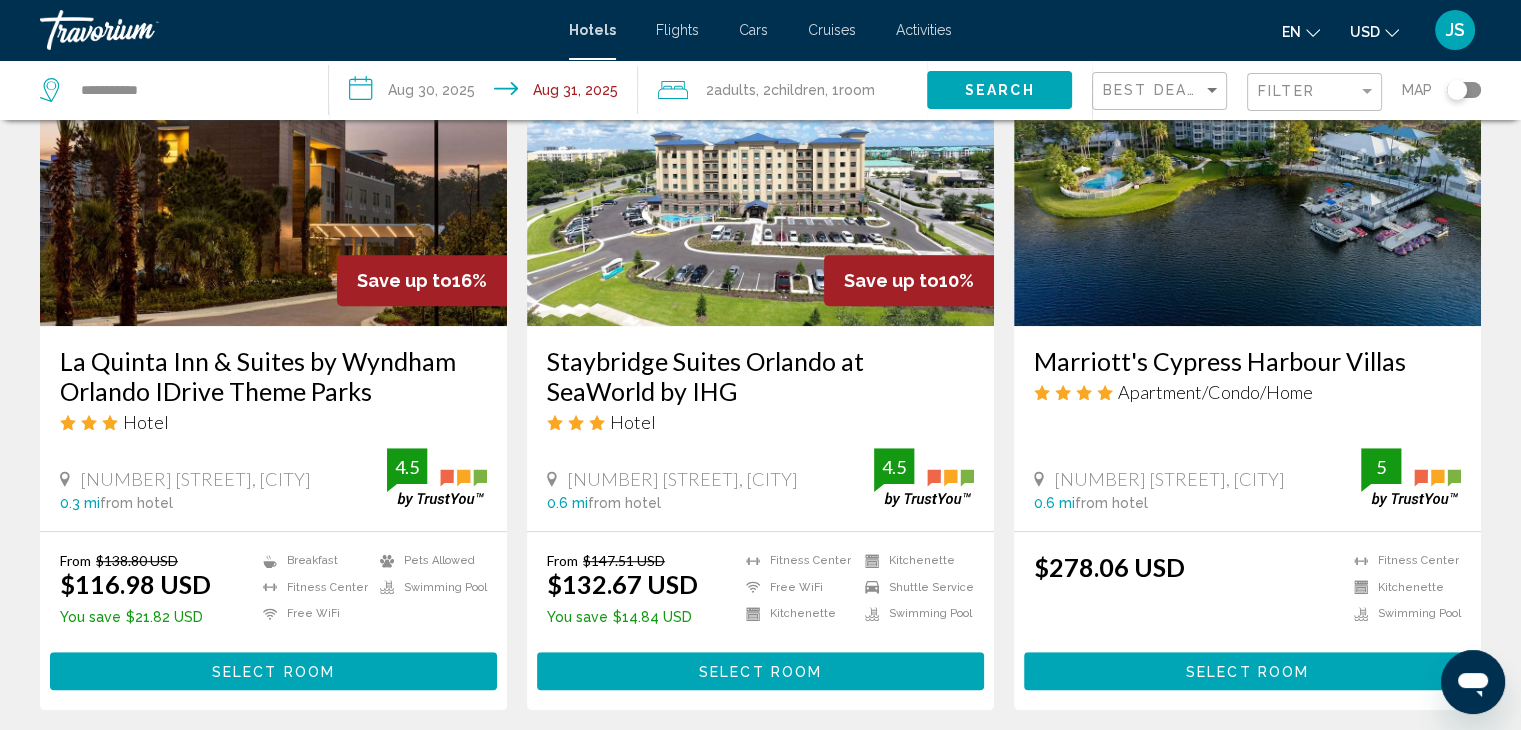 click at bounding box center [1247, 166] 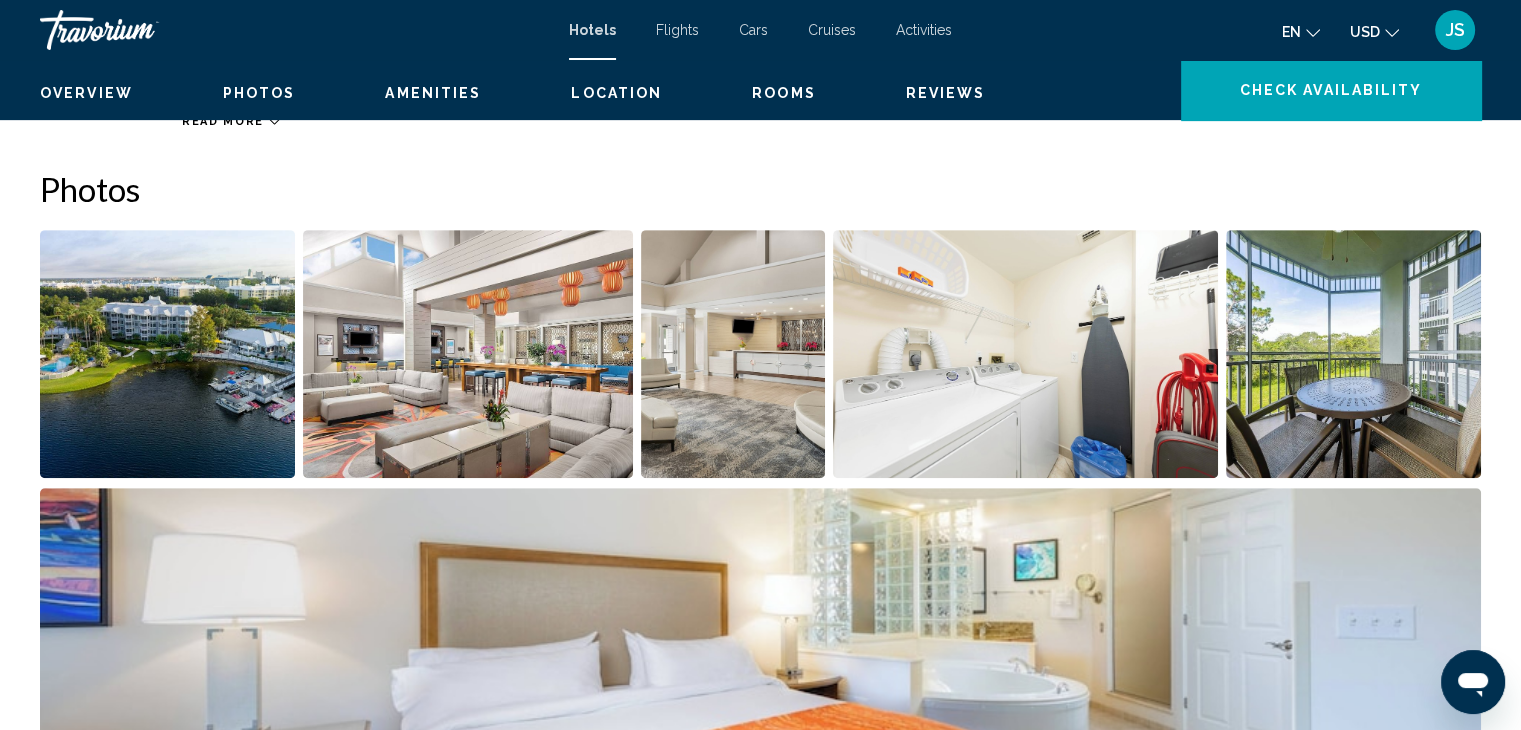 scroll, scrollTop: 0, scrollLeft: 0, axis: both 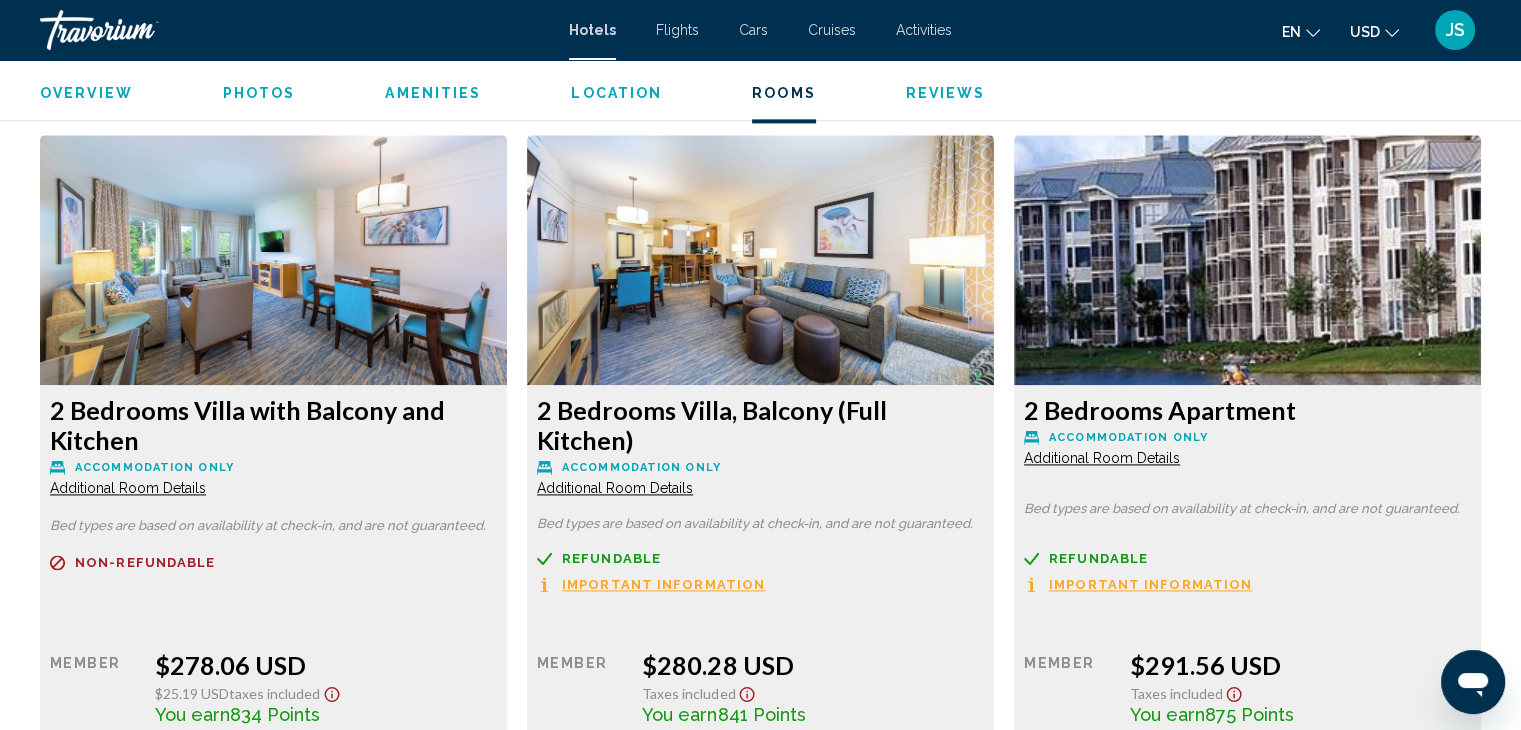 click on "Reviews" at bounding box center [946, 93] 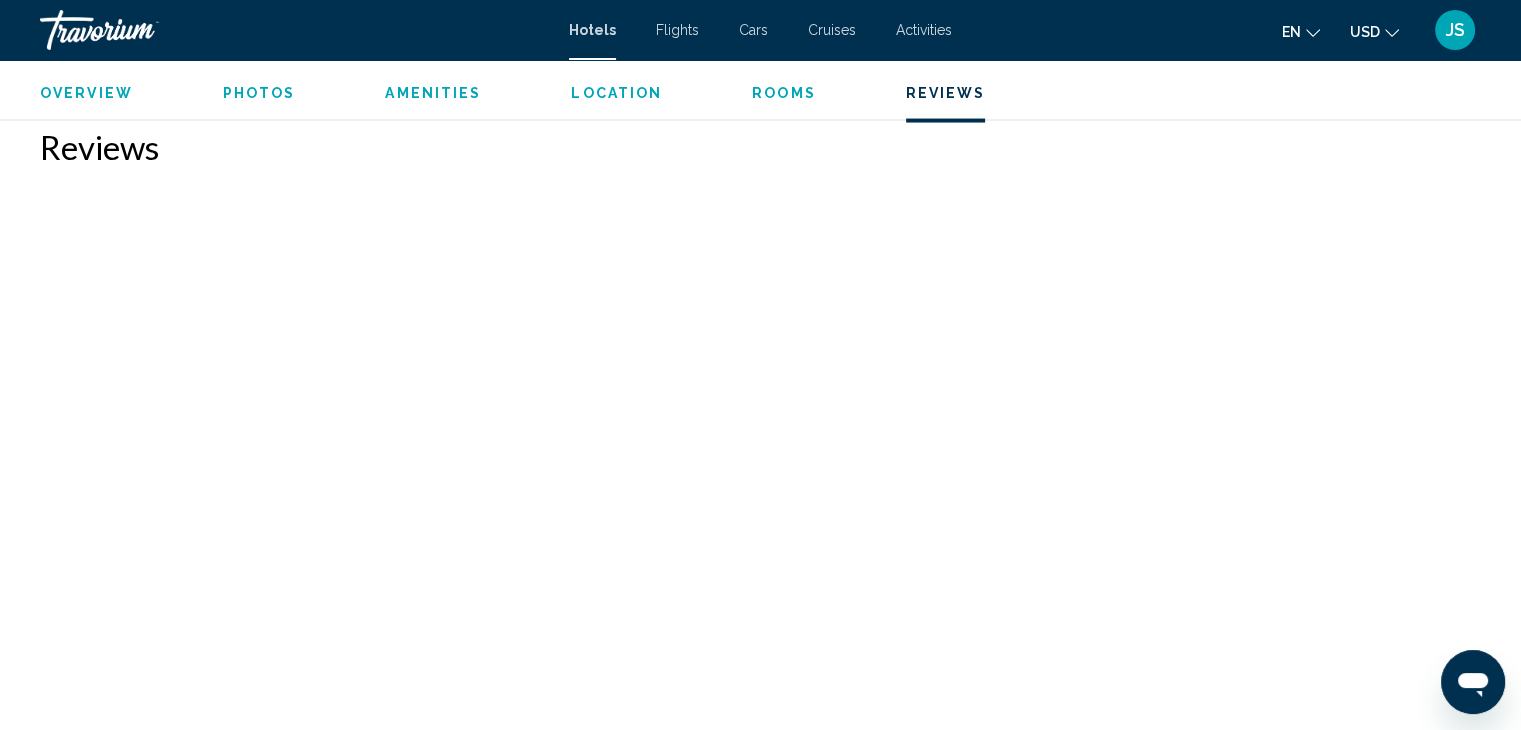 scroll, scrollTop: 4062, scrollLeft: 0, axis: vertical 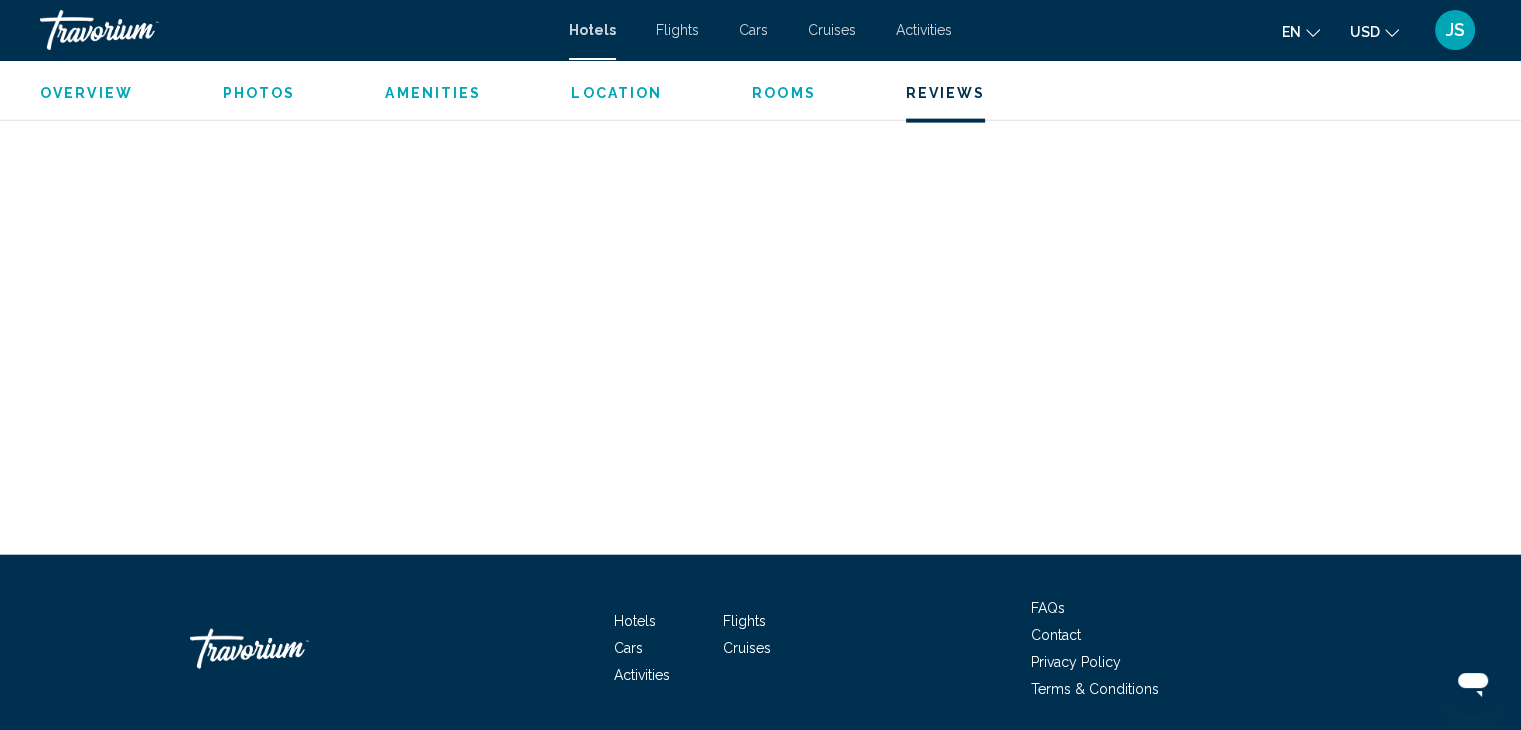 click on "Amenities" at bounding box center [433, 93] 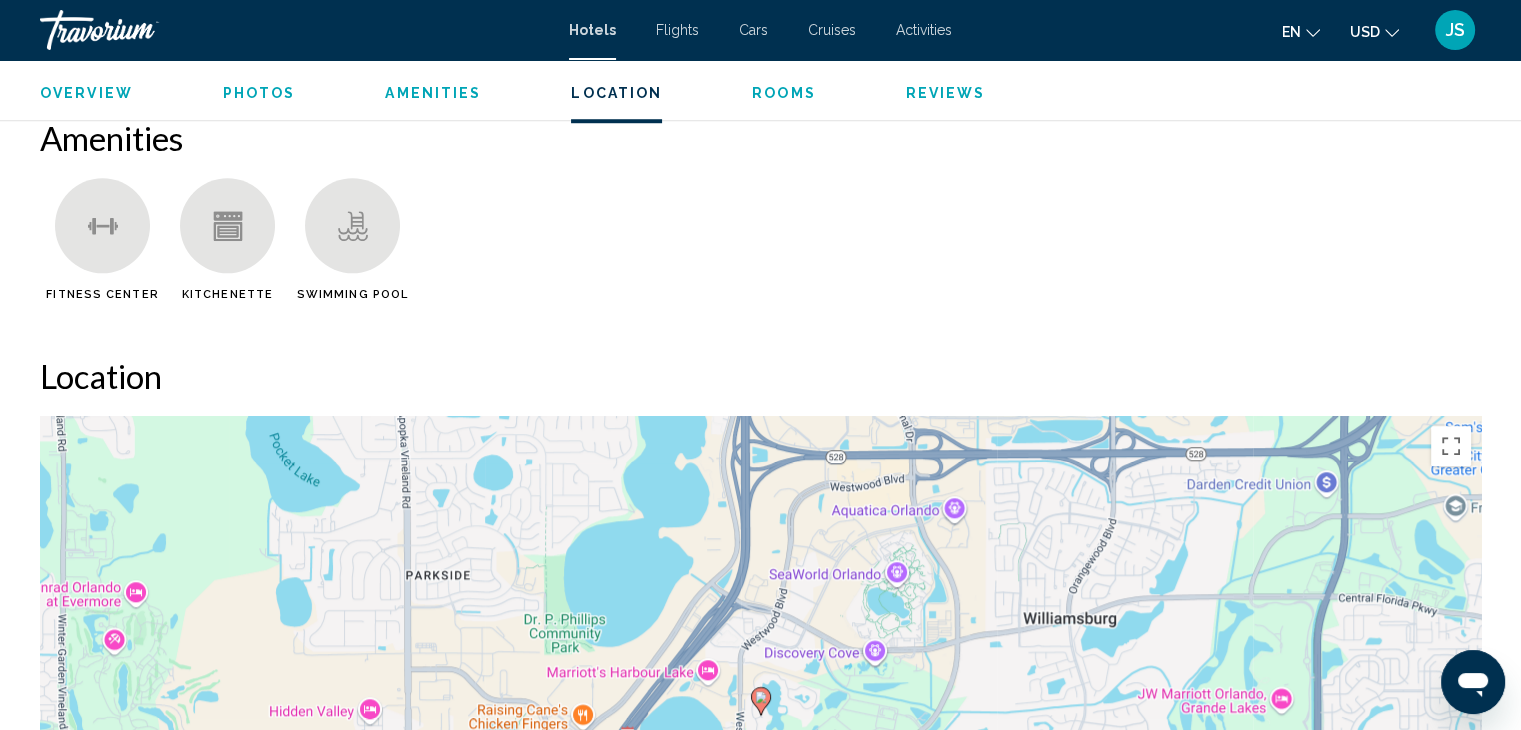 scroll, scrollTop: 1593, scrollLeft: 0, axis: vertical 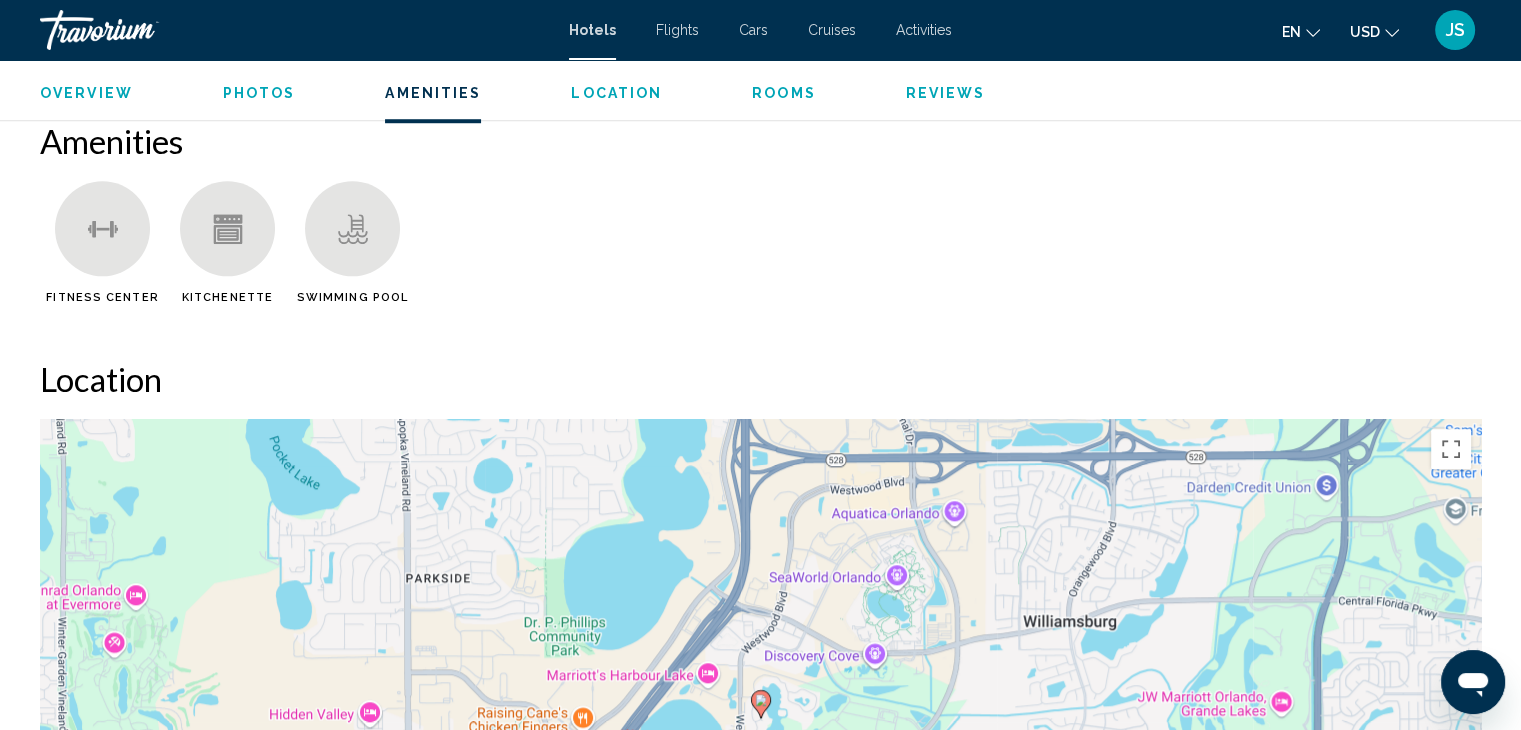 click on "Location" at bounding box center (616, 93) 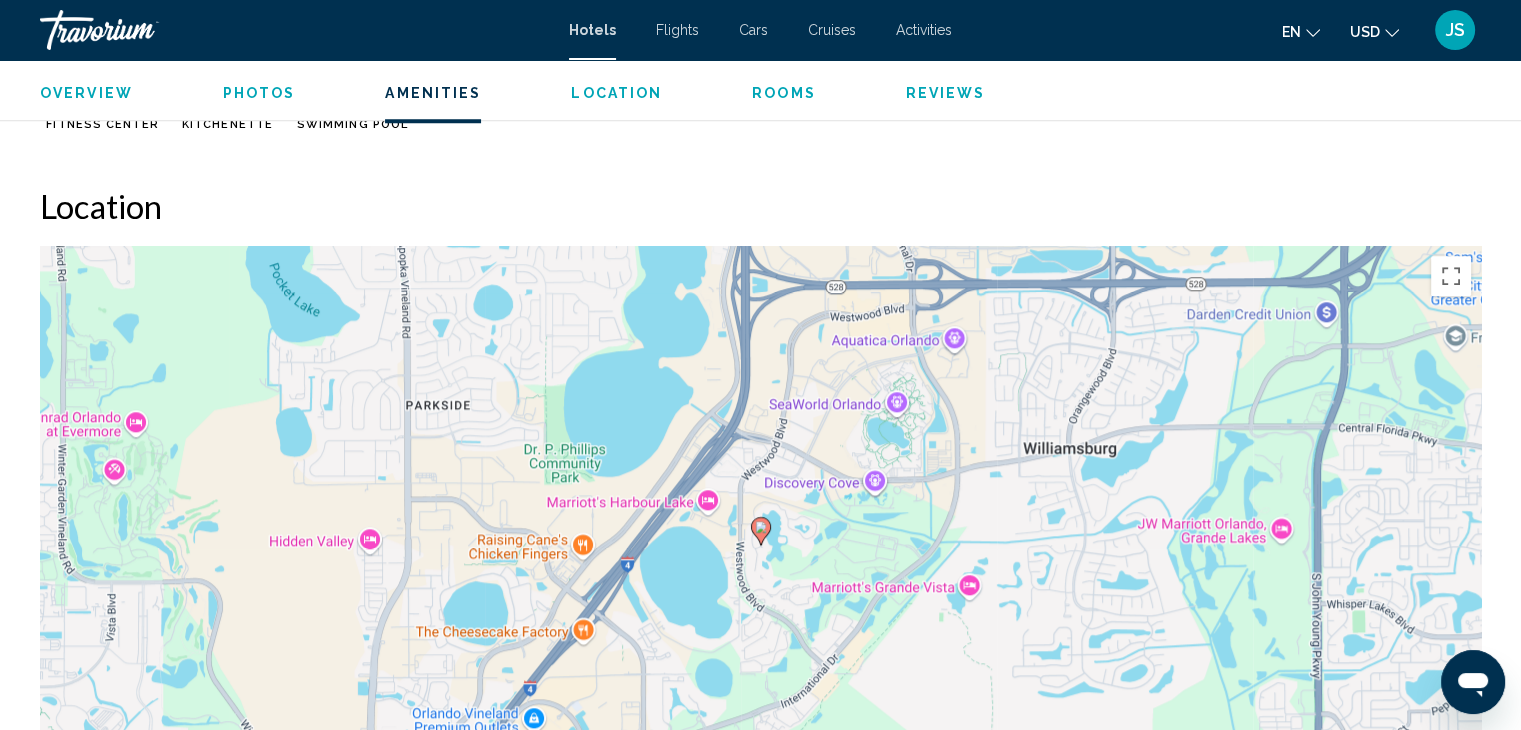 scroll, scrollTop: 1832, scrollLeft: 0, axis: vertical 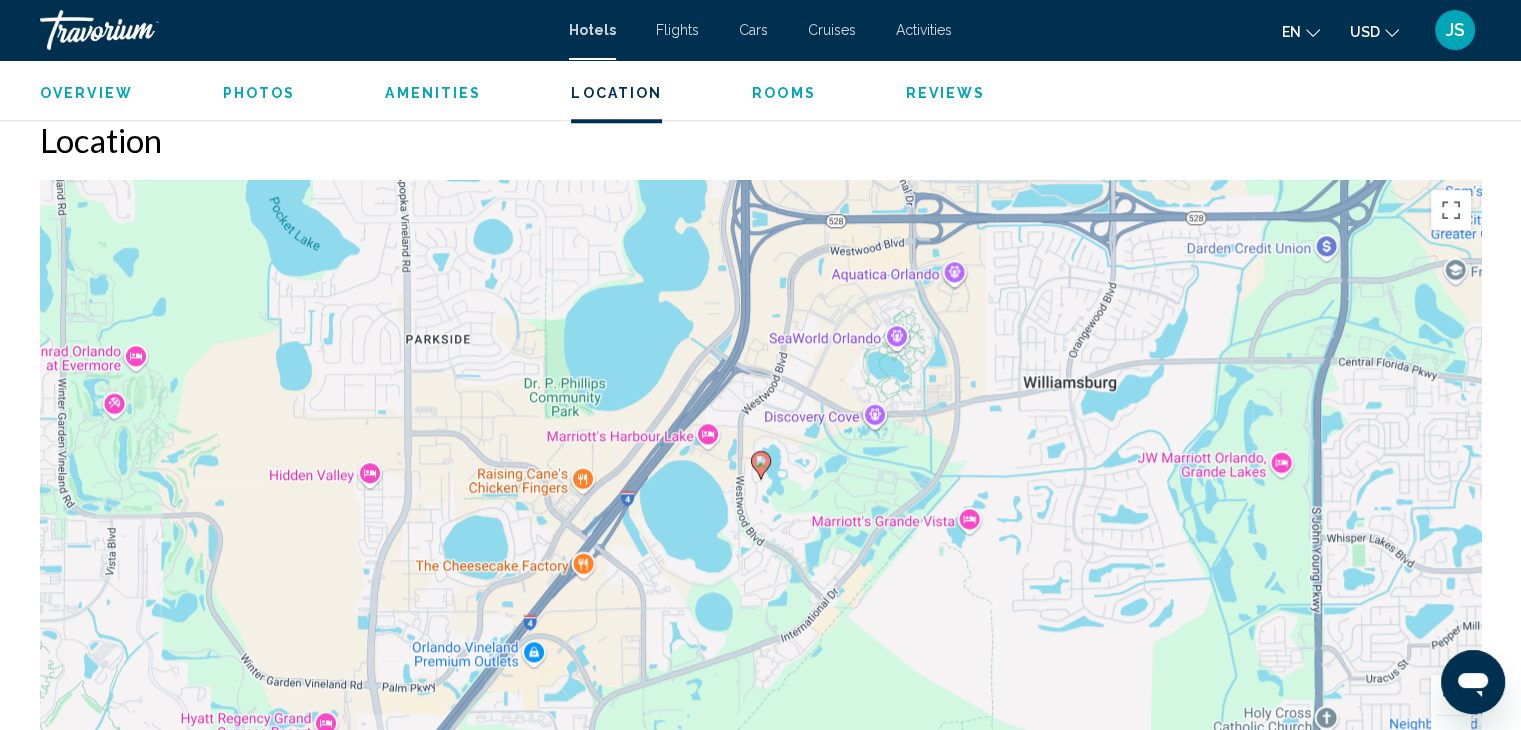 click on "Rooms" at bounding box center (784, 93) 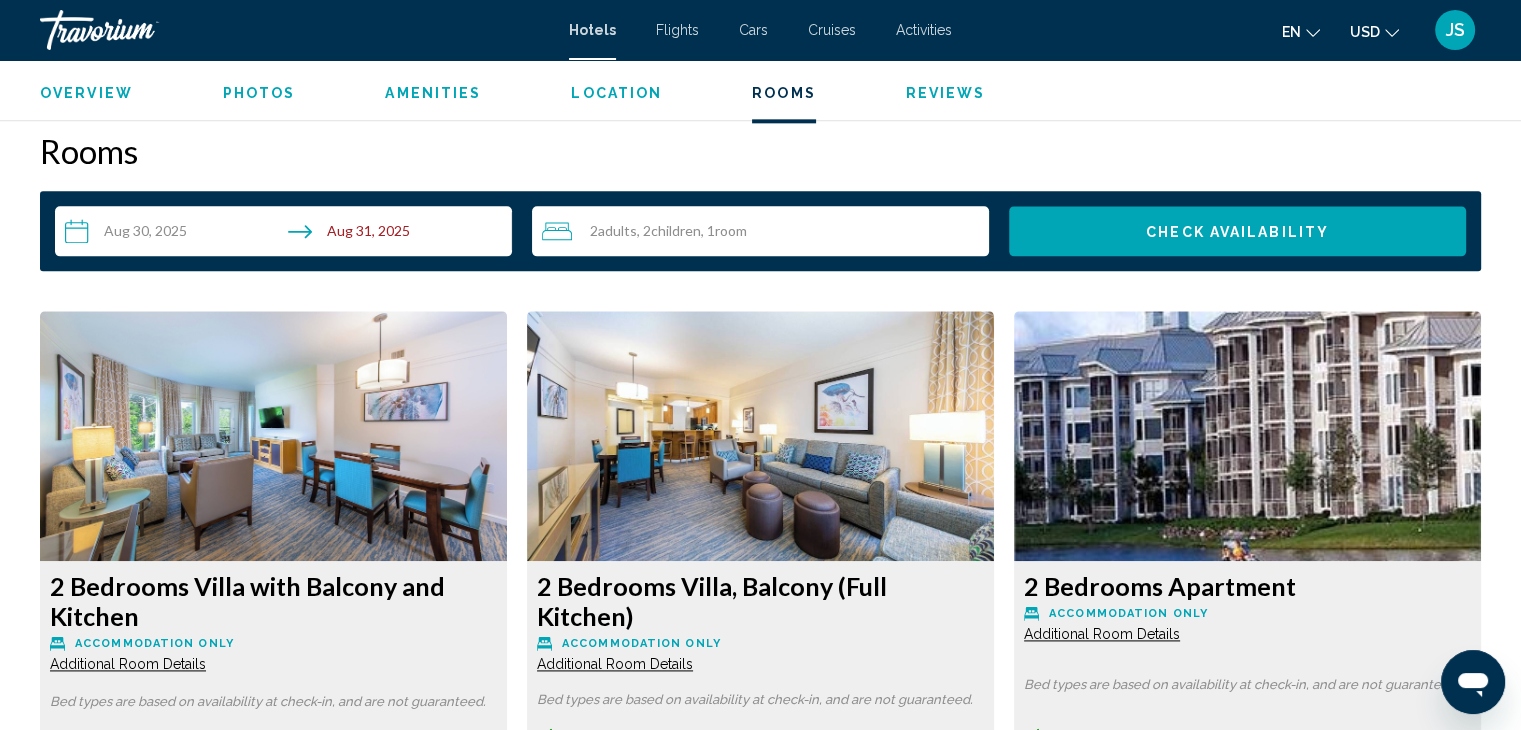 scroll, scrollTop: 2532, scrollLeft: 0, axis: vertical 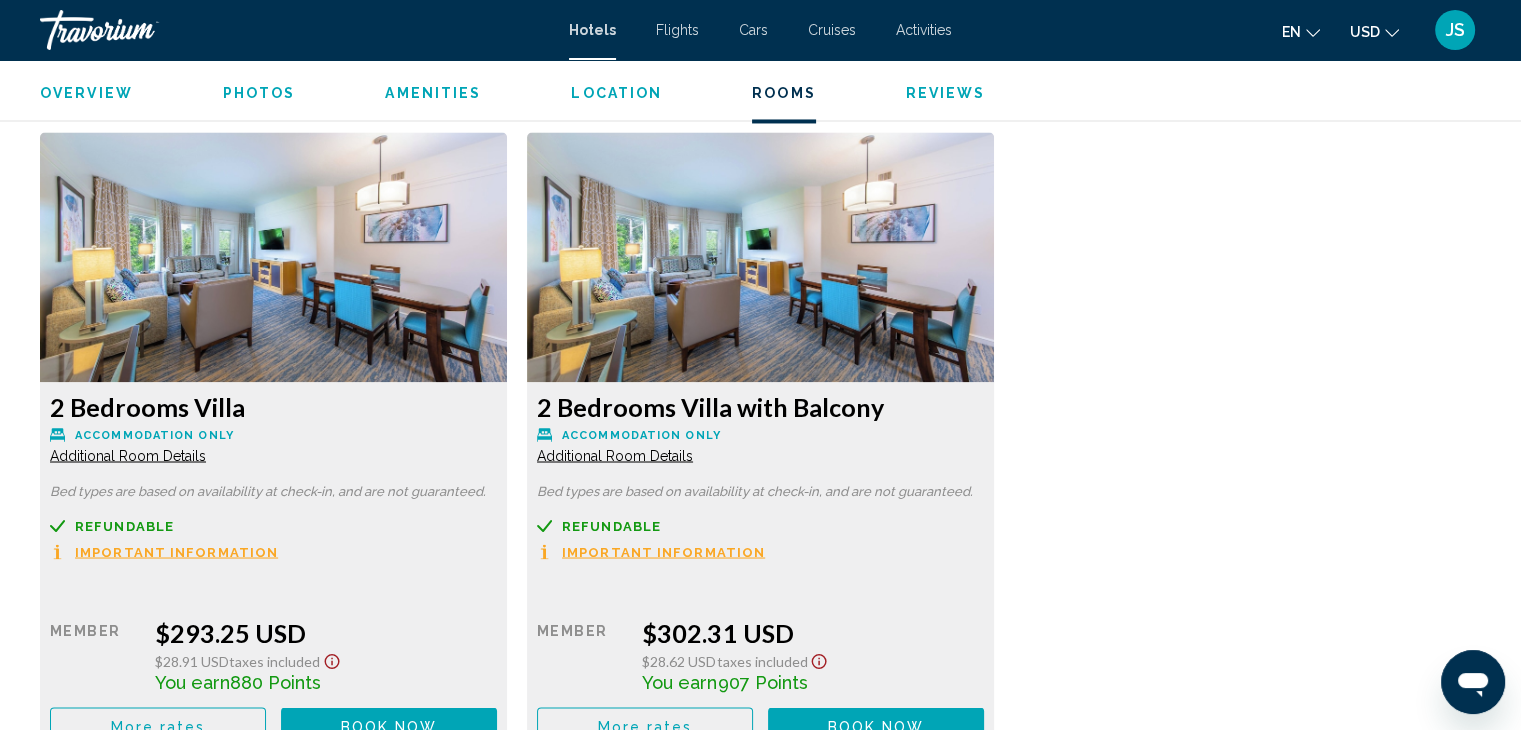 type 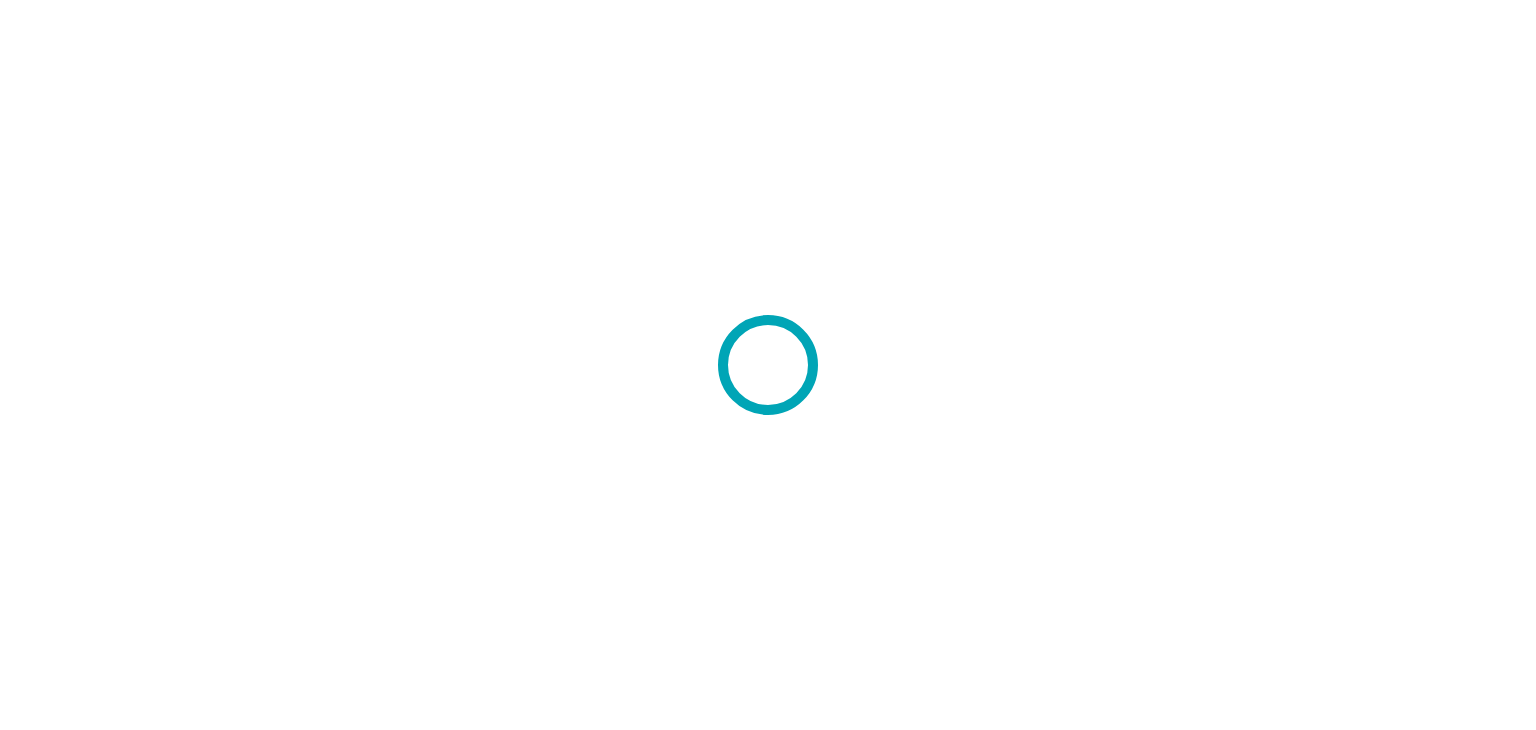 scroll, scrollTop: 0, scrollLeft: 0, axis: both 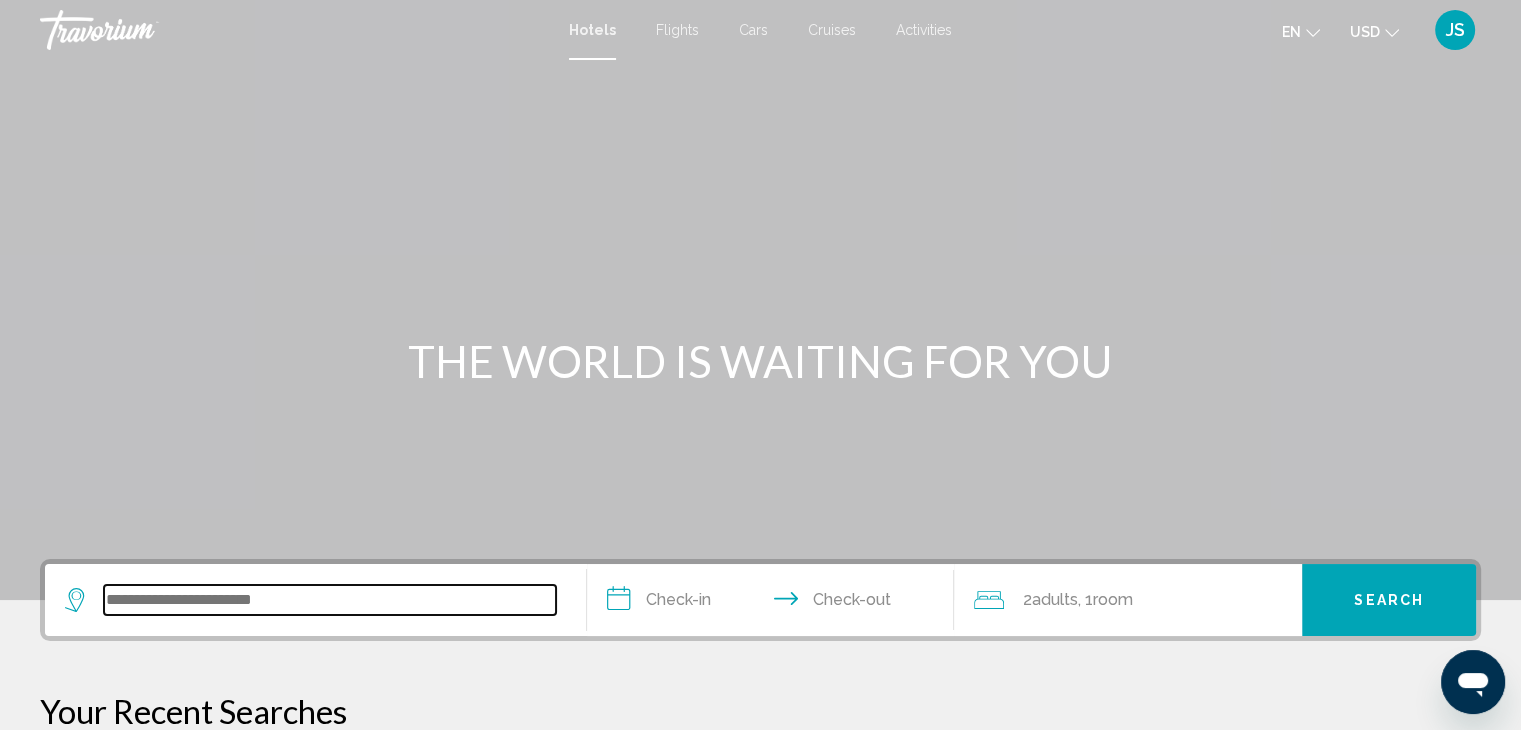 click at bounding box center (330, 600) 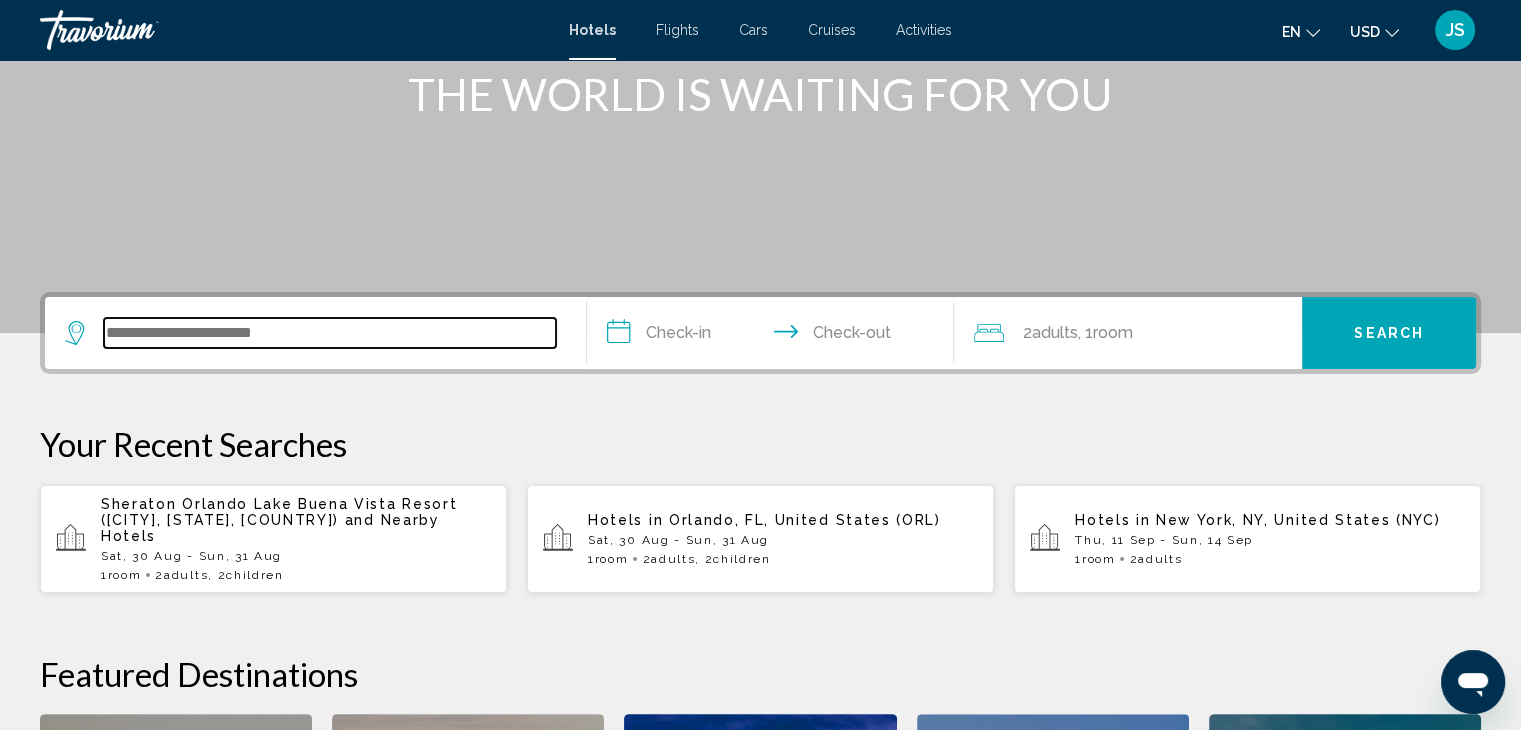 scroll, scrollTop: 493, scrollLeft: 0, axis: vertical 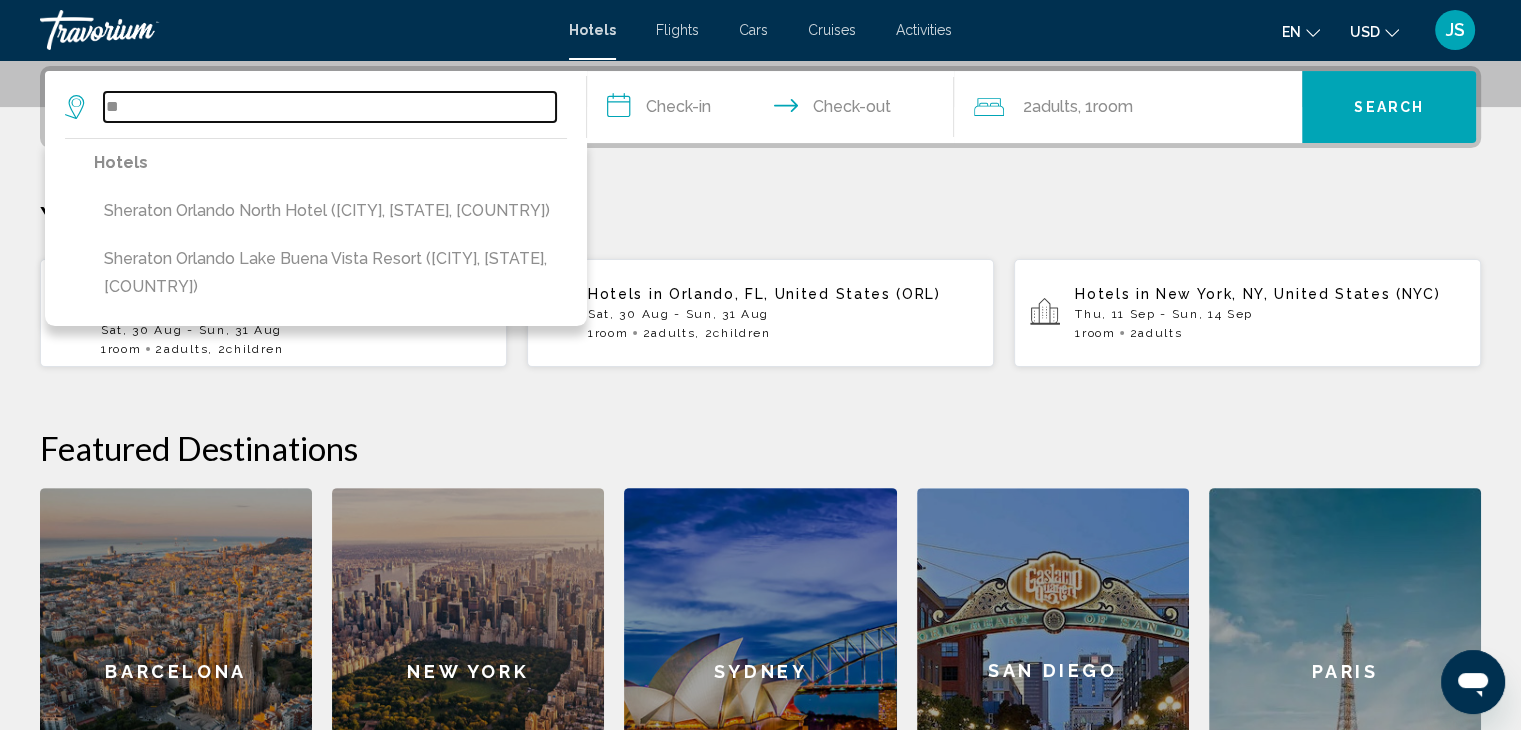 type on "*" 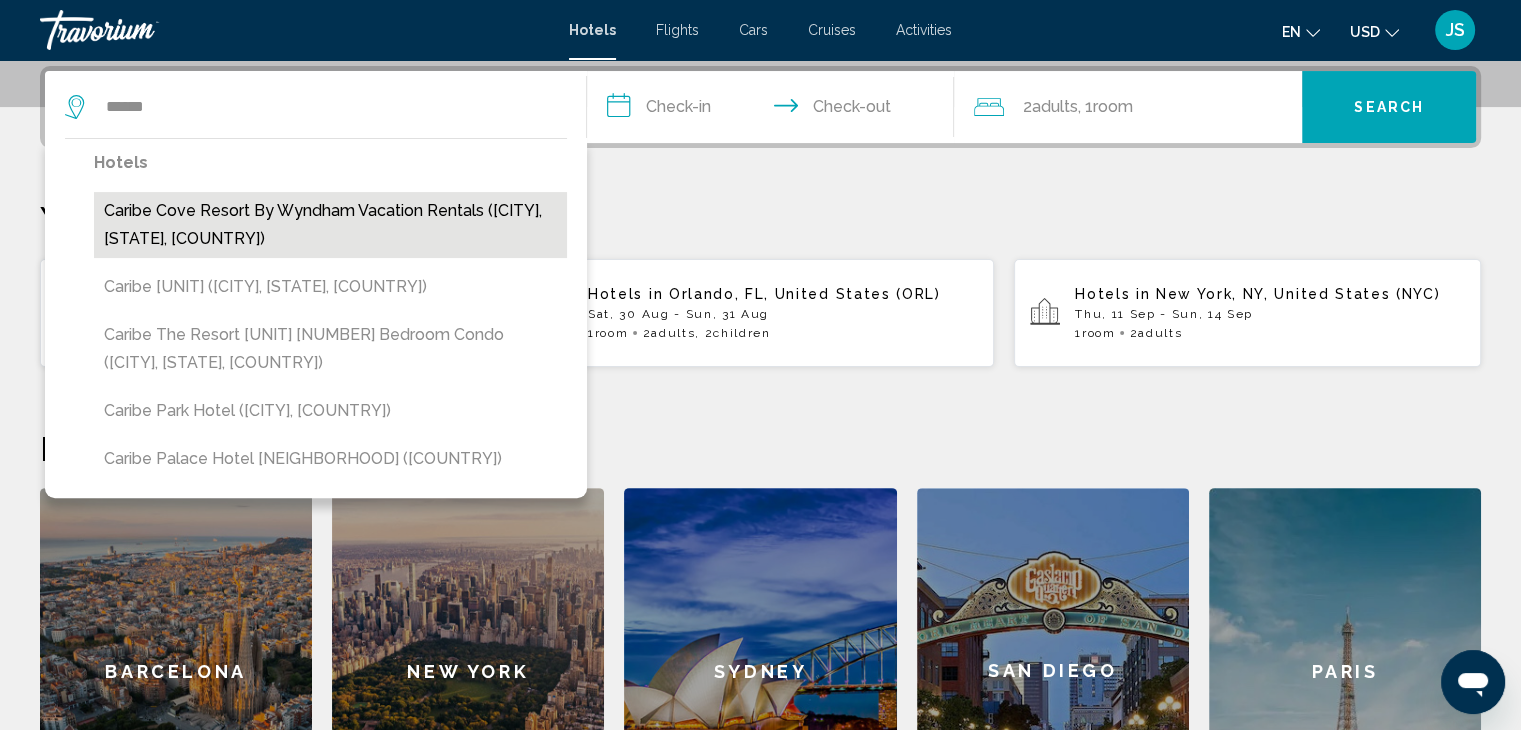 click on "Caribe Cove Resort By Wyndham Vacation Rentals ([CITY], [STATE], [COUNTRY])" at bounding box center (330, 225) 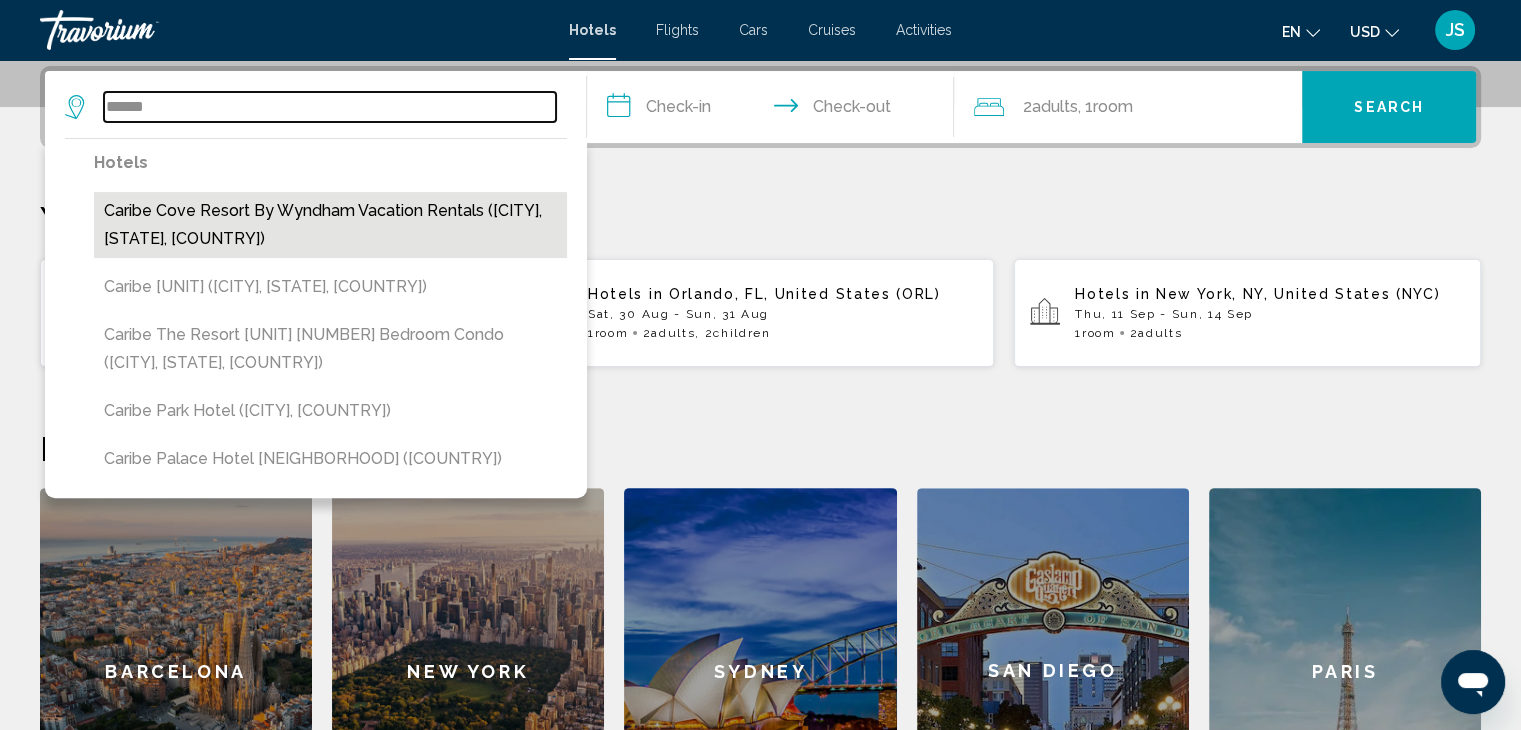 type on "**********" 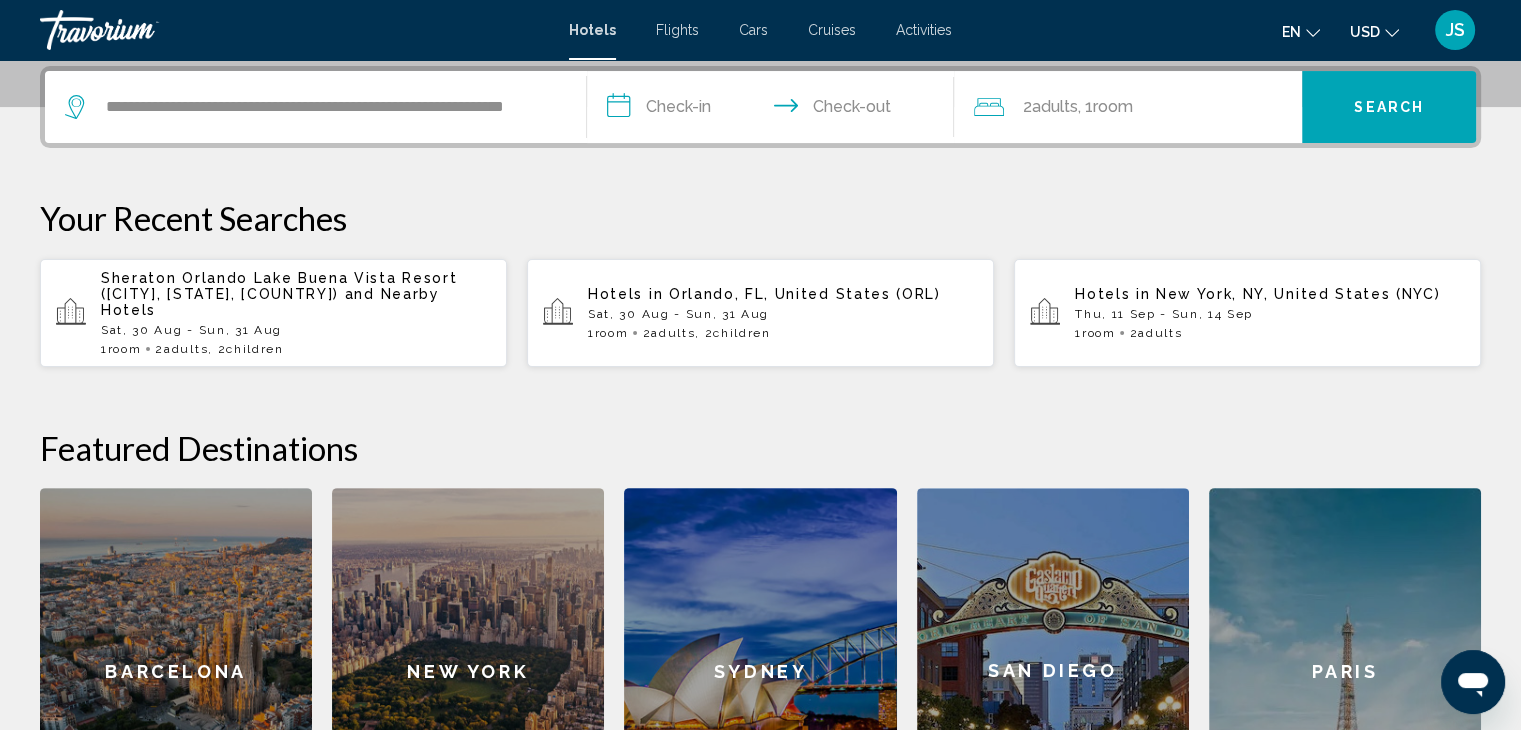 click on "**********" at bounding box center [775, 110] 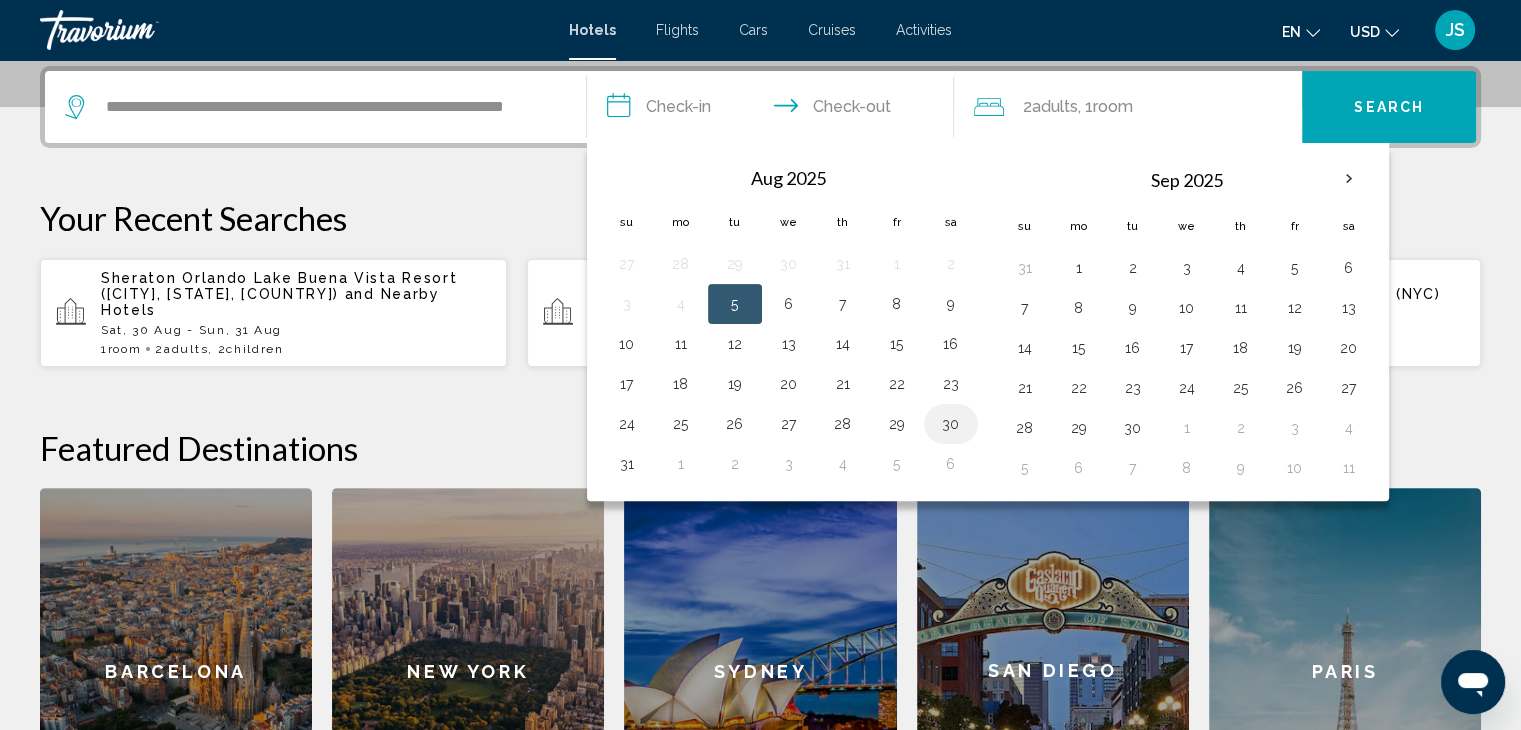 click on "30" at bounding box center [951, 424] 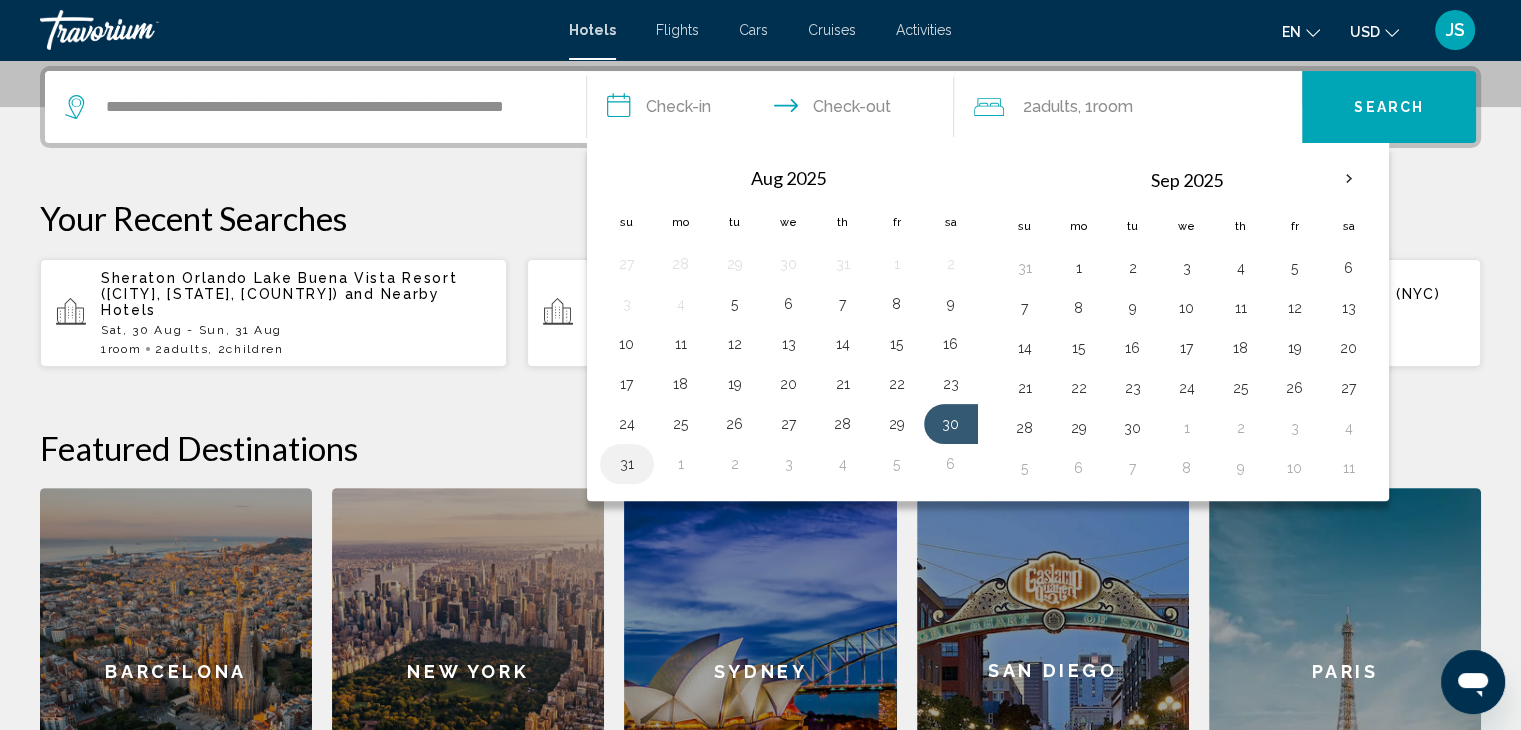 click on "31" at bounding box center (627, 464) 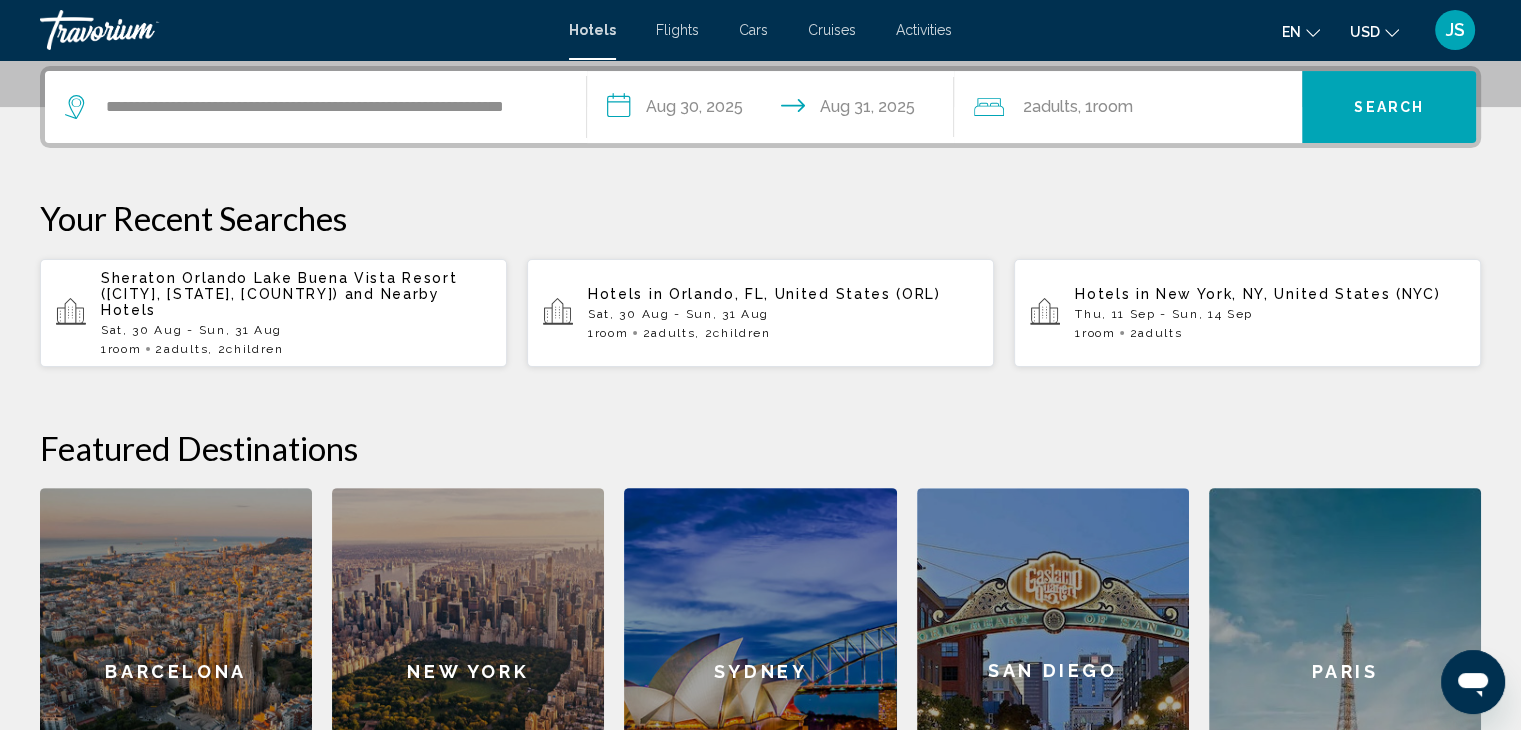 click on "2  Adult Adults , 1  Room rooms" 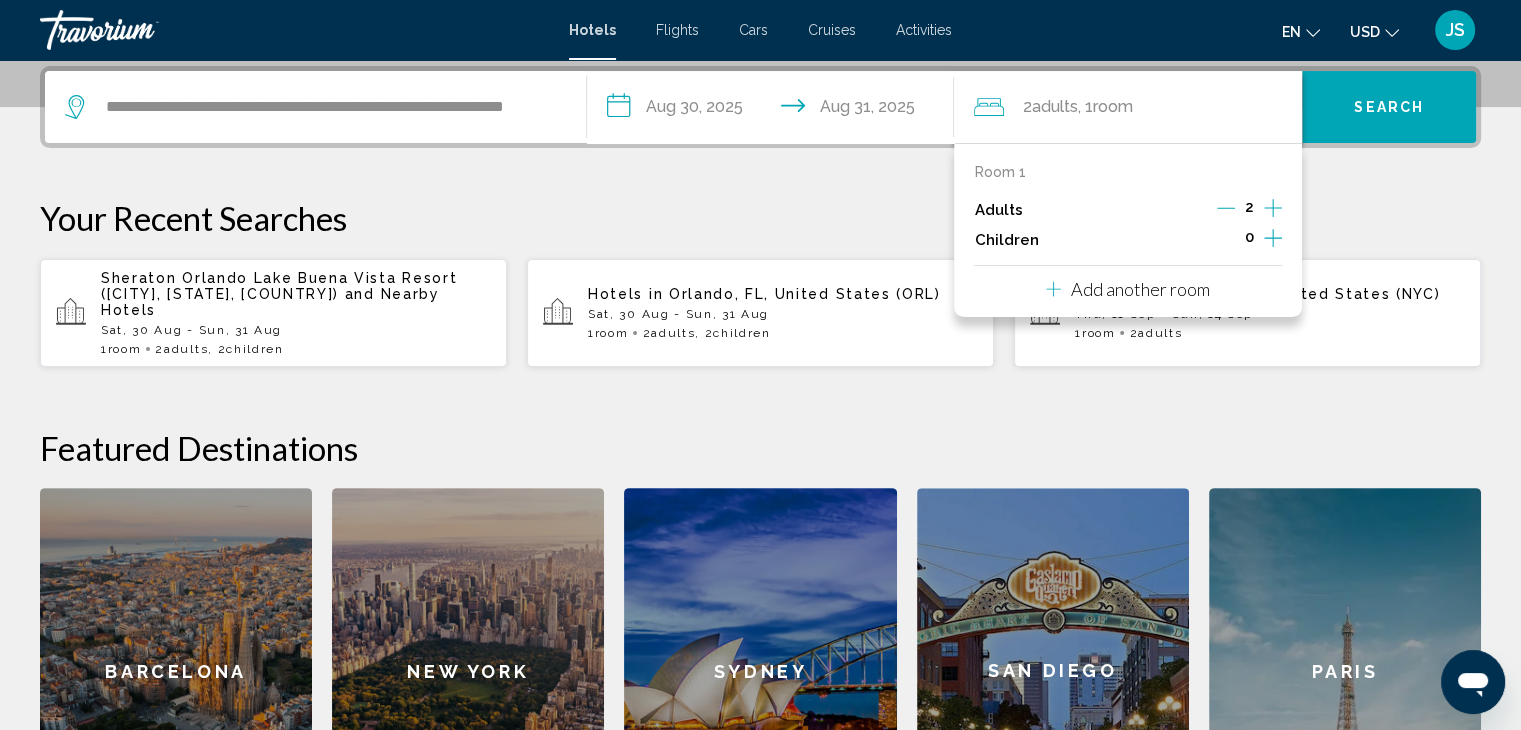 click 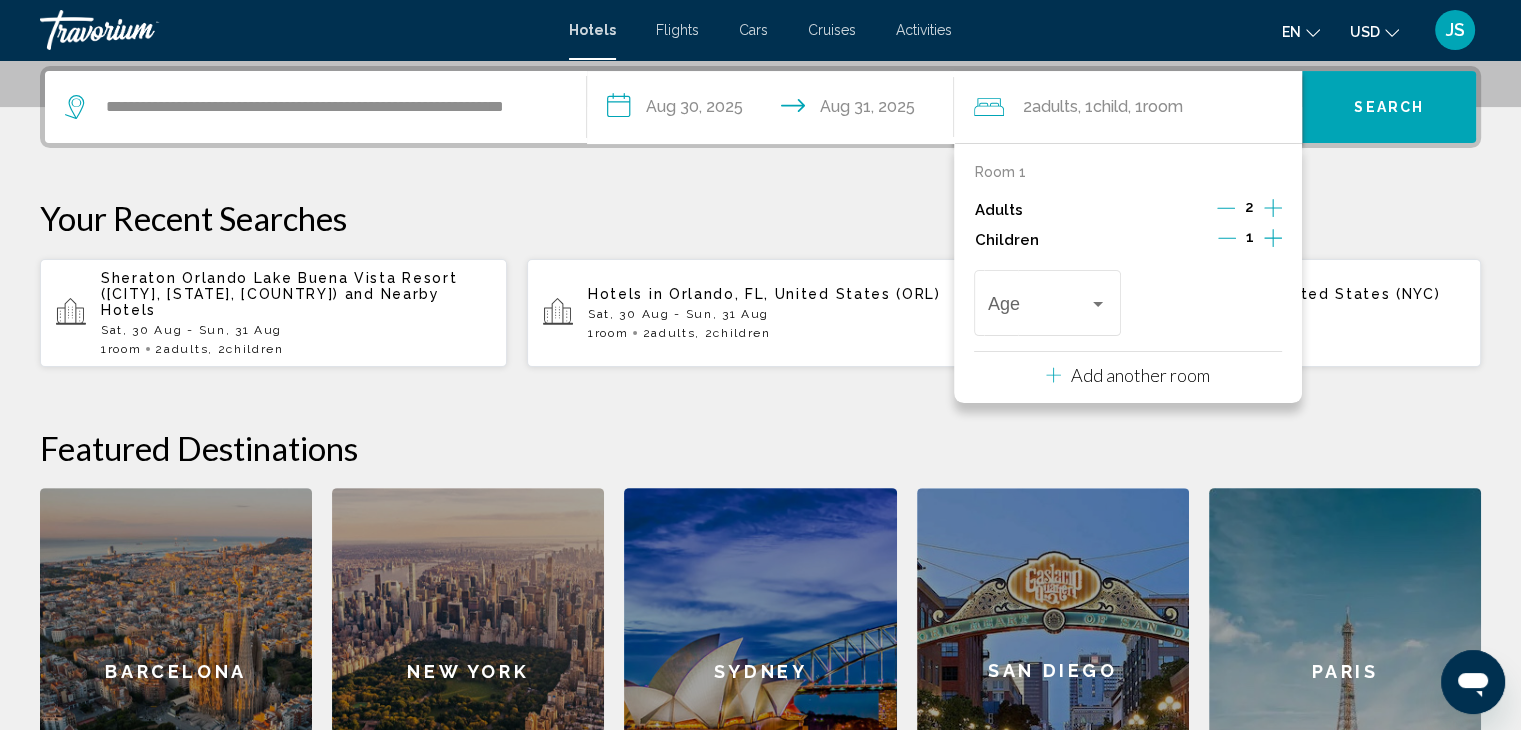 click 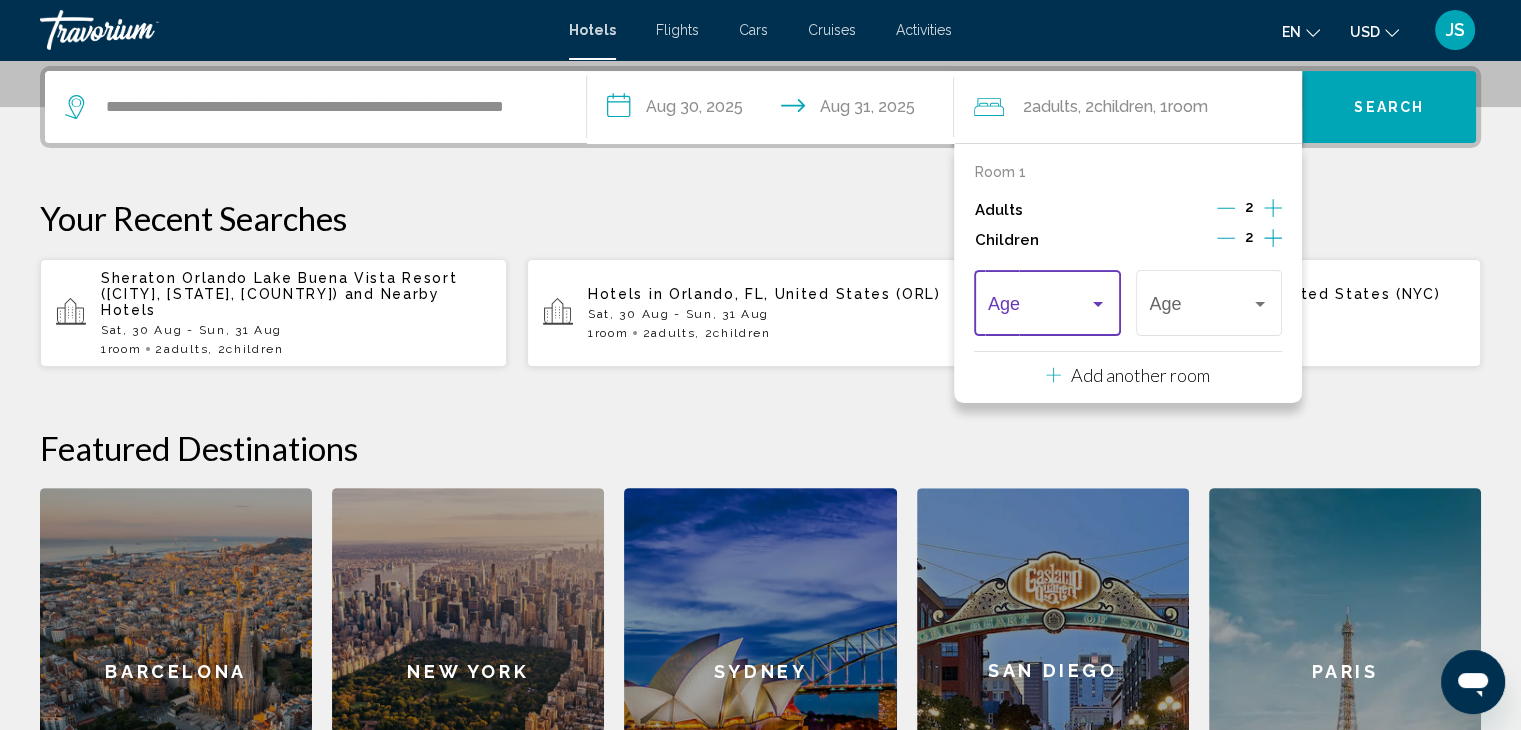 click at bounding box center (1098, 304) 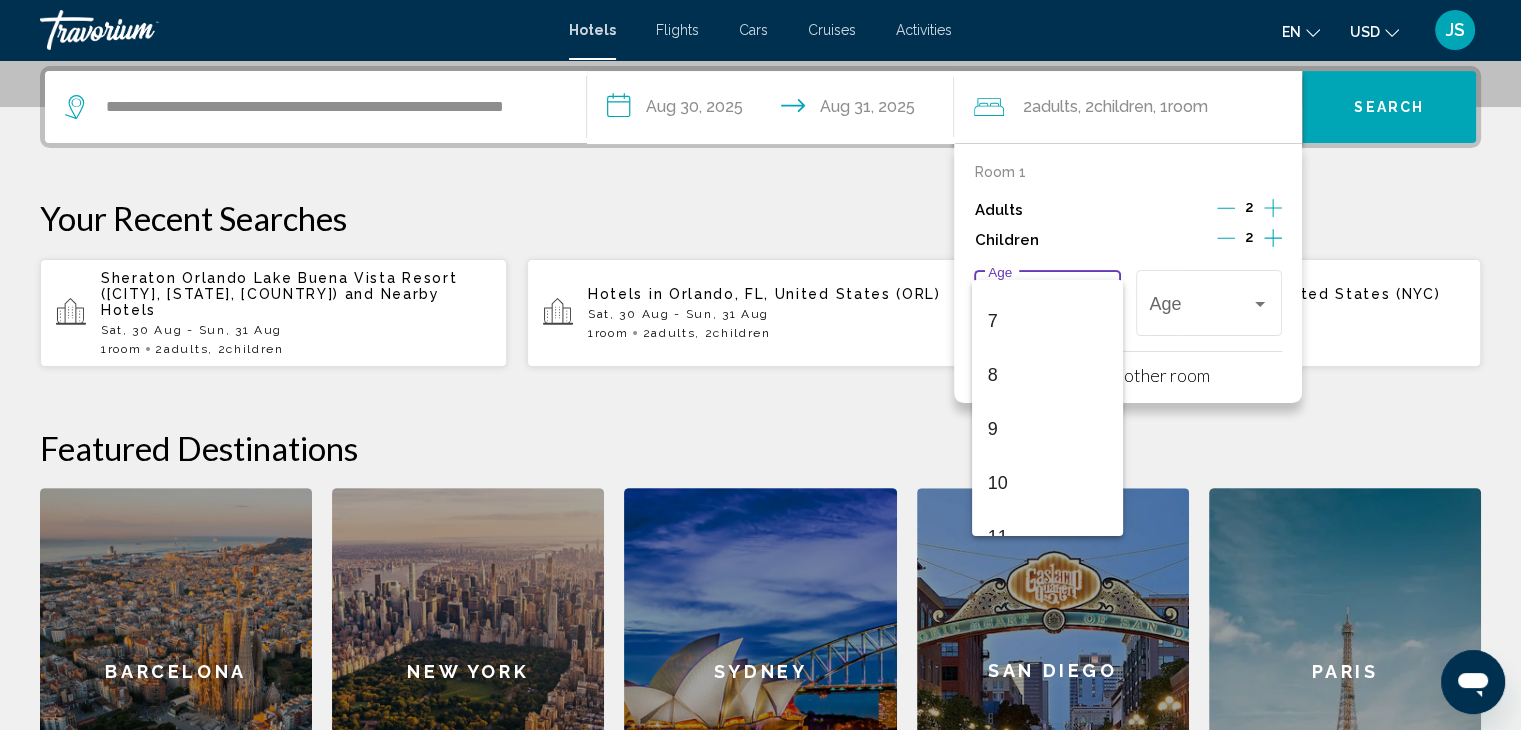 scroll, scrollTop: 410, scrollLeft: 0, axis: vertical 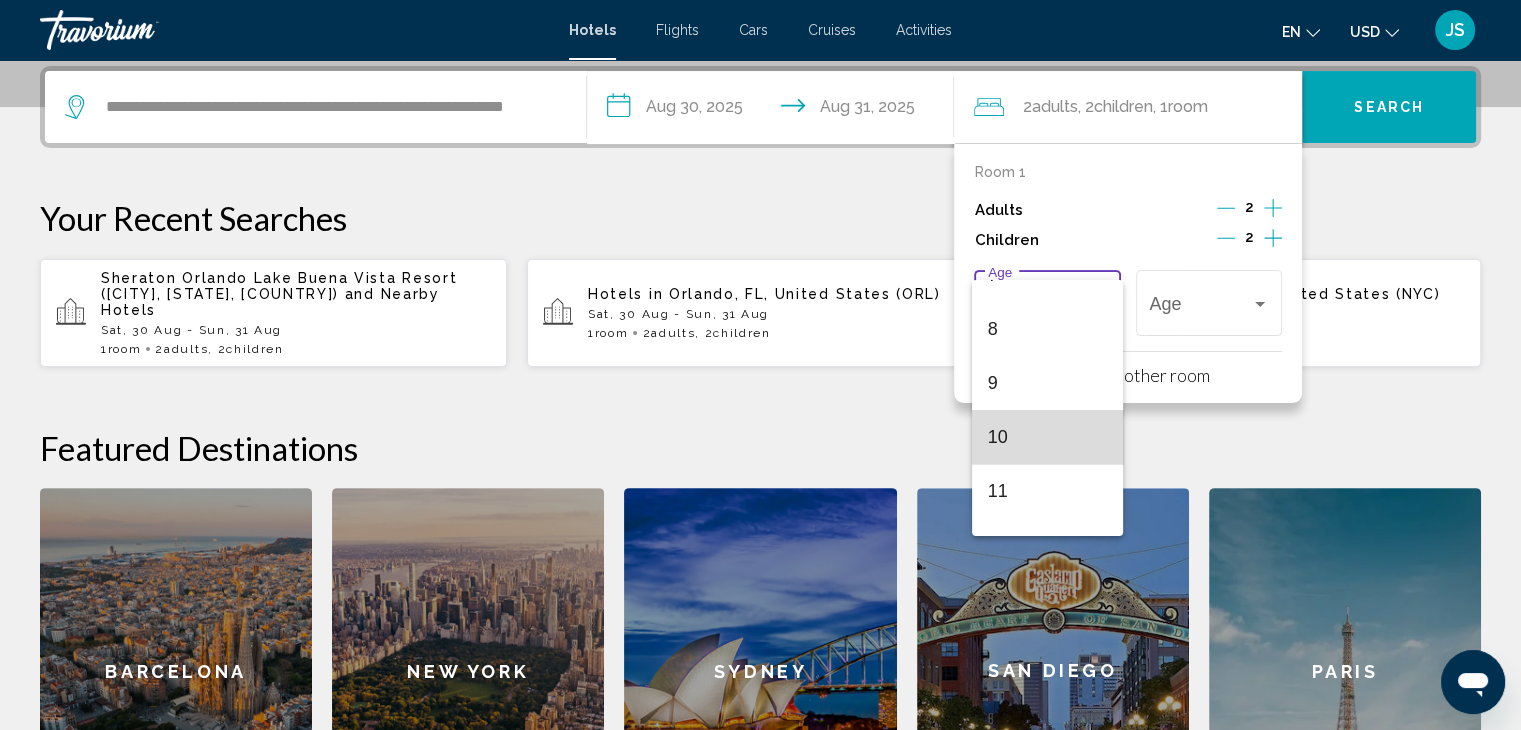 click on "10" at bounding box center [1047, 437] 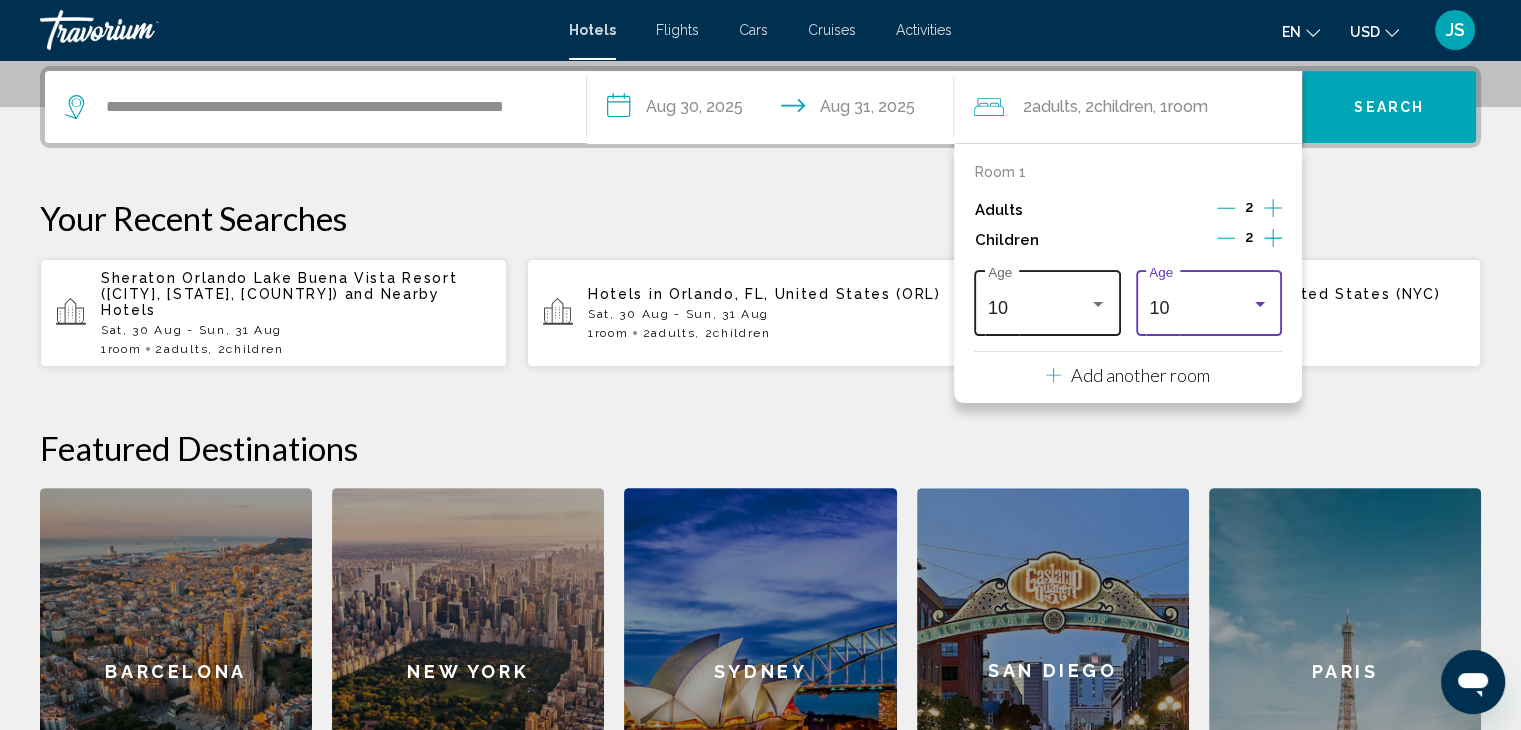 click at bounding box center [1098, 304] 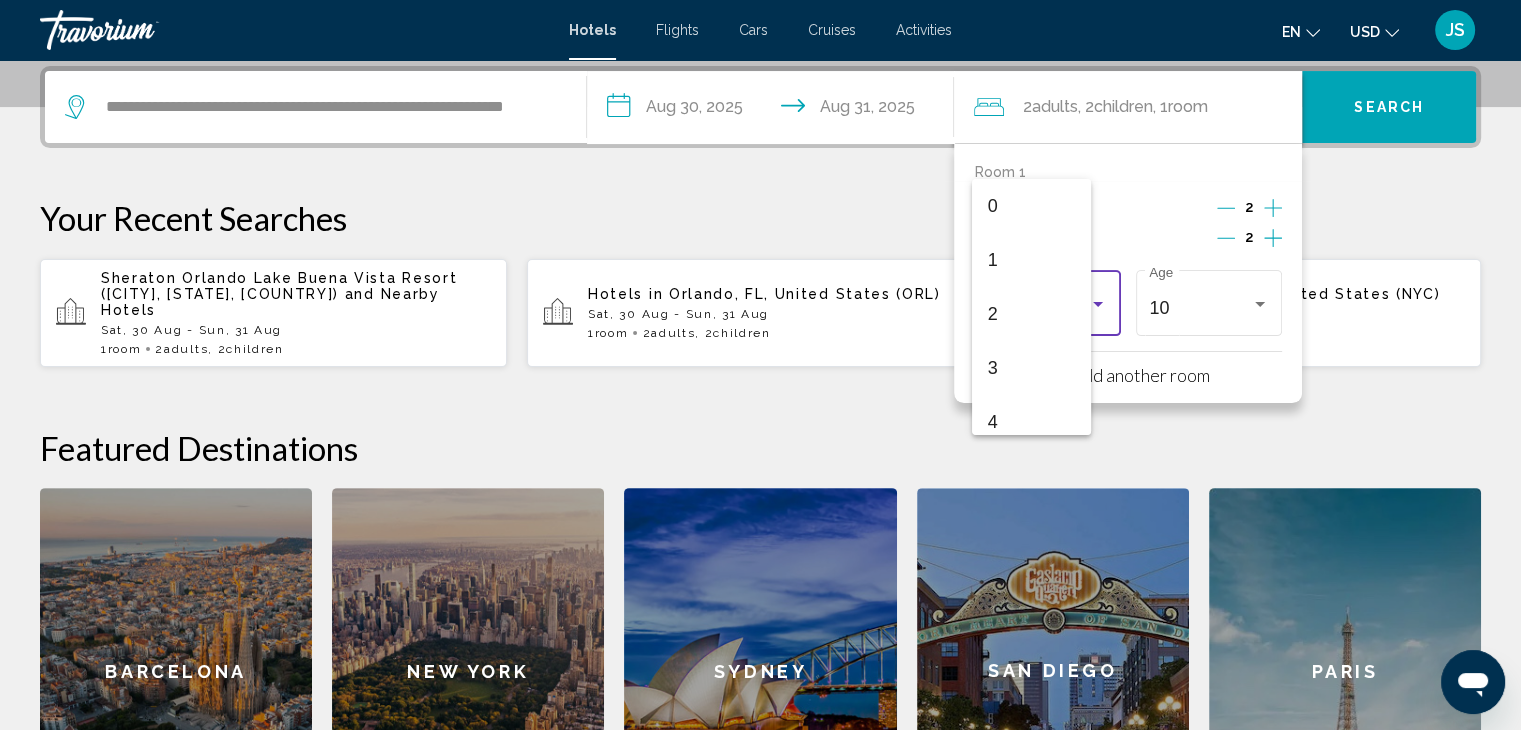 scroll, scrollTop: 439, scrollLeft: 0, axis: vertical 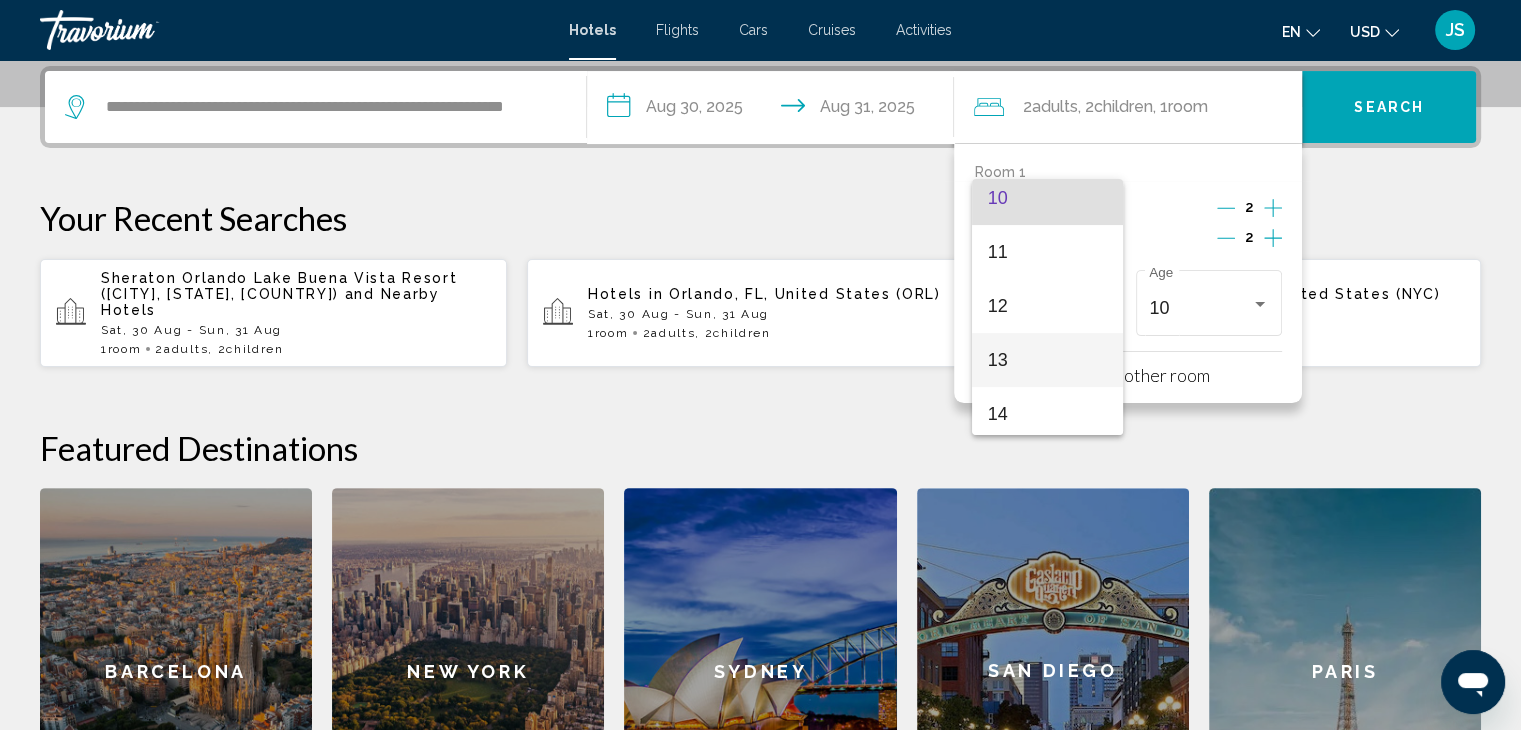 click on "13" at bounding box center (1047, 360) 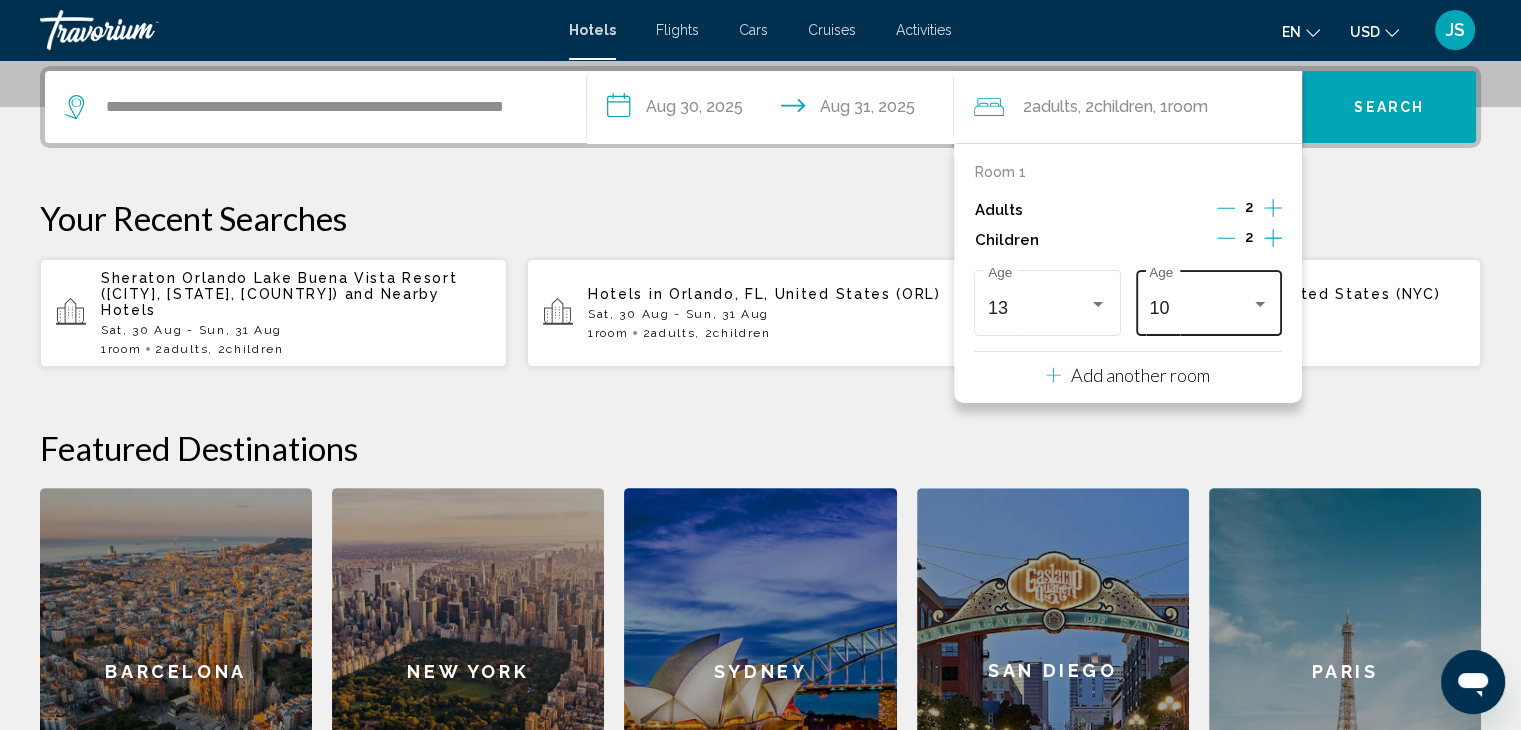 click on "10 Age" at bounding box center [1209, 300] 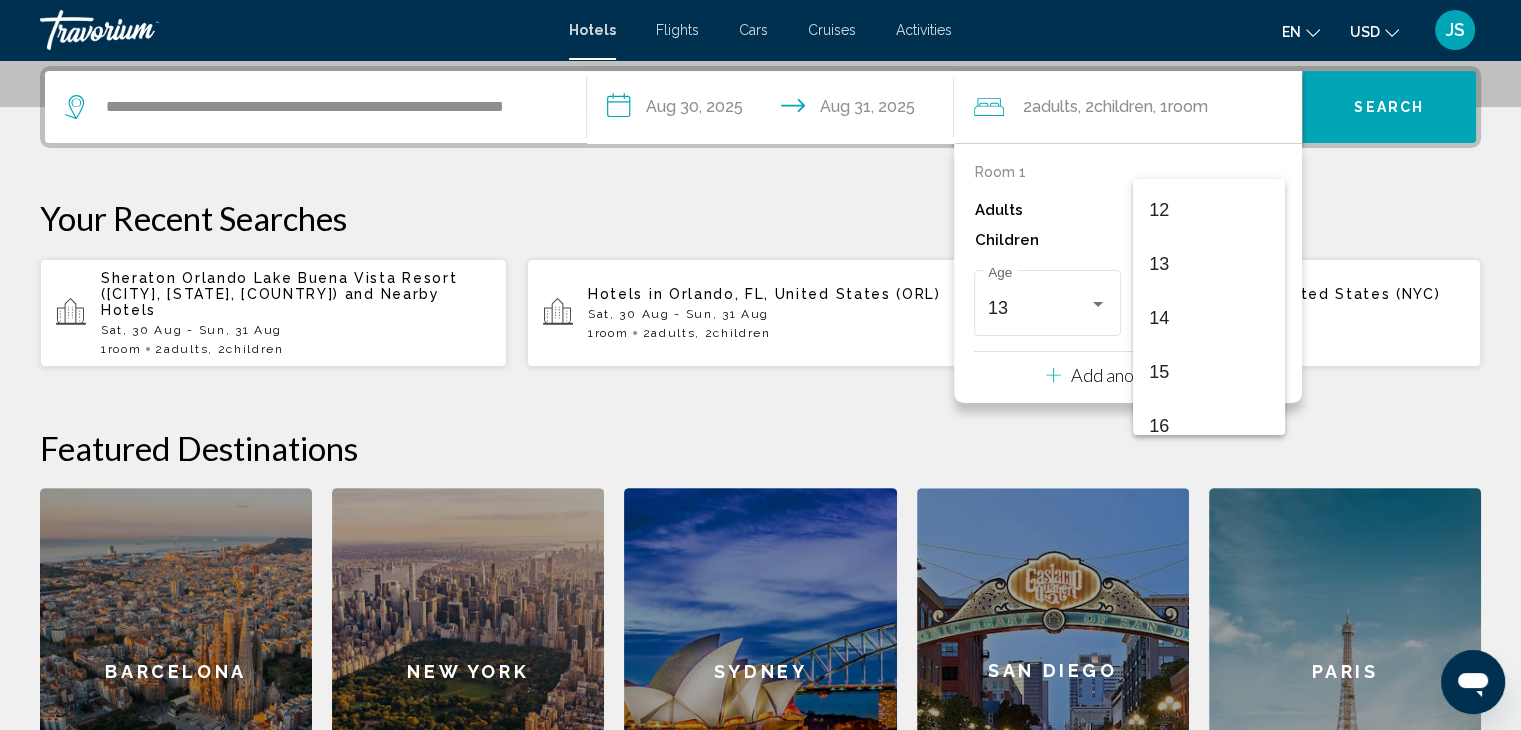 scroll, scrollTop: 647, scrollLeft: 0, axis: vertical 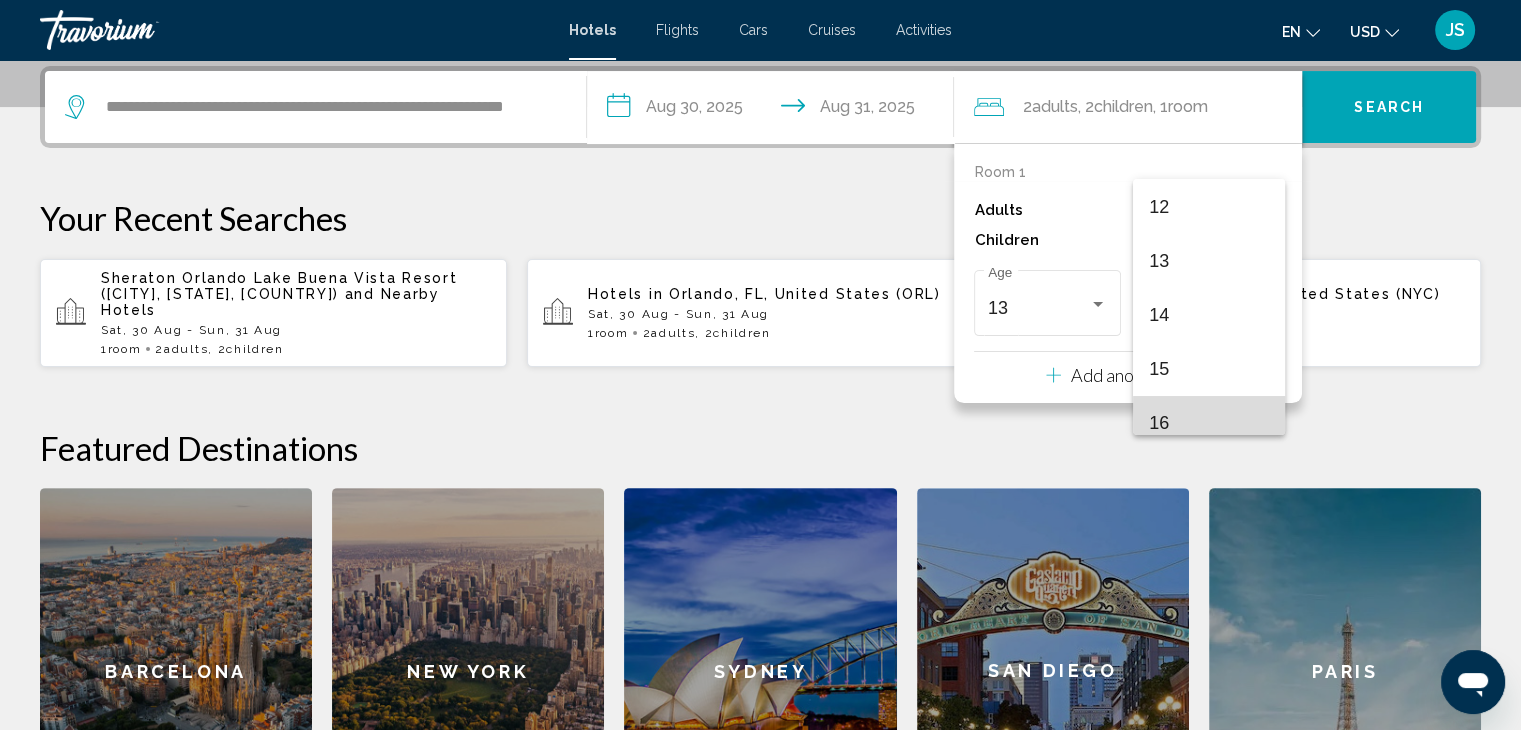 click on "16" at bounding box center [1208, 423] 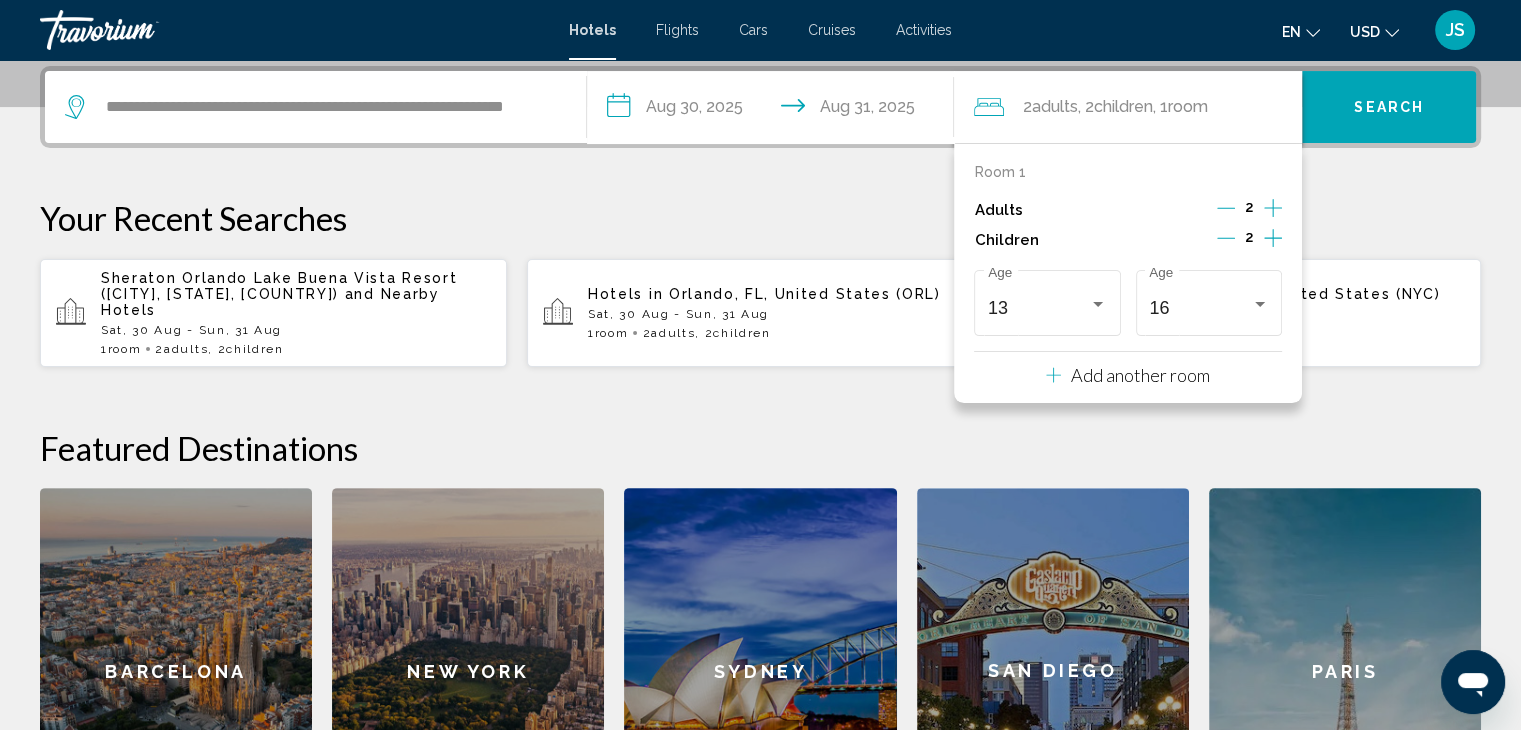 click on "**********" at bounding box center (760, 460) 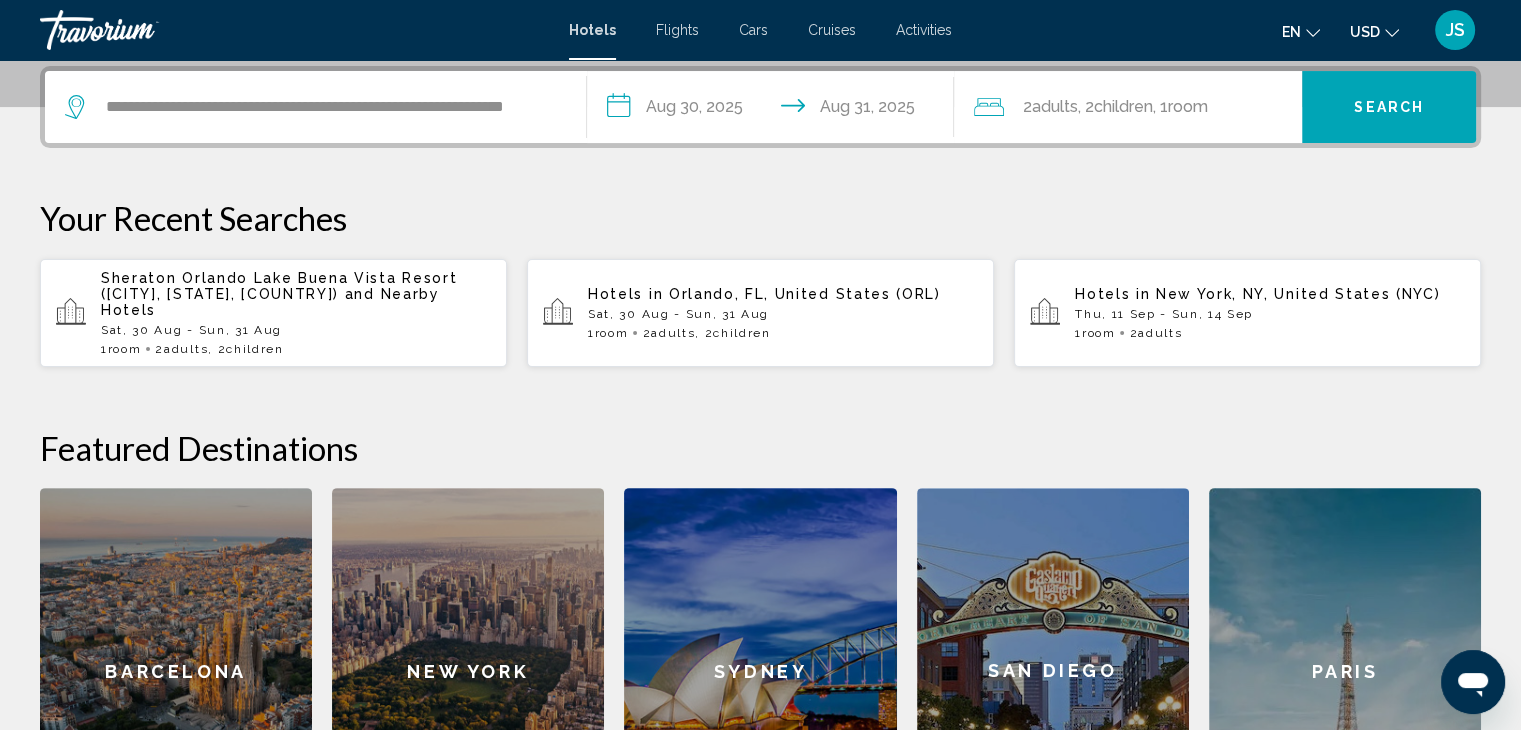 click on "Search" at bounding box center [1389, 107] 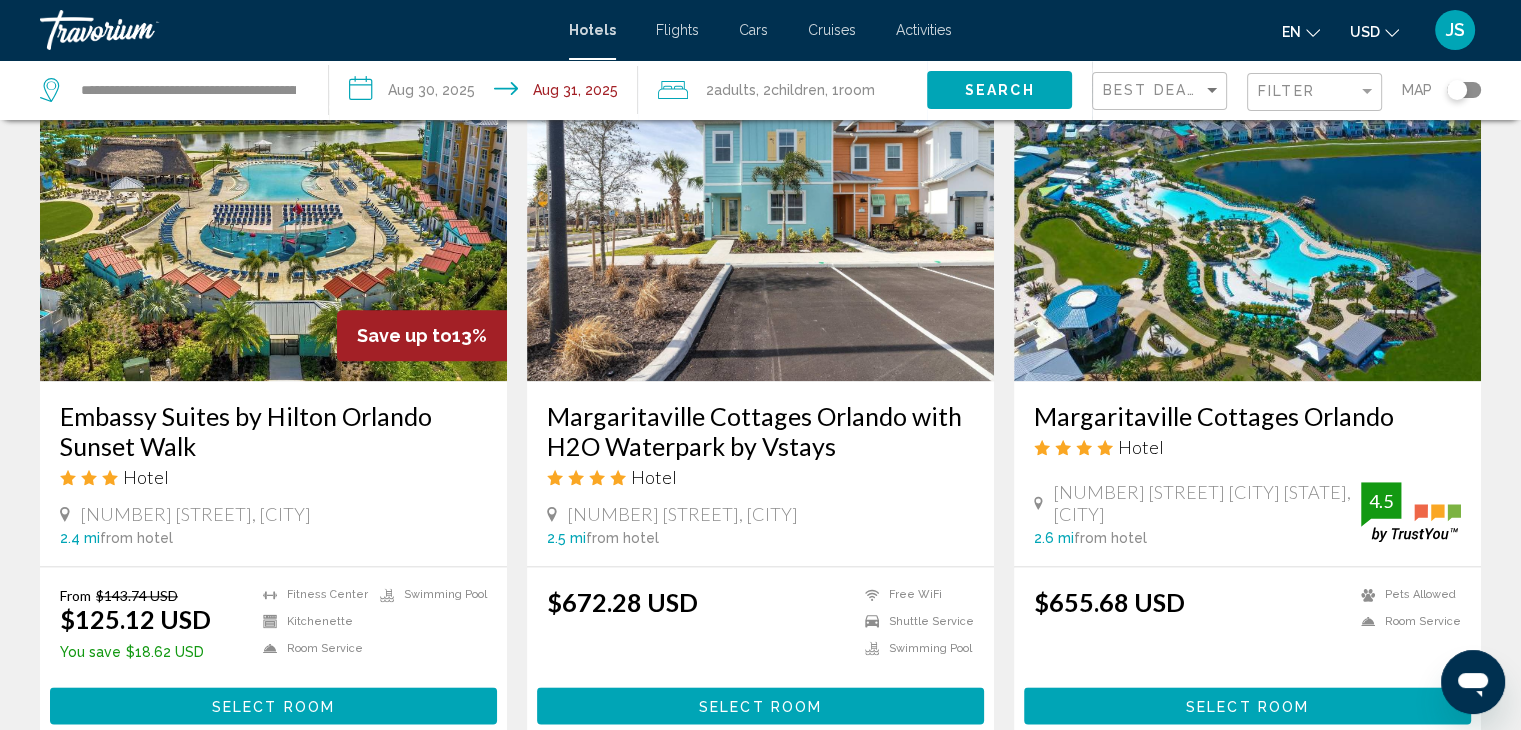scroll, scrollTop: 2368, scrollLeft: 0, axis: vertical 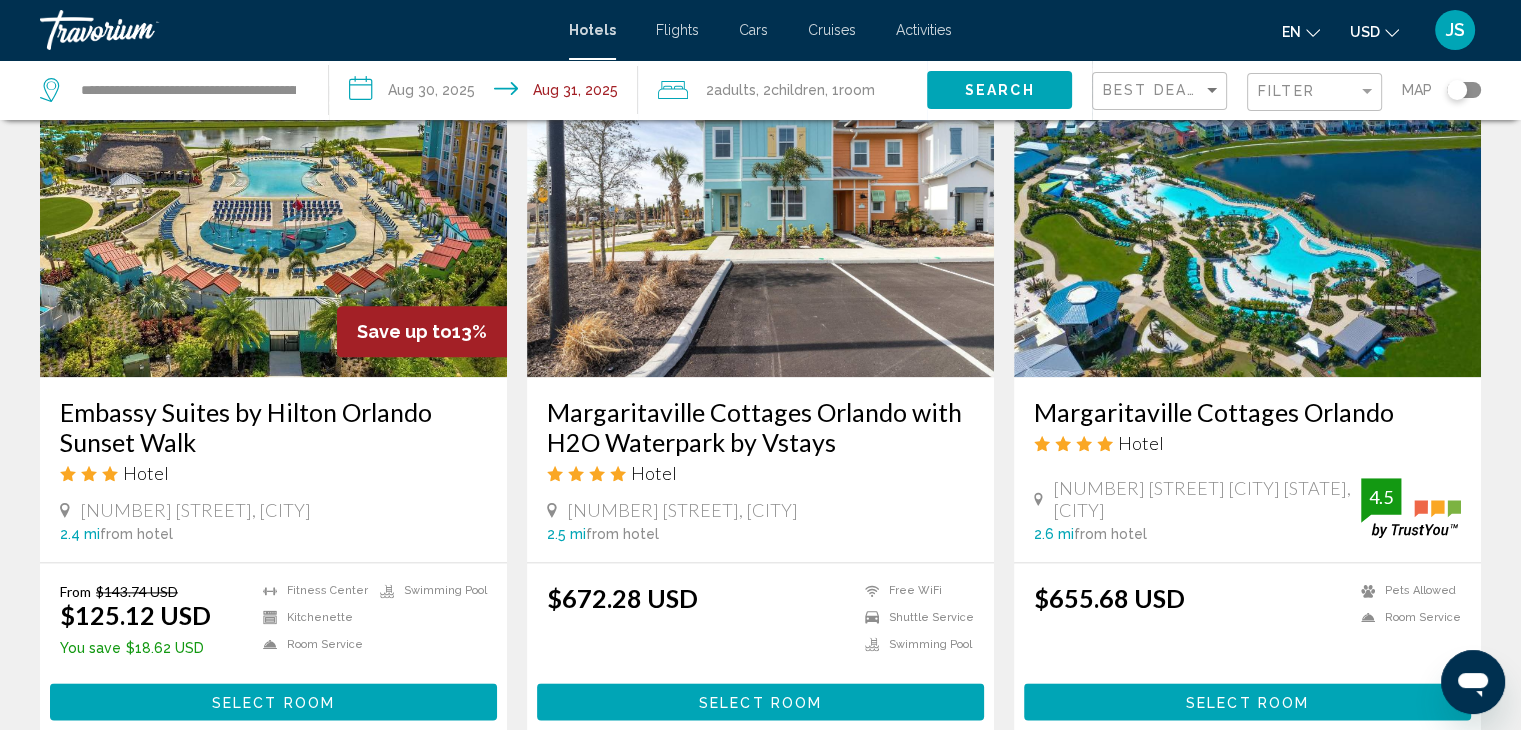 click at bounding box center (760, 217) 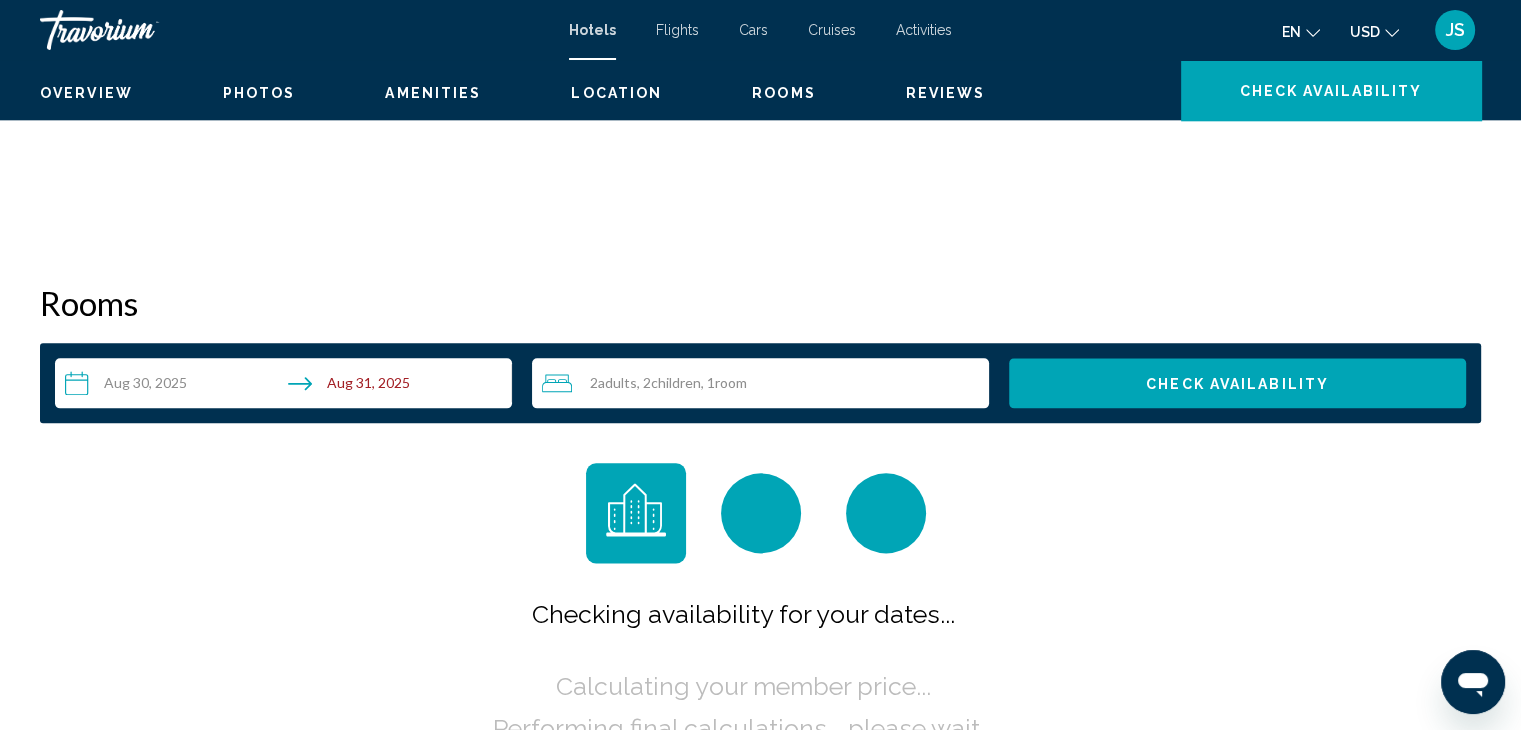 scroll, scrollTop: 0, scrollLeft: 0, axis: both 